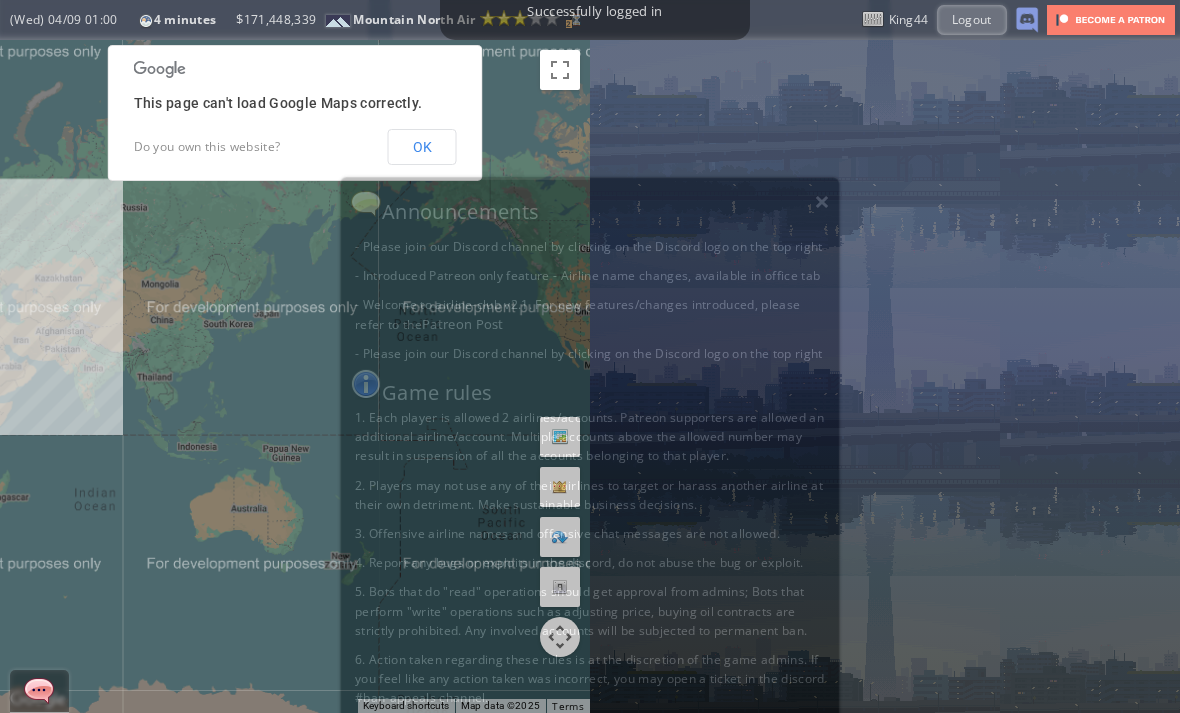 scroll, scrollTop: 0, scrollLeft: 0, axis: both 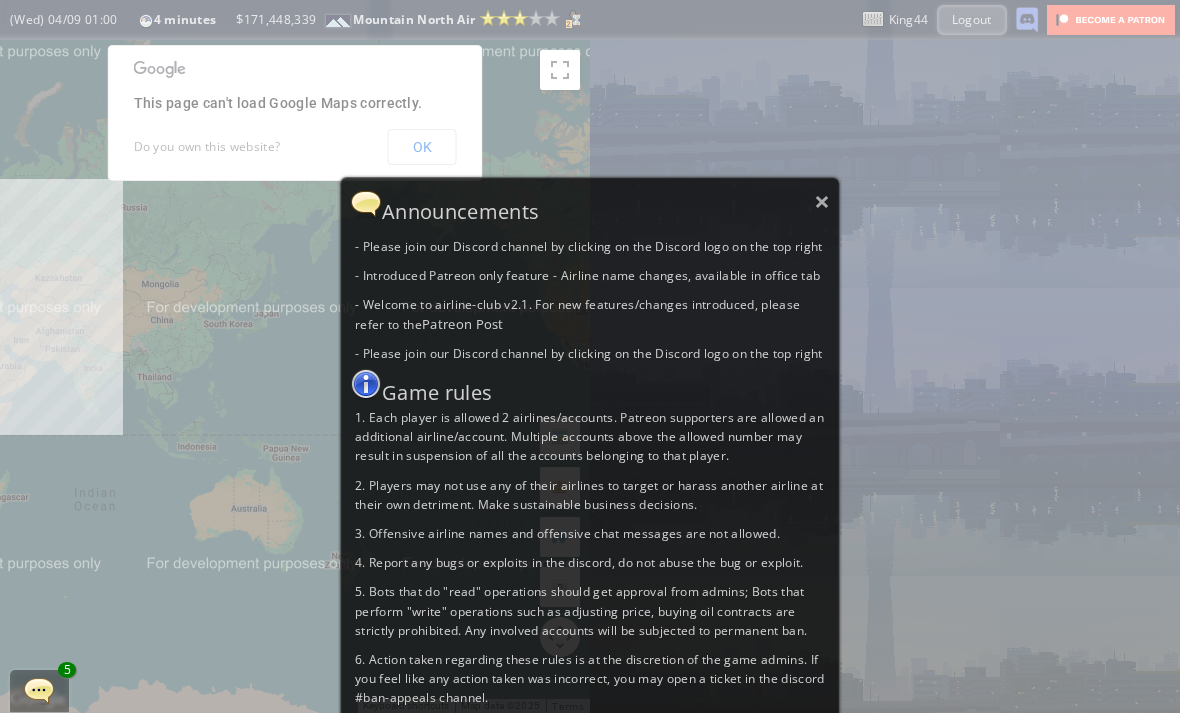 click on "×
Announcements
- Please join our Discord channel by clicking on the Discord logo on the top right
- Introduced Patreon only feature - Airline name changes, available in office tab
- Welcome to airline-club v2.1. For new features/changes introduced, please refer to the  Patreon Post
- Please join our Discord channel by clicking on the Discord logo on the top right
Game rules
1. Each player is allowed 2 airlines/accounts. Patreon supporters are allowed an additional airline/account. Multiple accounts above the allowed number may result in suspension of all the accounts belonging to that player.
2. Players may not use any of their airlines to target or harass another airline at their own detriment. Make sustainable business decisions.
3. Offensive airline names and offensive chat messages are not allowed.
4. Report any bugs or exploits in the discord, do not abuse the bug or exploit." at bounding box center [590, 356] 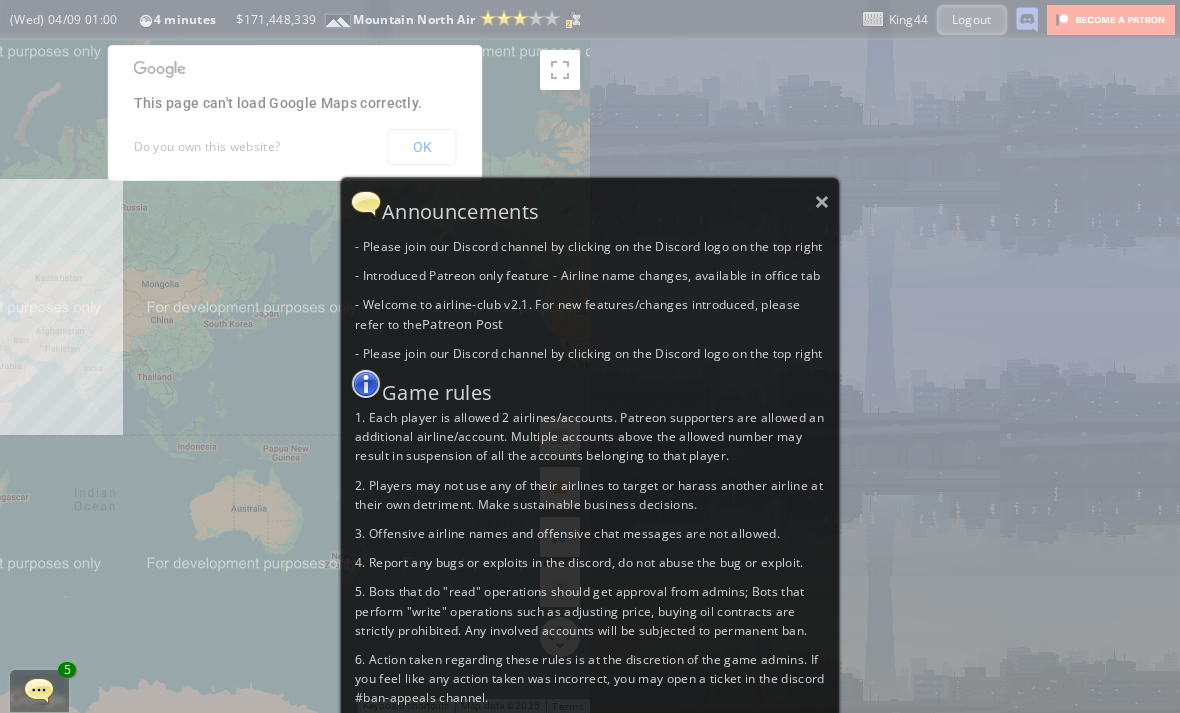 click on "×" at bounding box center (822, 201) 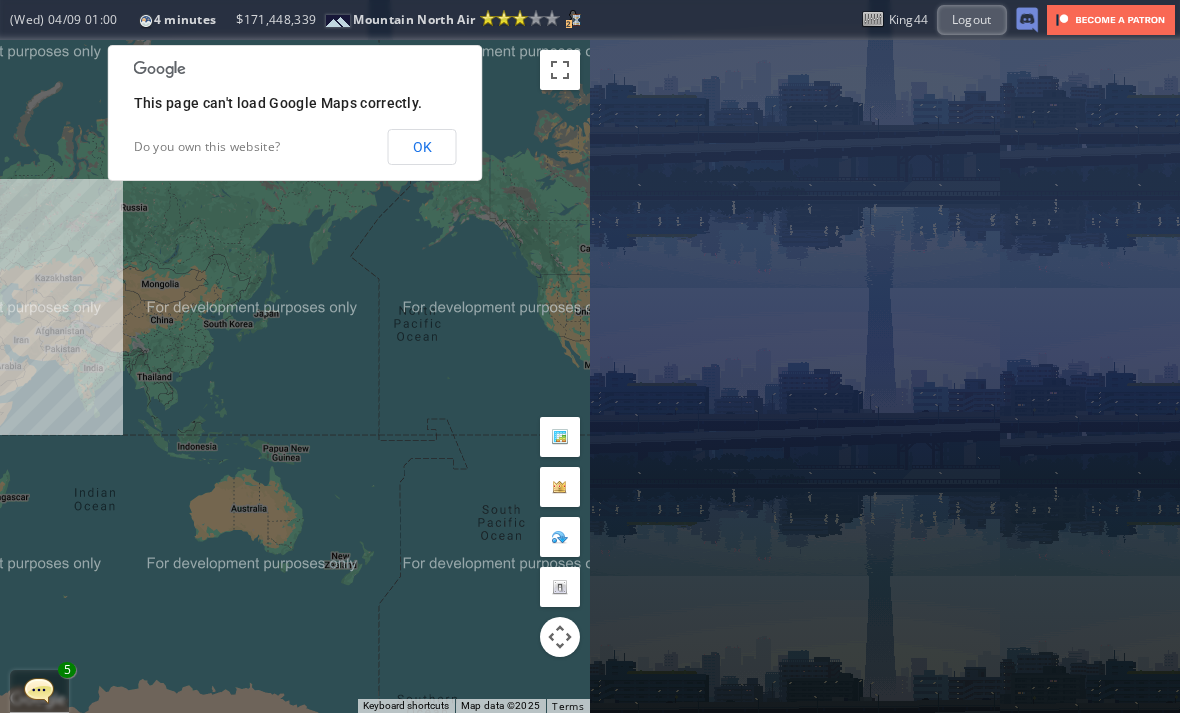 click at bounding box center (39, 690) 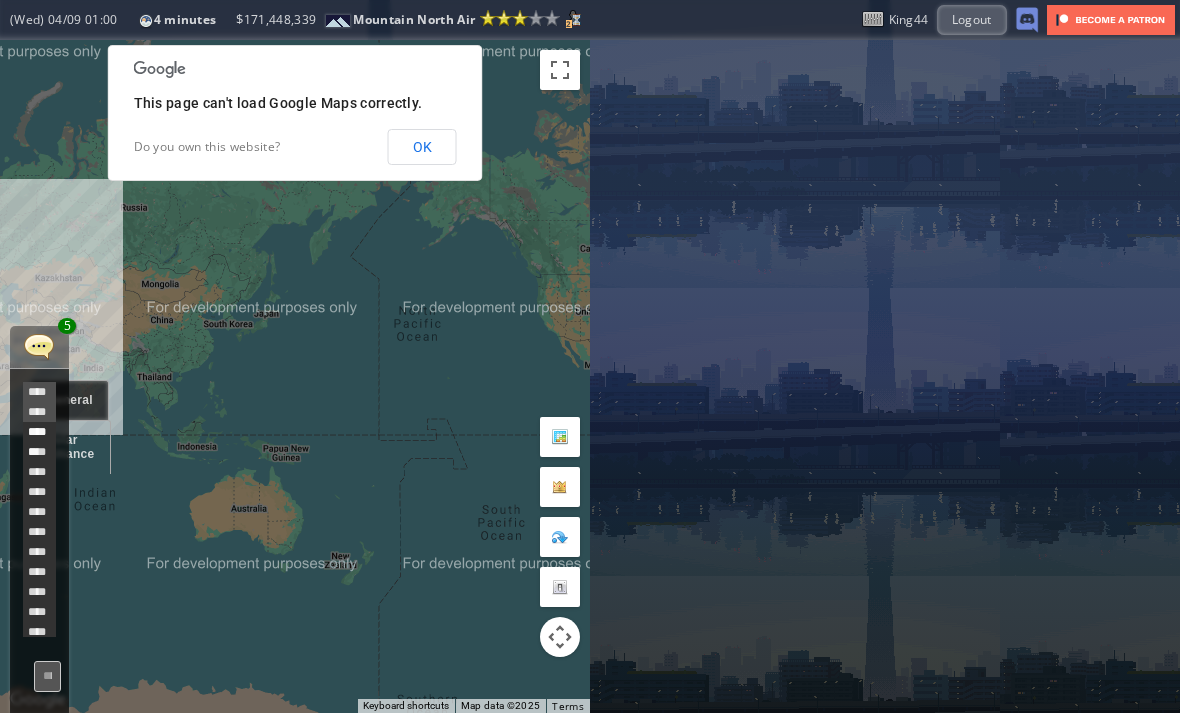 scroll, scrollTop: 538, scrollLeft: 0, axis: vertical 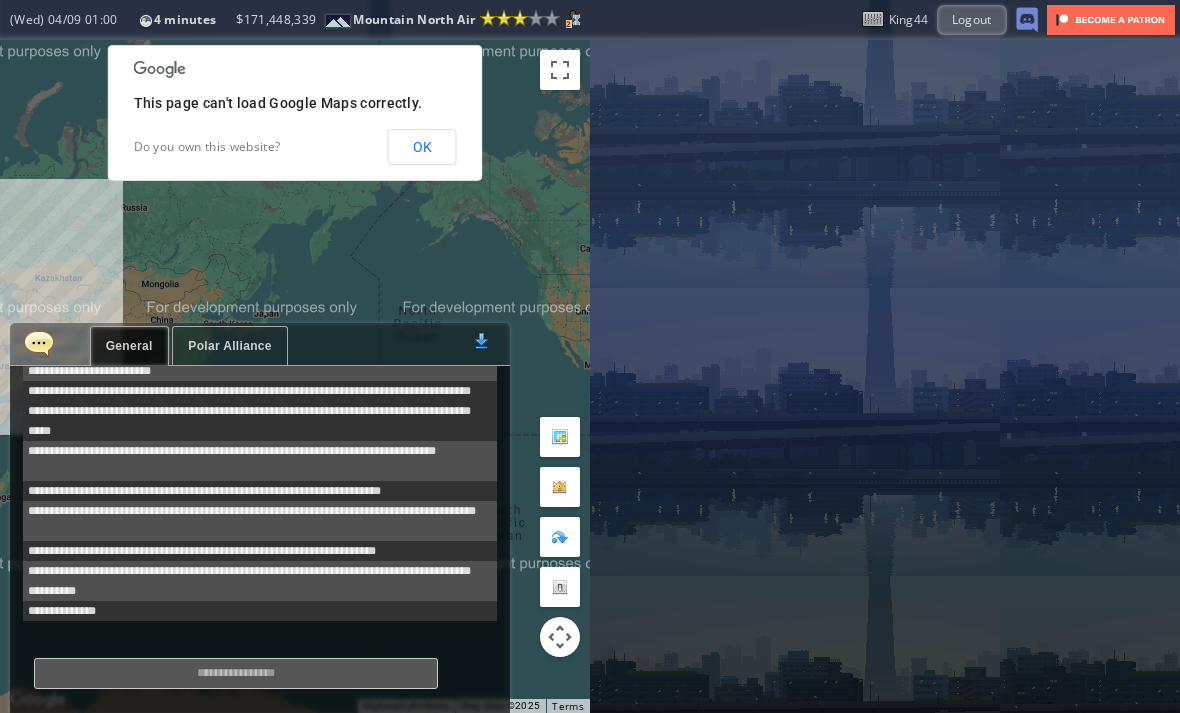 click on "Polar Alliance" at bounding box center [229, 346] 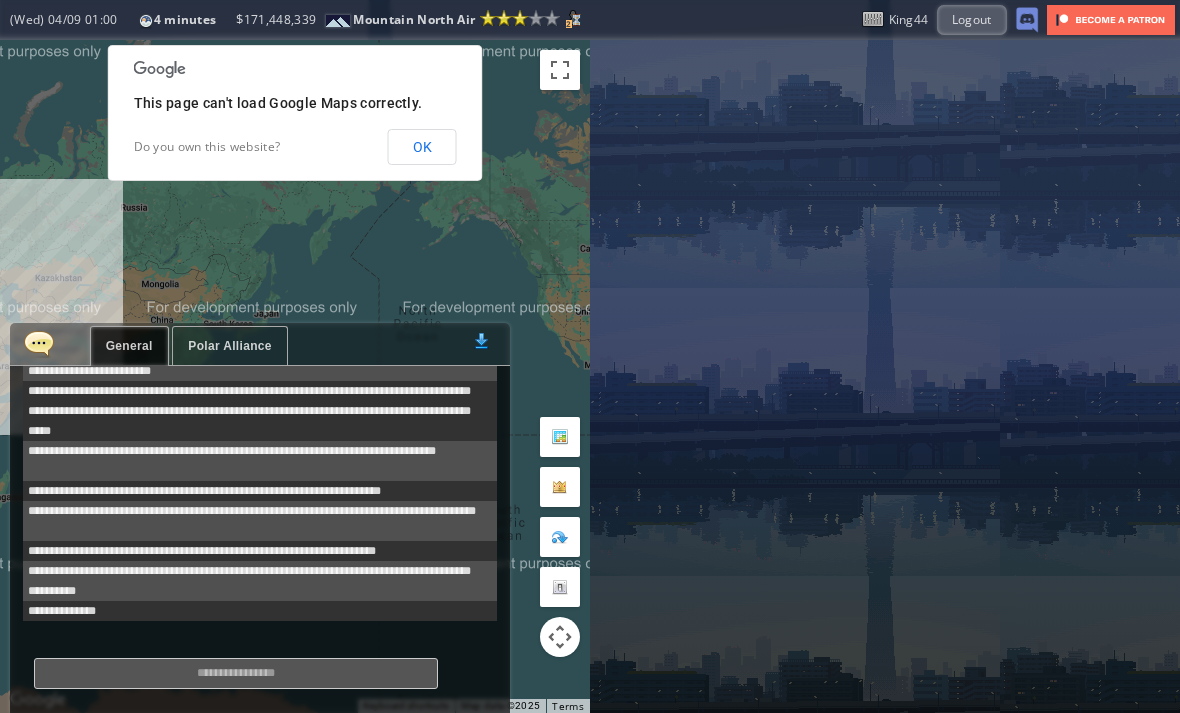 scroll, scrollTop: 472, scrollLeft: 0, axis: vertical 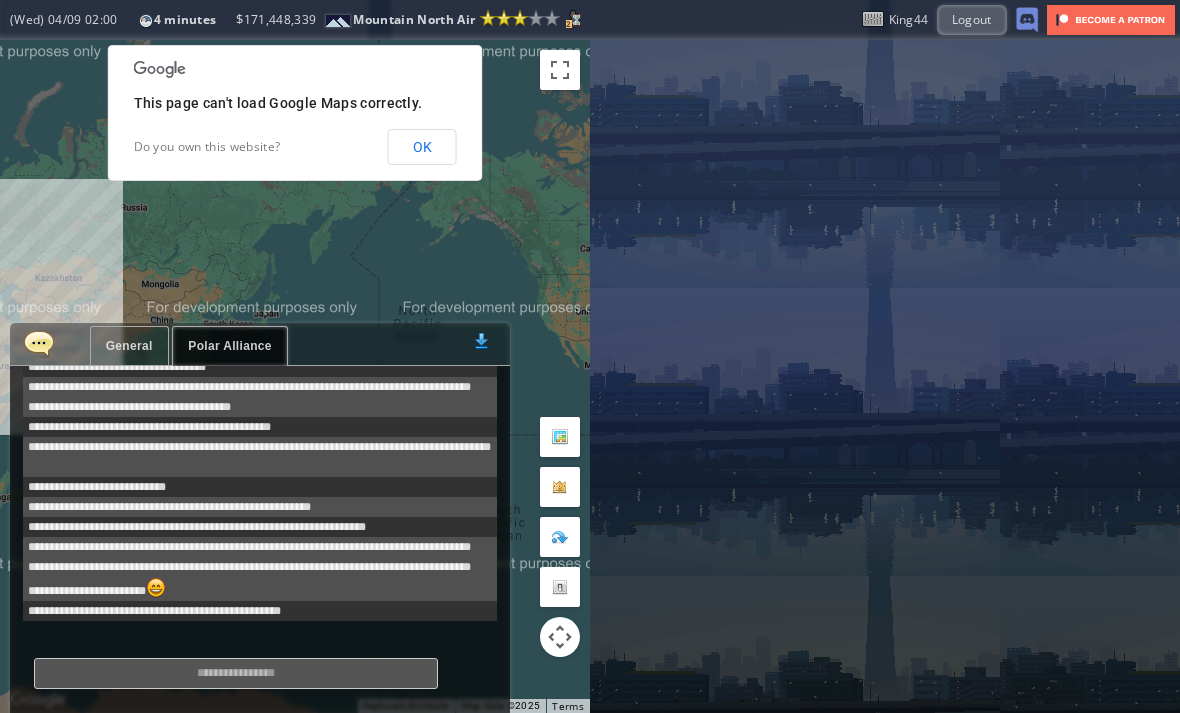 click at bounding box center (39, 343) 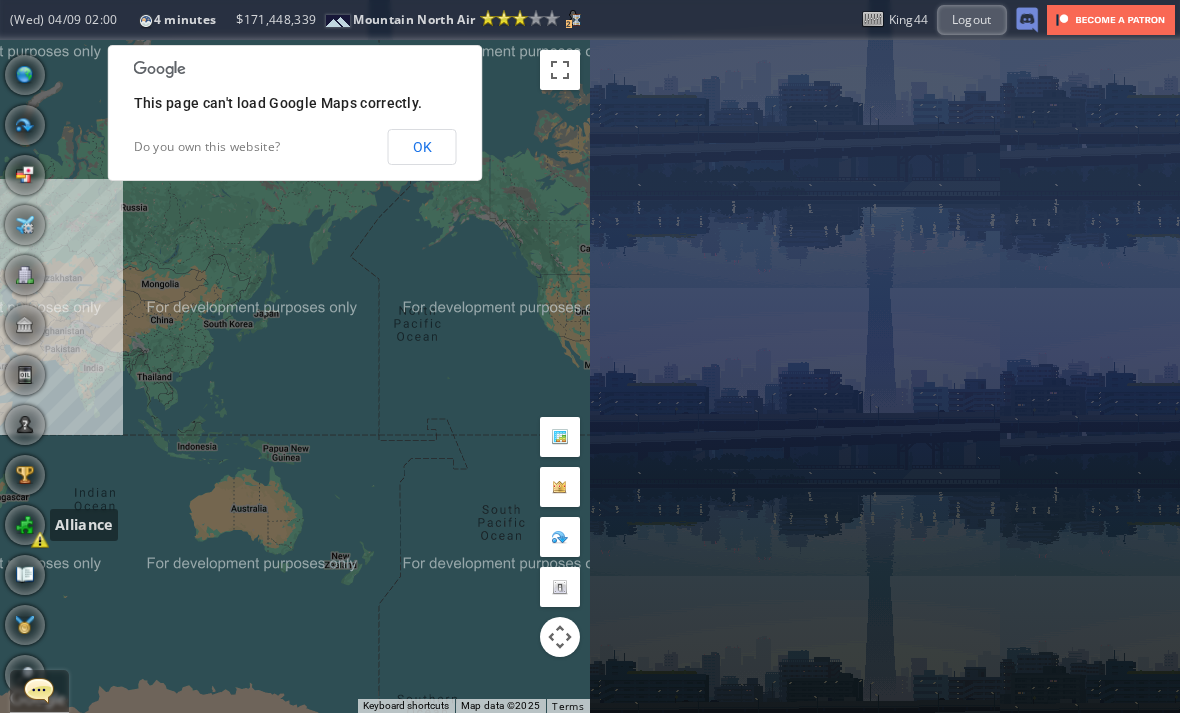 click at bounding box center [25, 525] 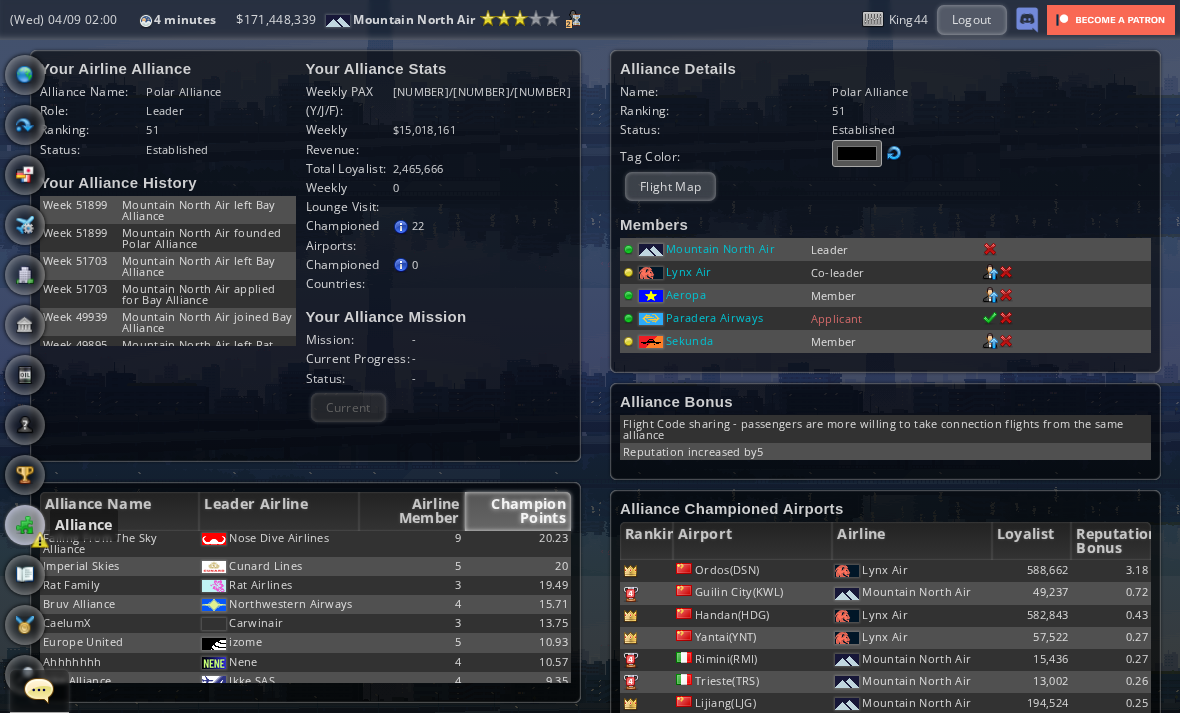 scroll, scrollTop: 966, scrollLeft: 0, axis: vertical 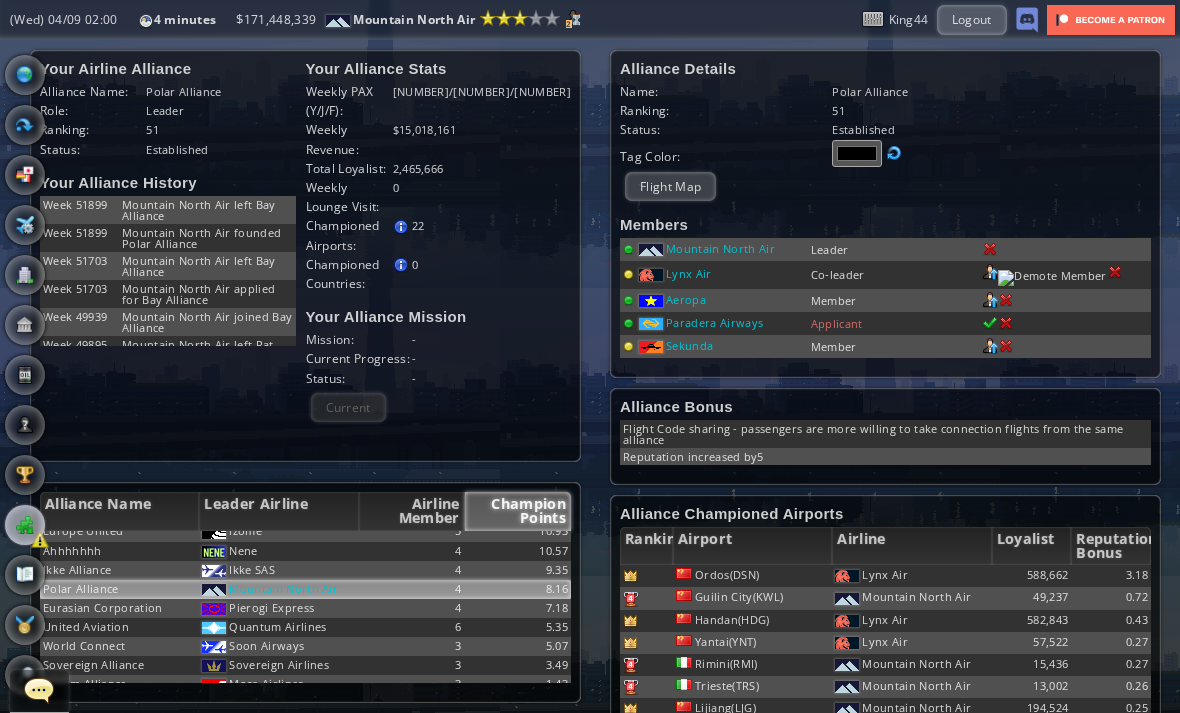 click at bounding box center (990, 249) 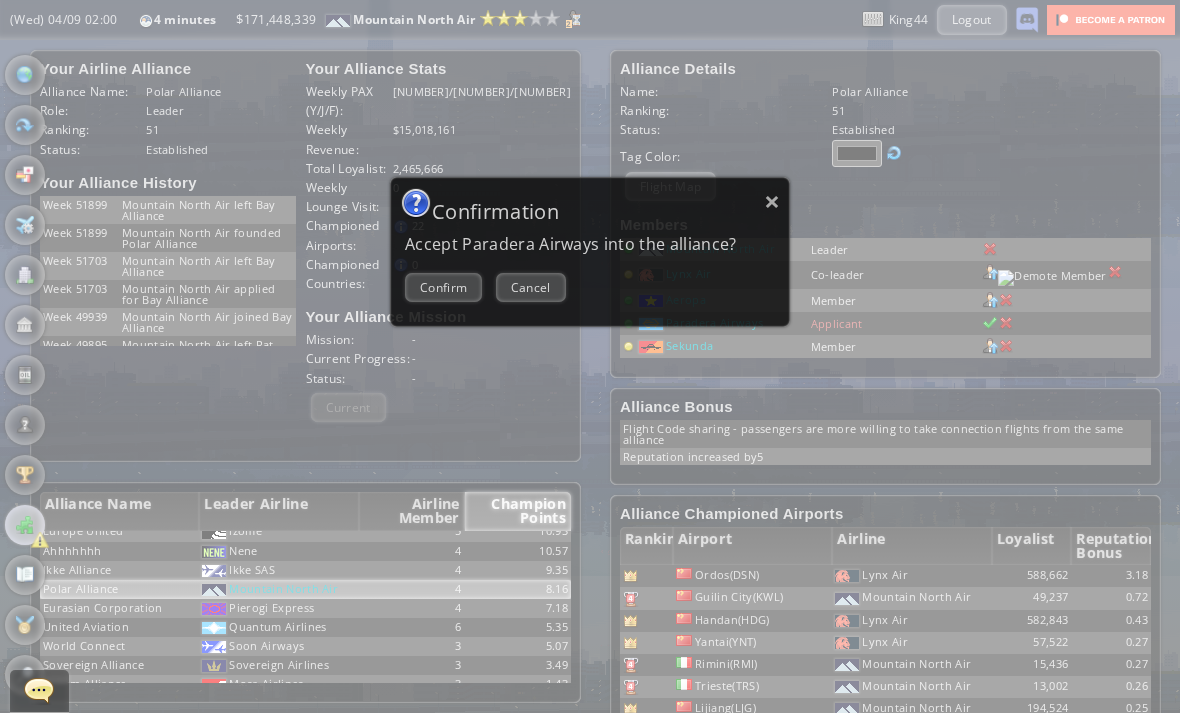 click on "Confirm" at bounding box center (443, 287) 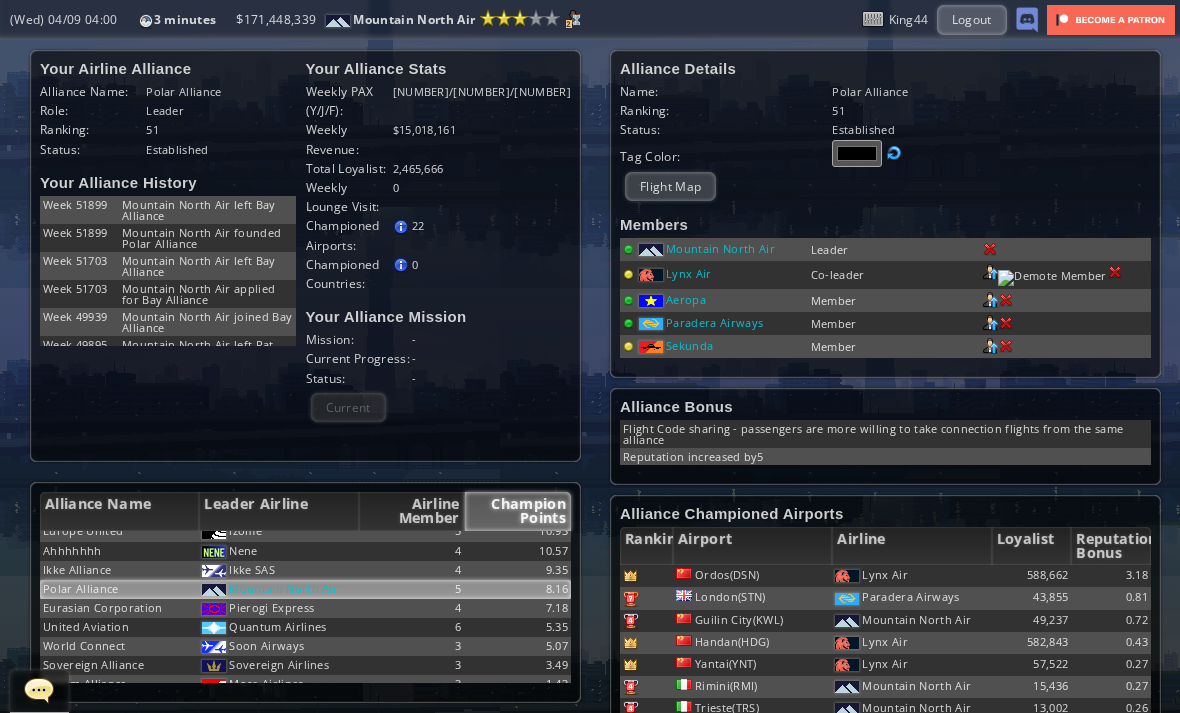 click at bounding box center (39, 690) 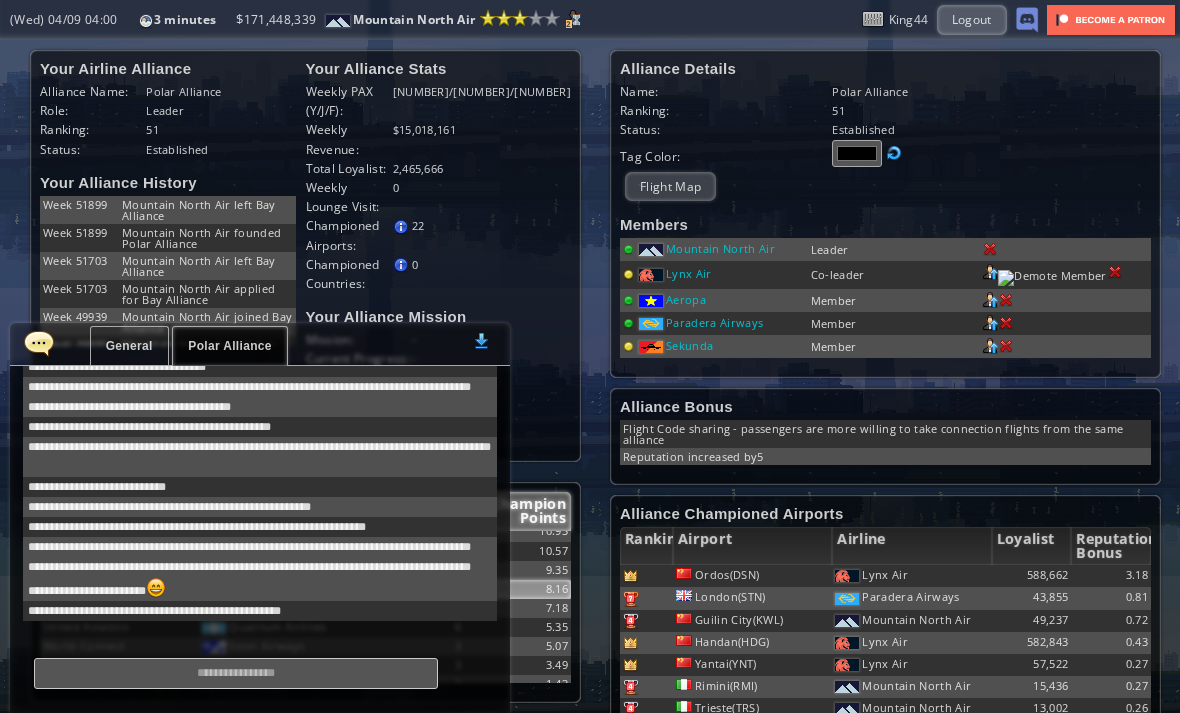 click at bounding box center (236, 673) 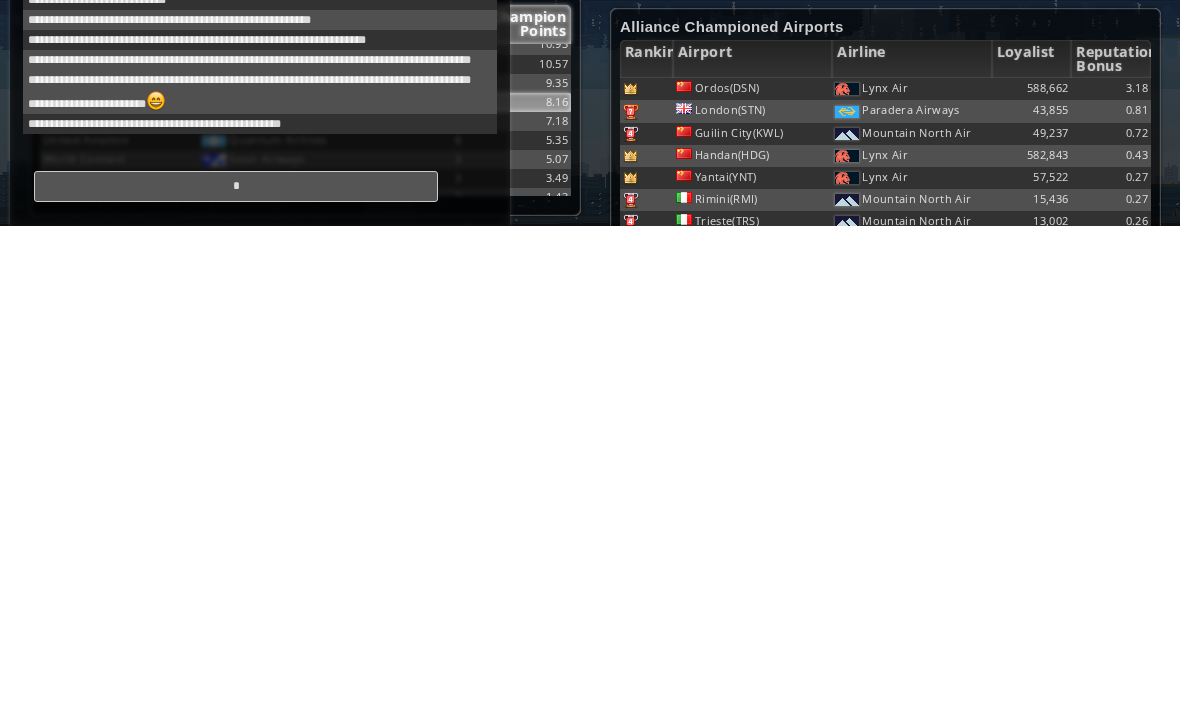 scroll, scrollTop: 65, scrollLeft: 0, axis: vertical 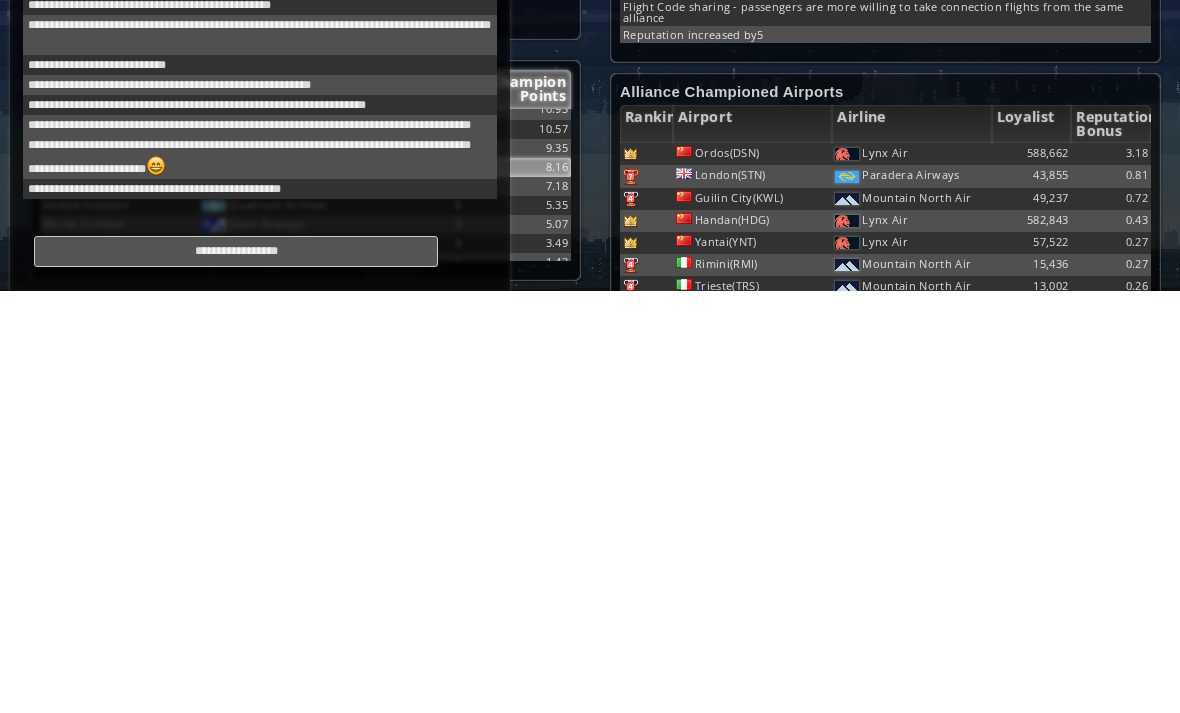 type on "**********" 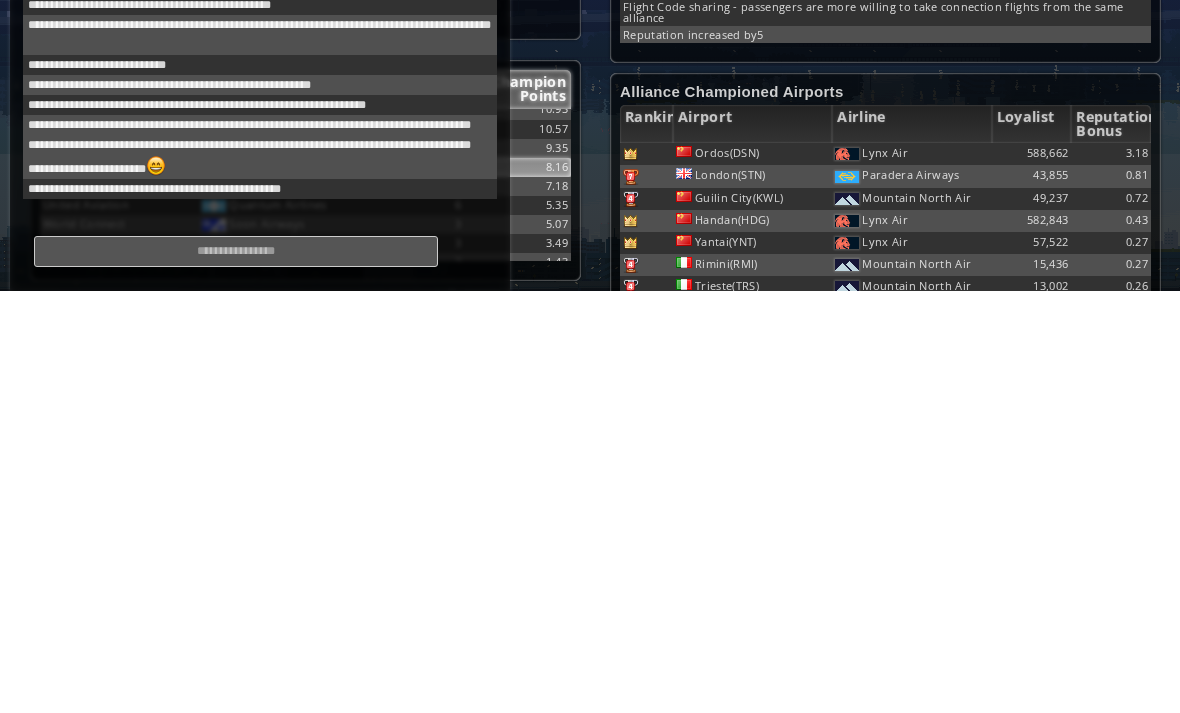 scroll, scrollTop: 492, scrollLeft: 0, axis: vertical 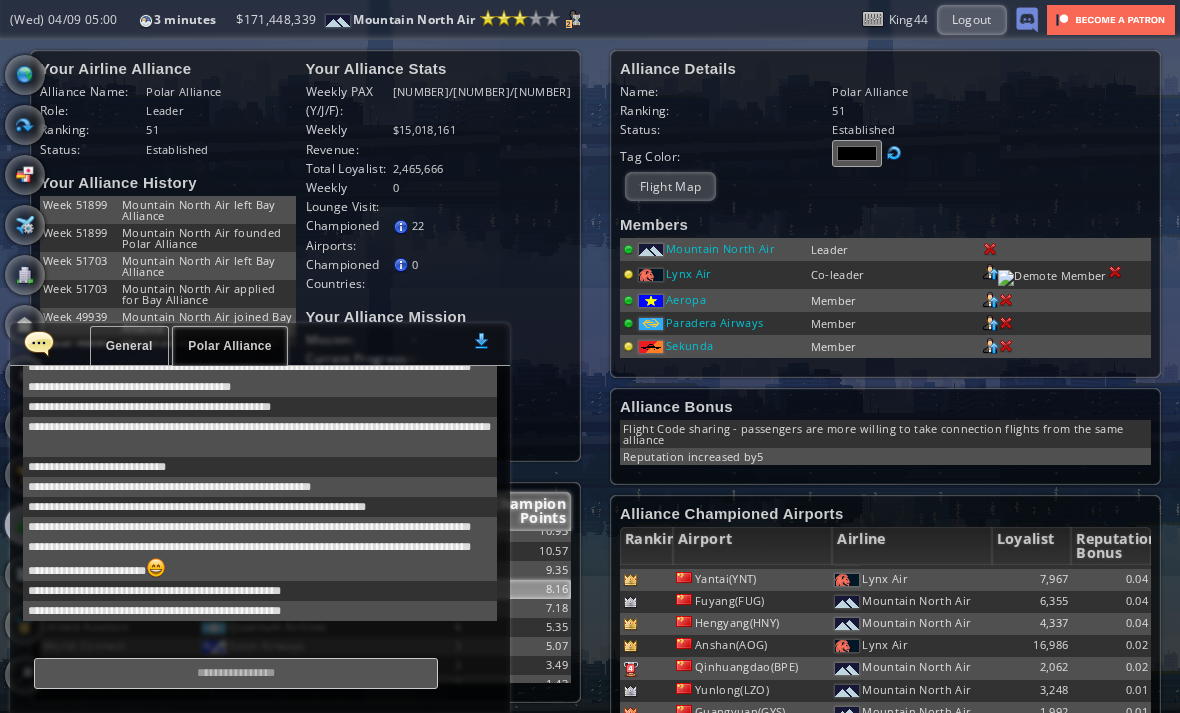 click on "Polar Alliance" at bounding box center [229, 346] 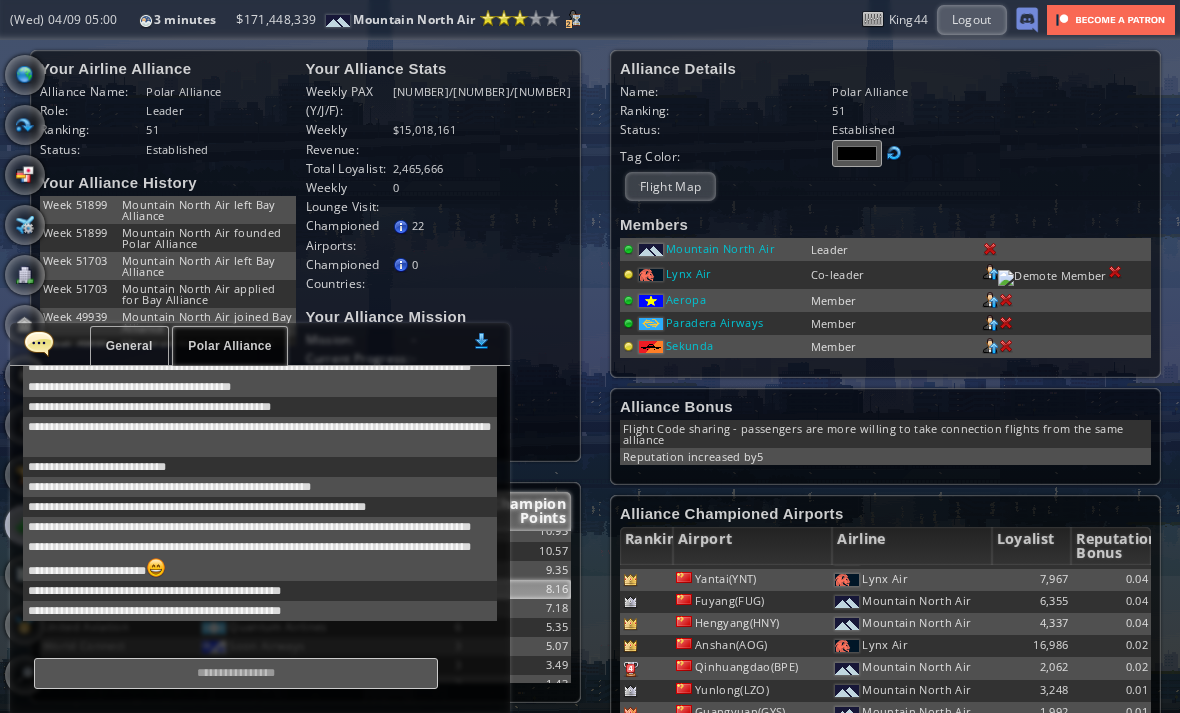 click at bounding box center (39, 343) 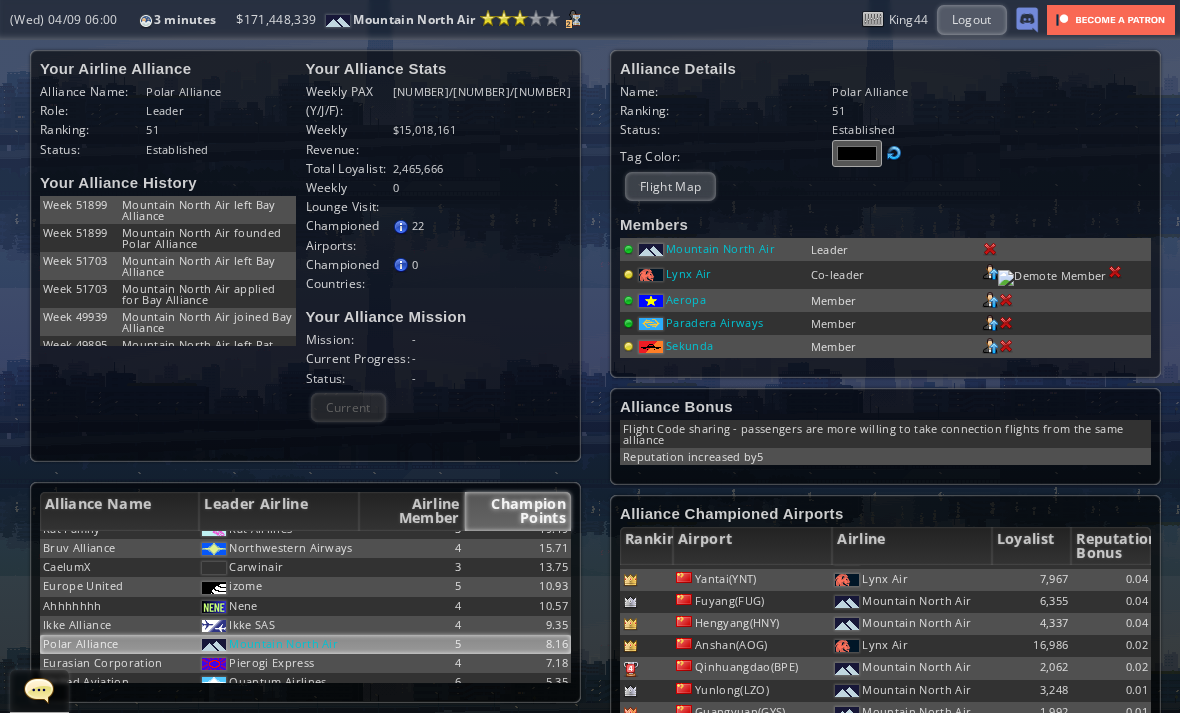 scroll, scrollTop: 908, scrollLeft: 0, axis: vertical 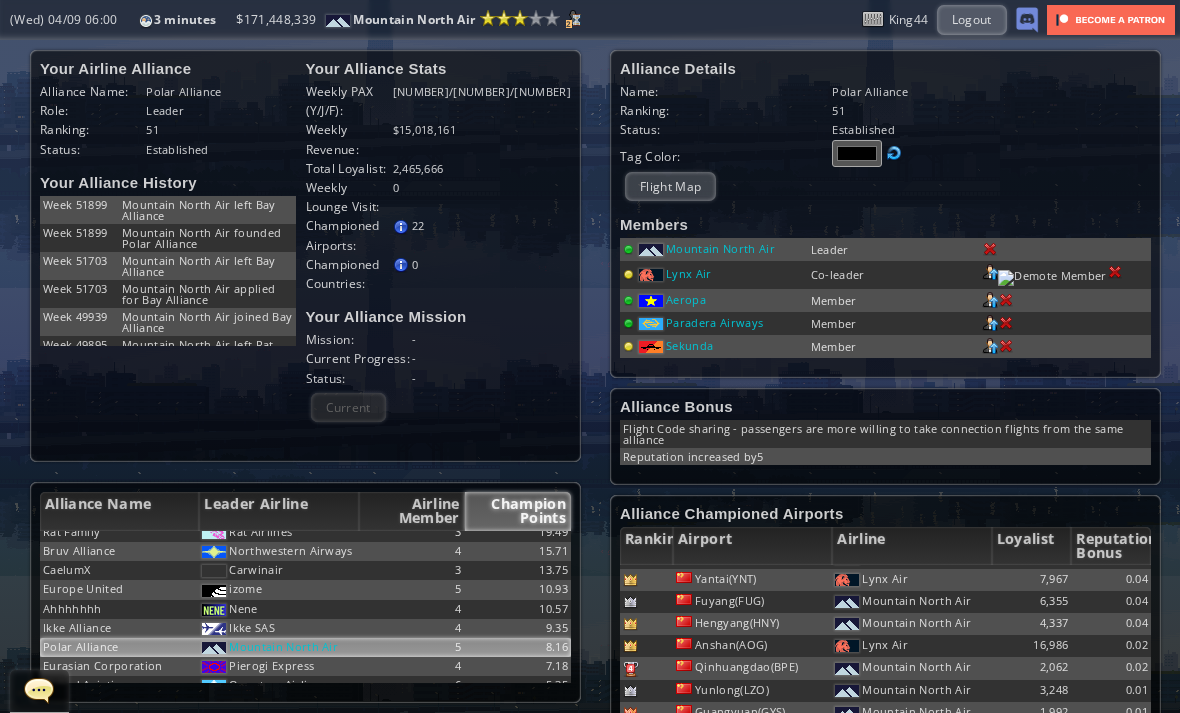 click on "Your Airline Alliance
Alliance Name:
Polar Alliance
Role:
Leader
Ranking:
51
Status:
Established
Your Alliance History
Week 51899 Mountain North Air left Bay Alliance Week 51899 Mountain North Air founded Polar Alliance Week 51703 Mountain North Air left Bay Alliance Week 51703 Mountain North Air applied for Bay Alliance Week 49939 Mountain North Air joined Bay Alliance Week 49895 Mountain North Air left Rat Family Week 49895 Mountain North Air applied for Bay Alliance Week 49866 Mountain North Air left Polar Alliance Week 49866 Mountain North Air applied for Rat Family Week 49473 Week 49473 Week 49472" at bounding box center [310, 376] 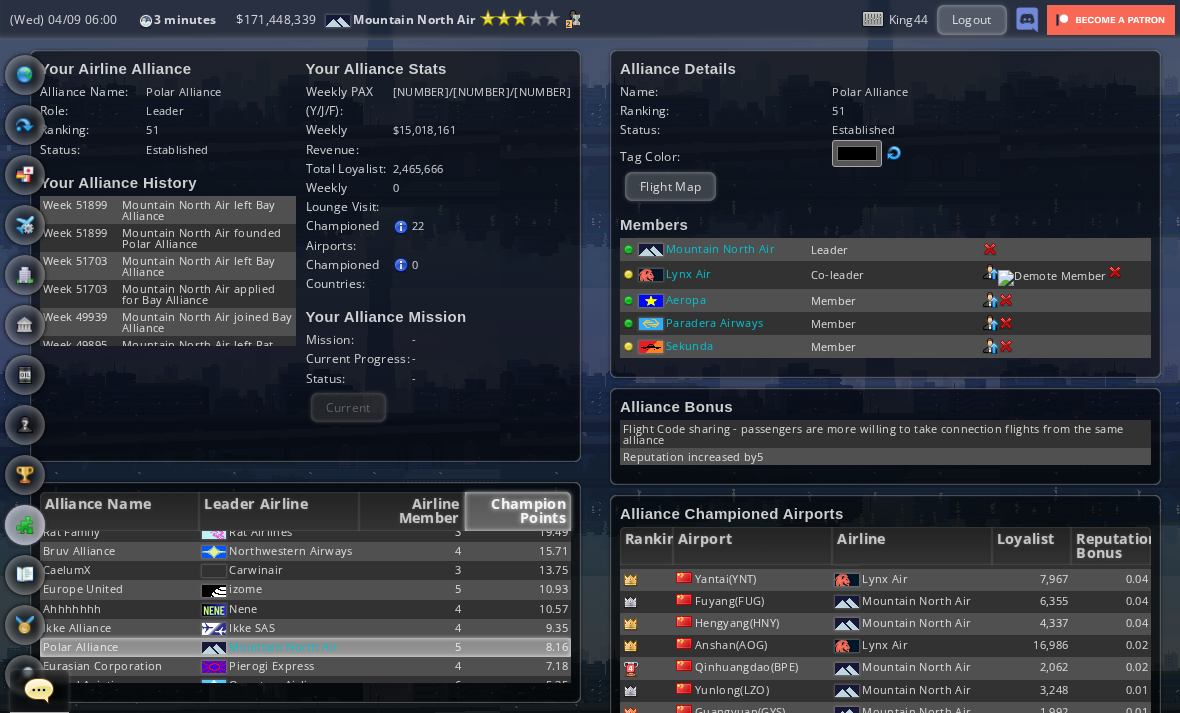 click at bounding box center (25, 475) 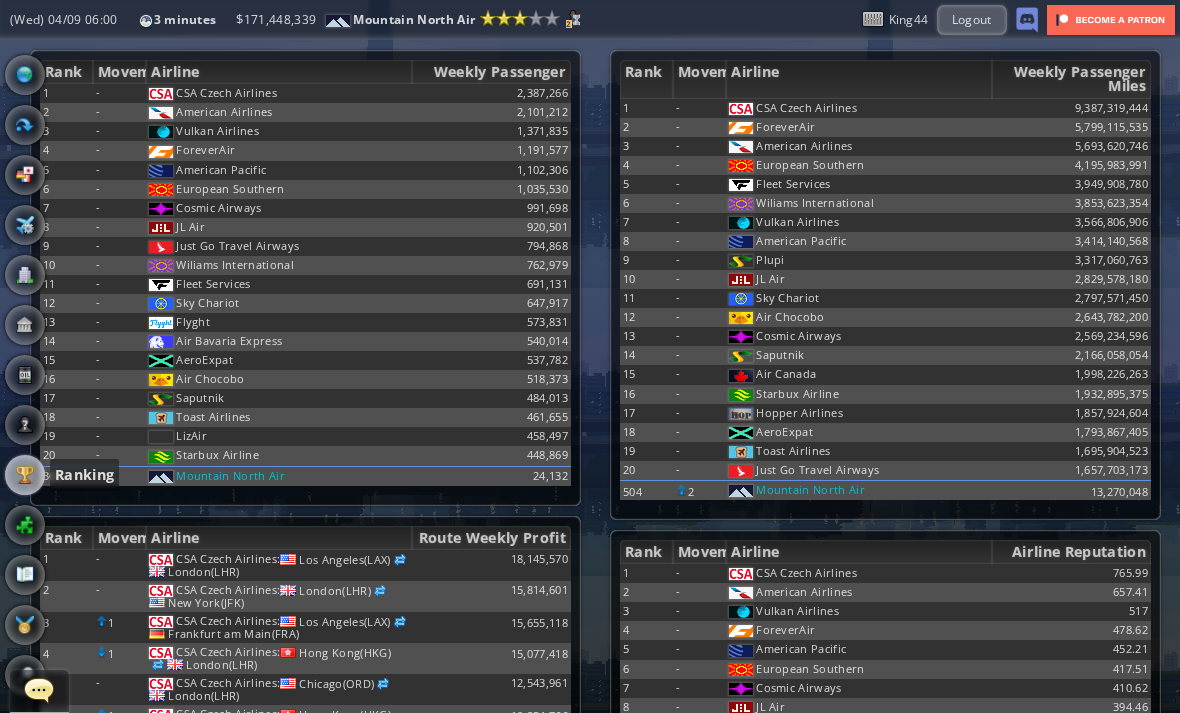click at bounding box center [25, 525] 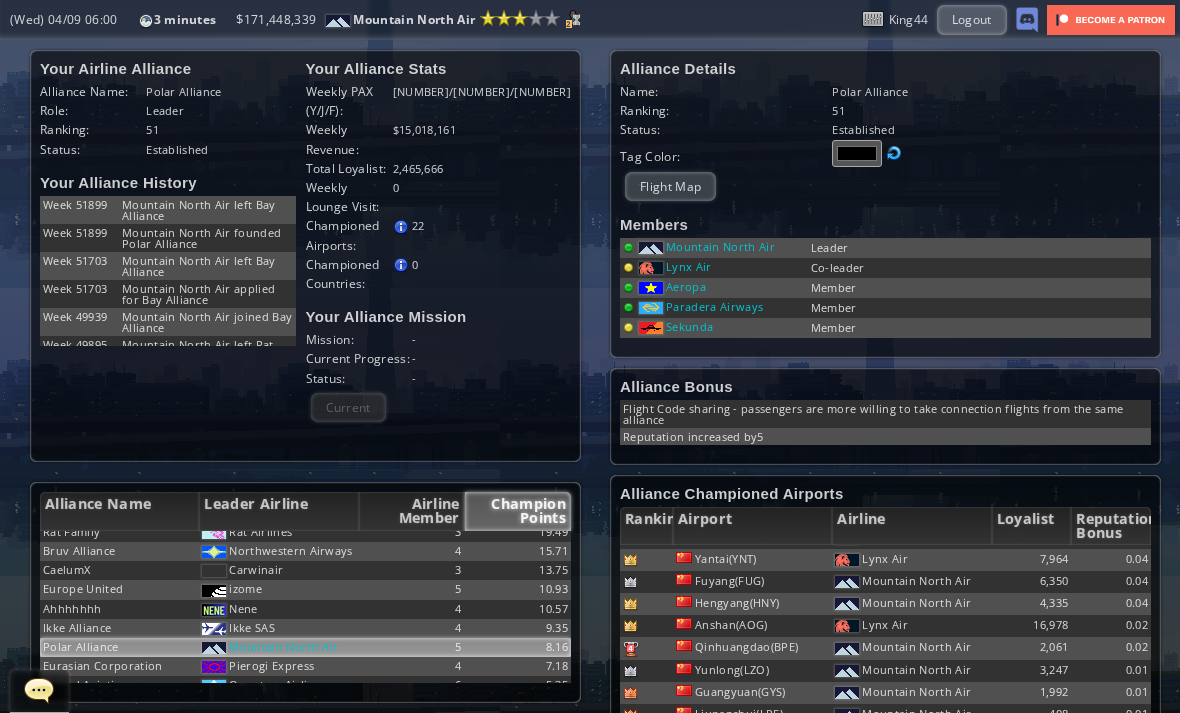 scroll, scrollTop: 0, scrollLeft: 0, axis: both 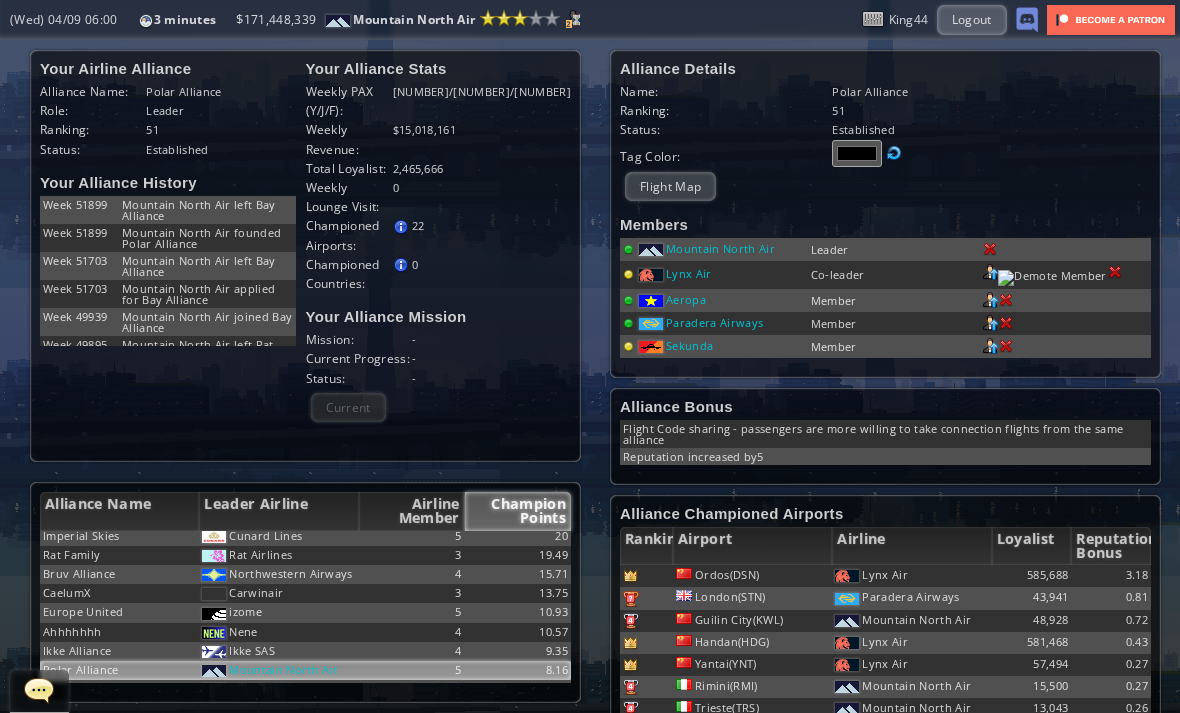 click on "Flight Map" at bounding box center (670, 186) 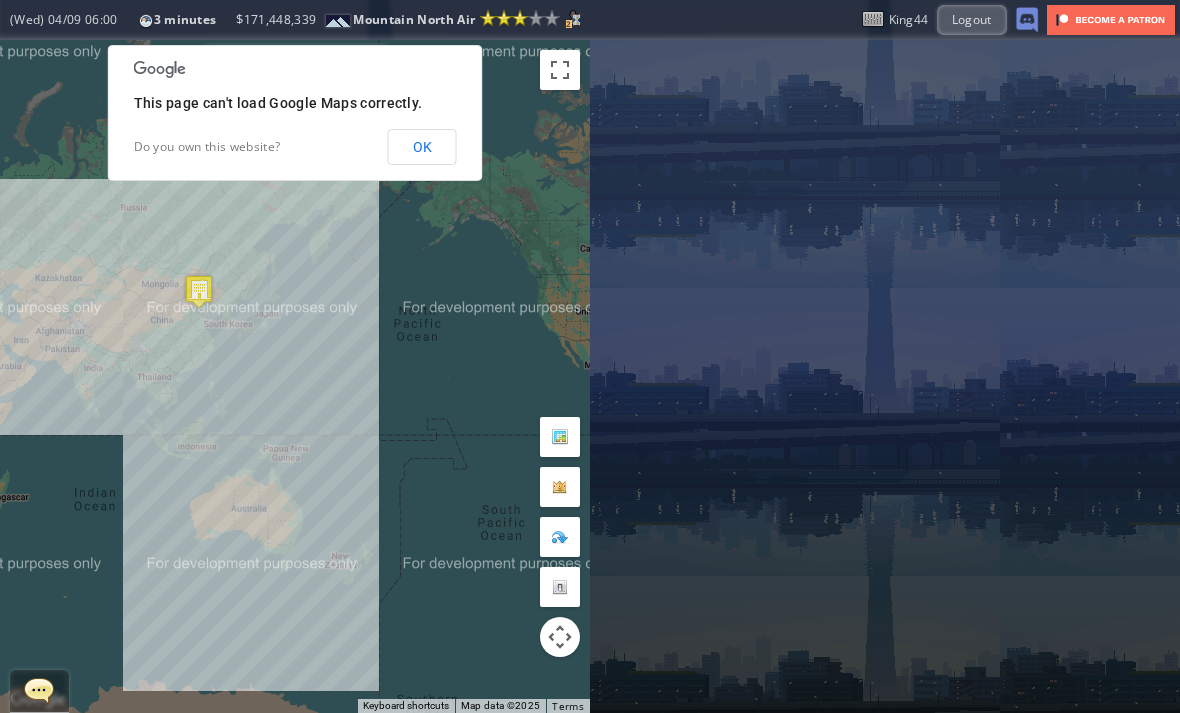 click on "OK" at bounding box center (422, 147) 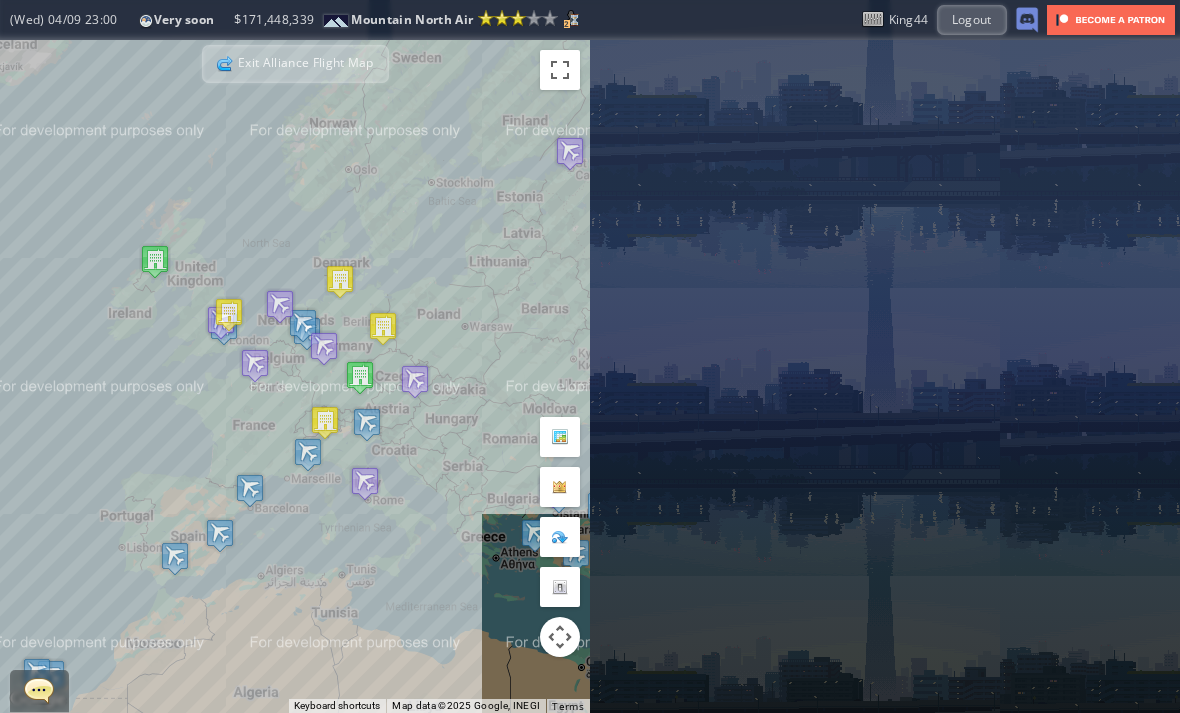 click at bounding box center [39, 690] 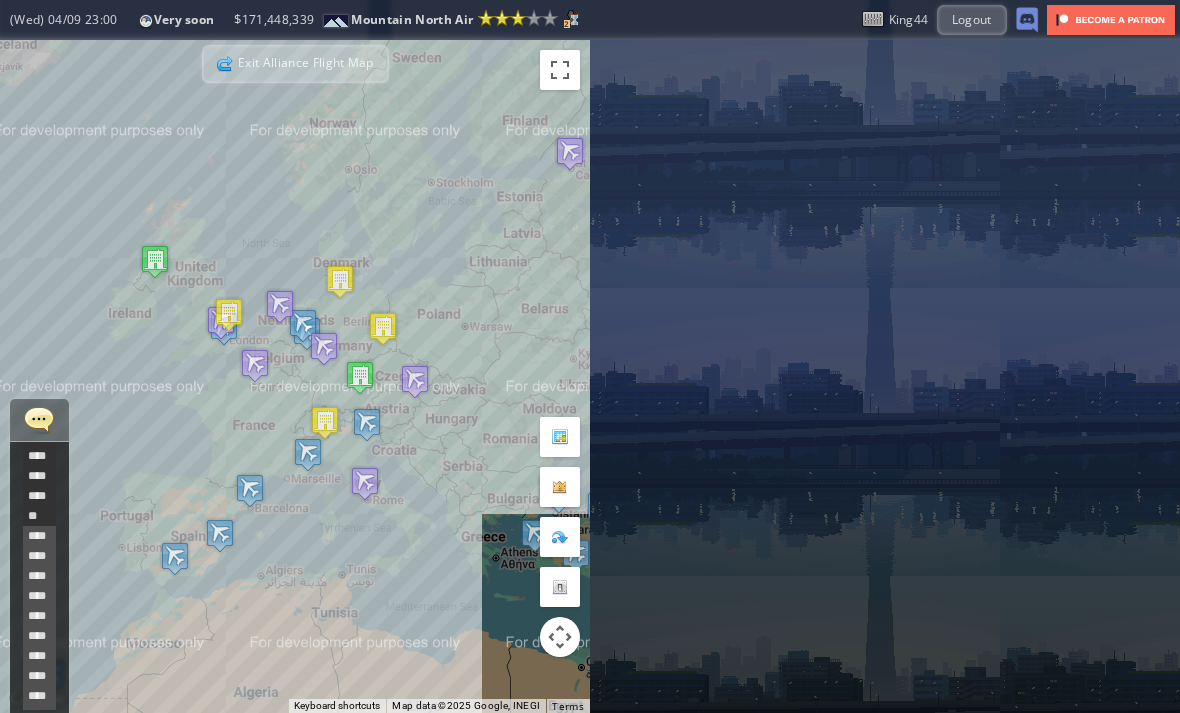 scroll, scrollTop: 448, scrollLeft: 0, axis: vertical 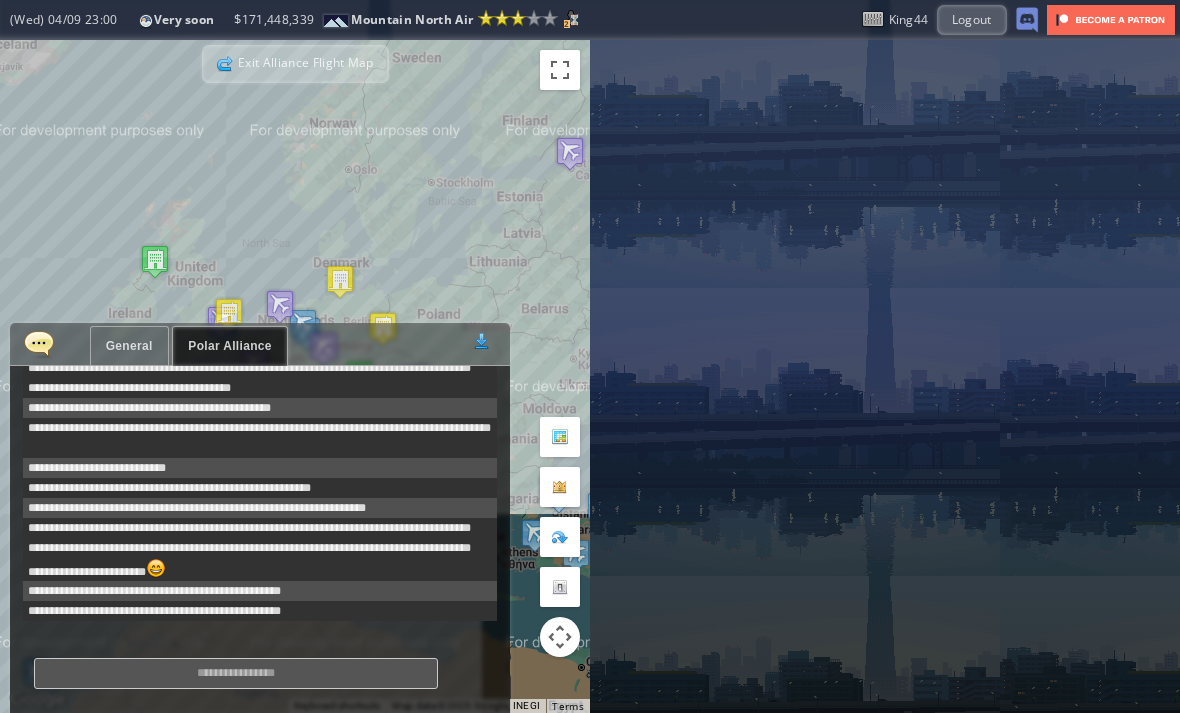 click at bounding box center (39, 343) 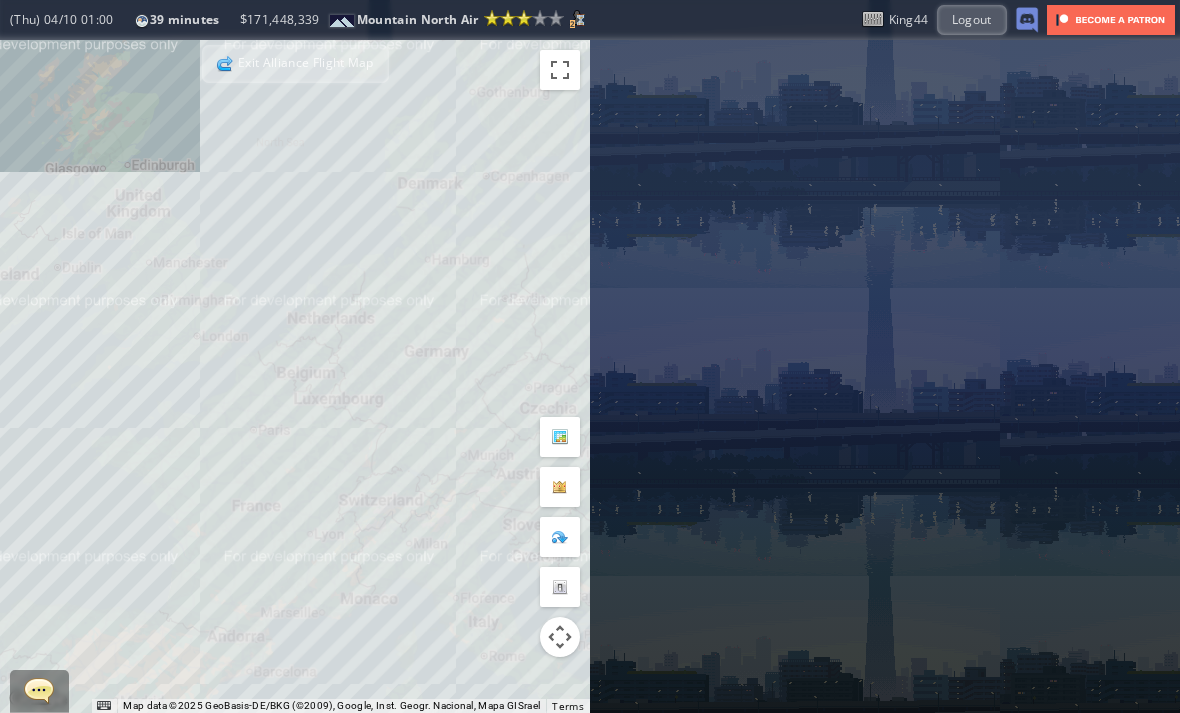 click at bounding box center (227, 64) 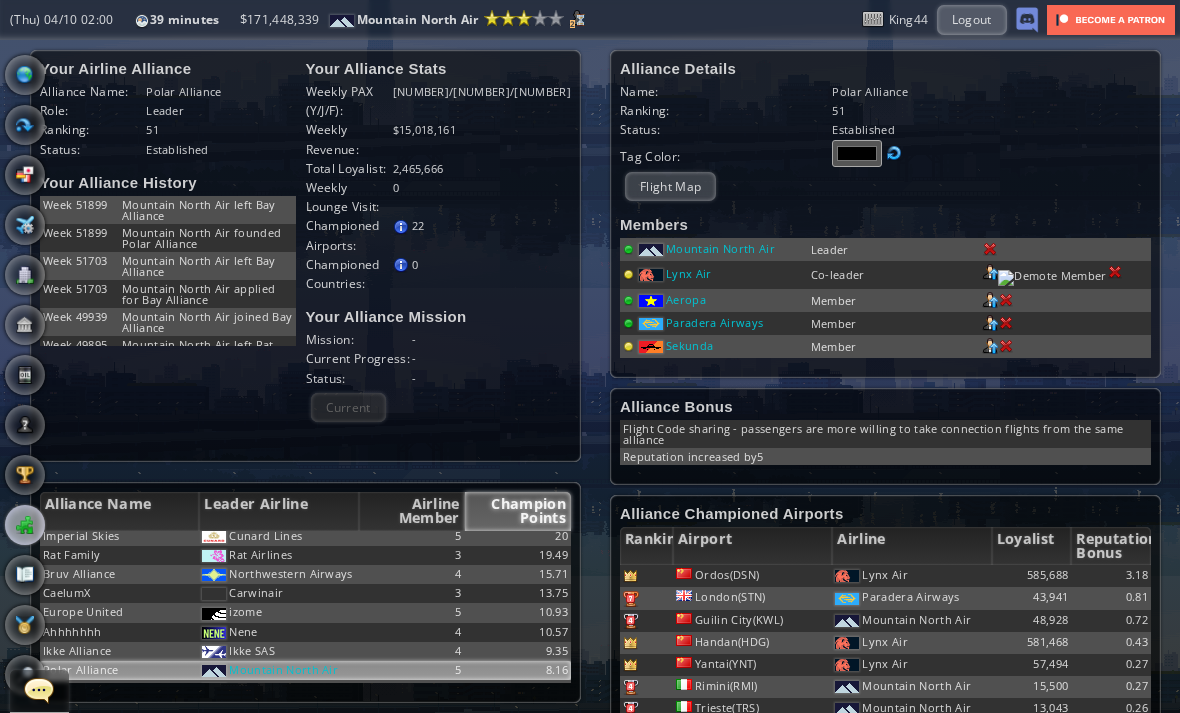 click on "2" at bounding box center (572, 24) 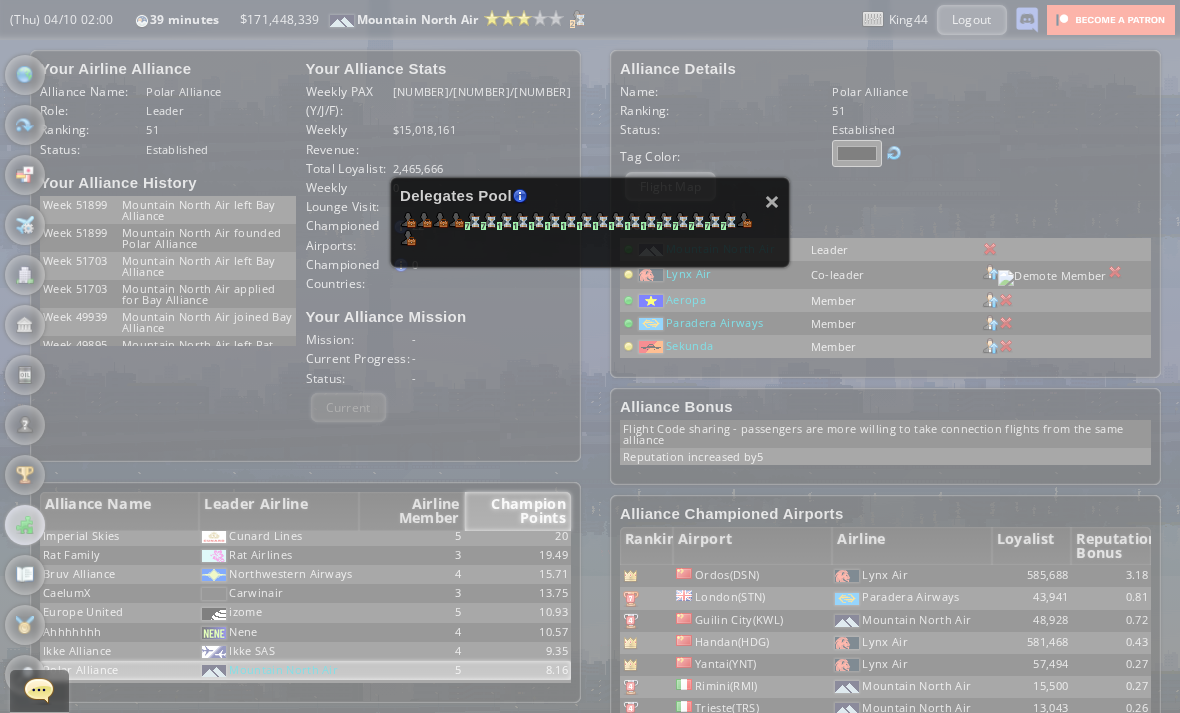 click on "×" at bounding box center (772, 201) 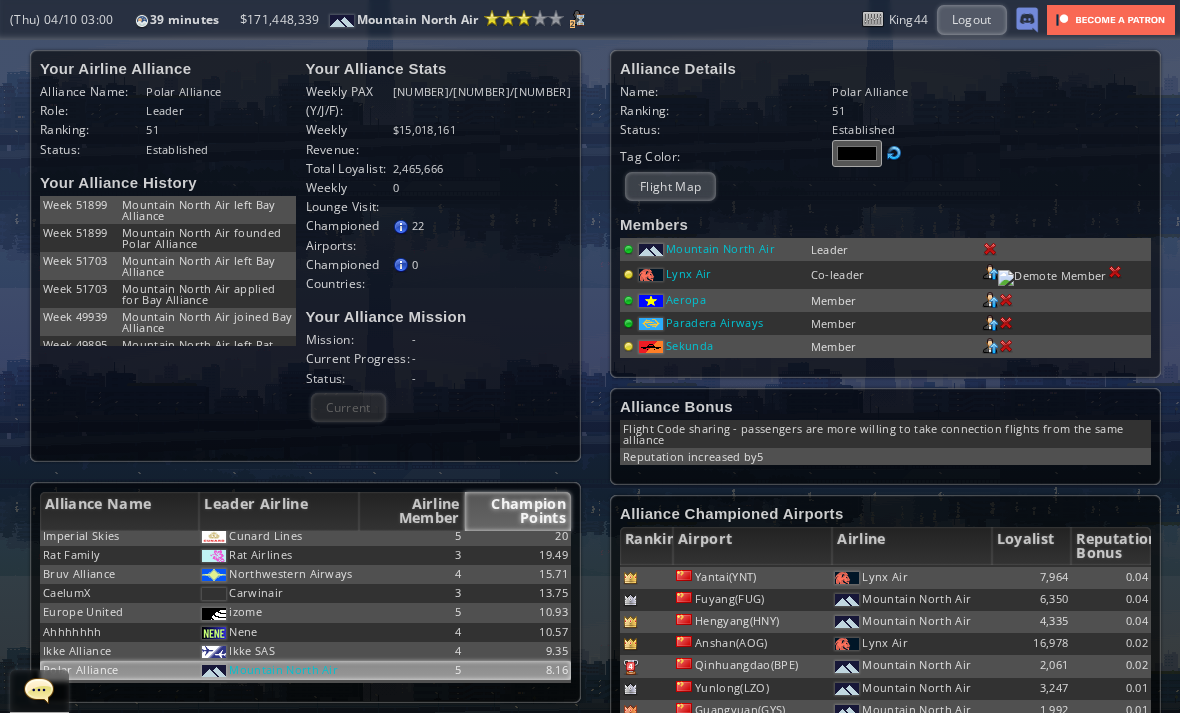 scroll, scrollTop: 641, scrollLeft: 0, axis: vertical 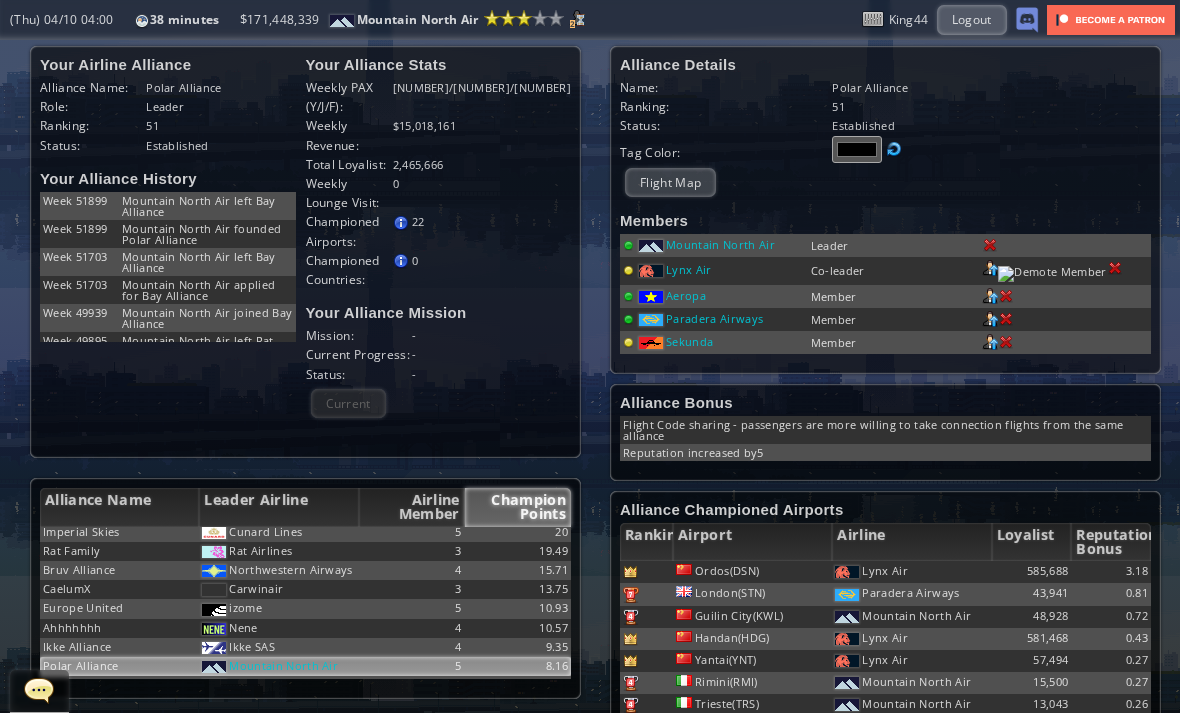 click on "Flight Map" at bounding box center [670, 182] 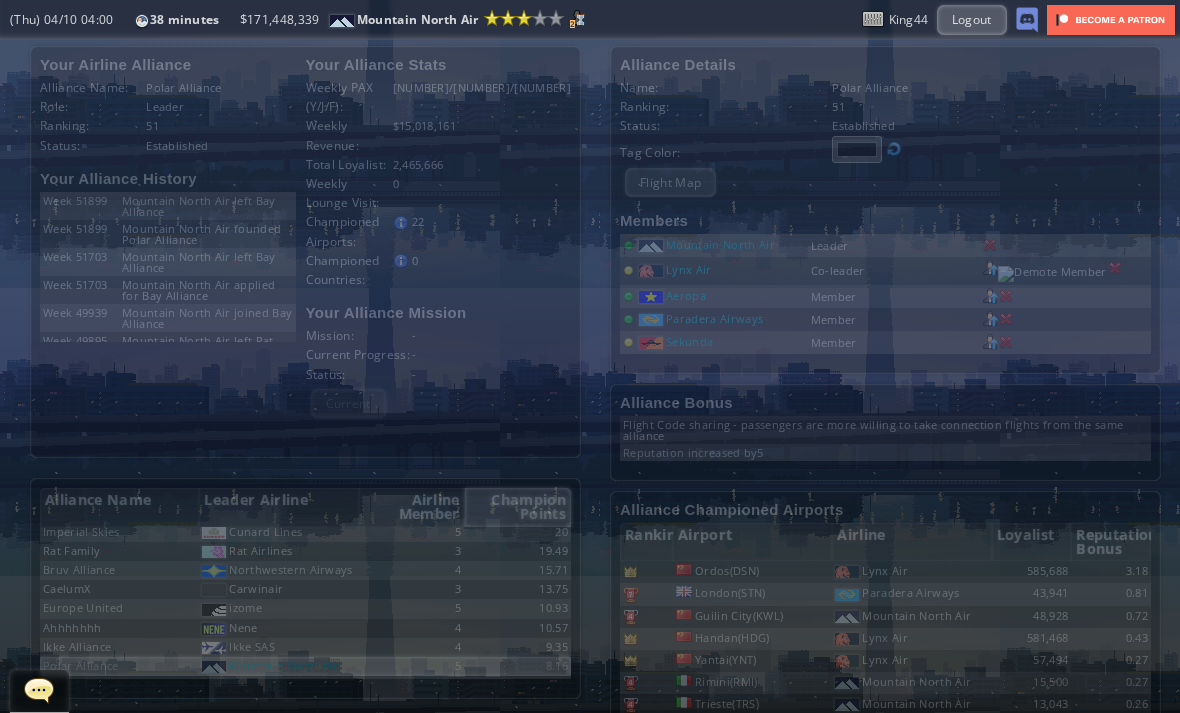 scroll, scrollTop: 0, scrollLeft: 0, axis: both 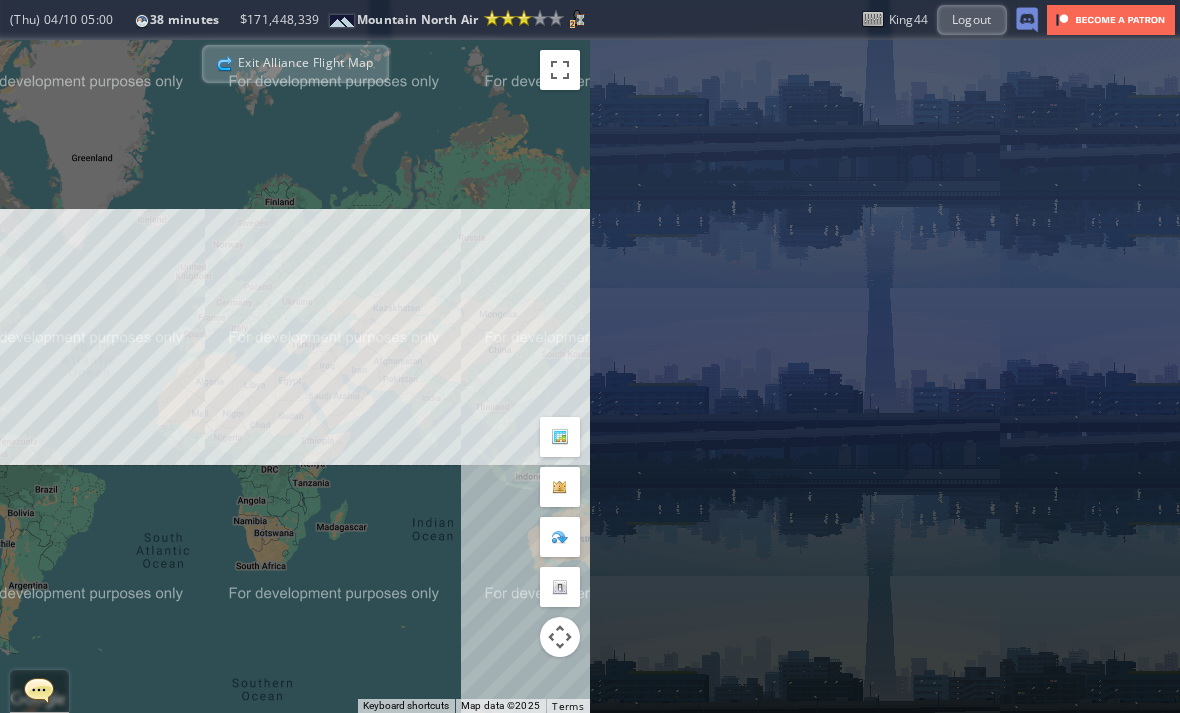 click on "Exit Alliance Flight Map" at bounding box center [295, 64] 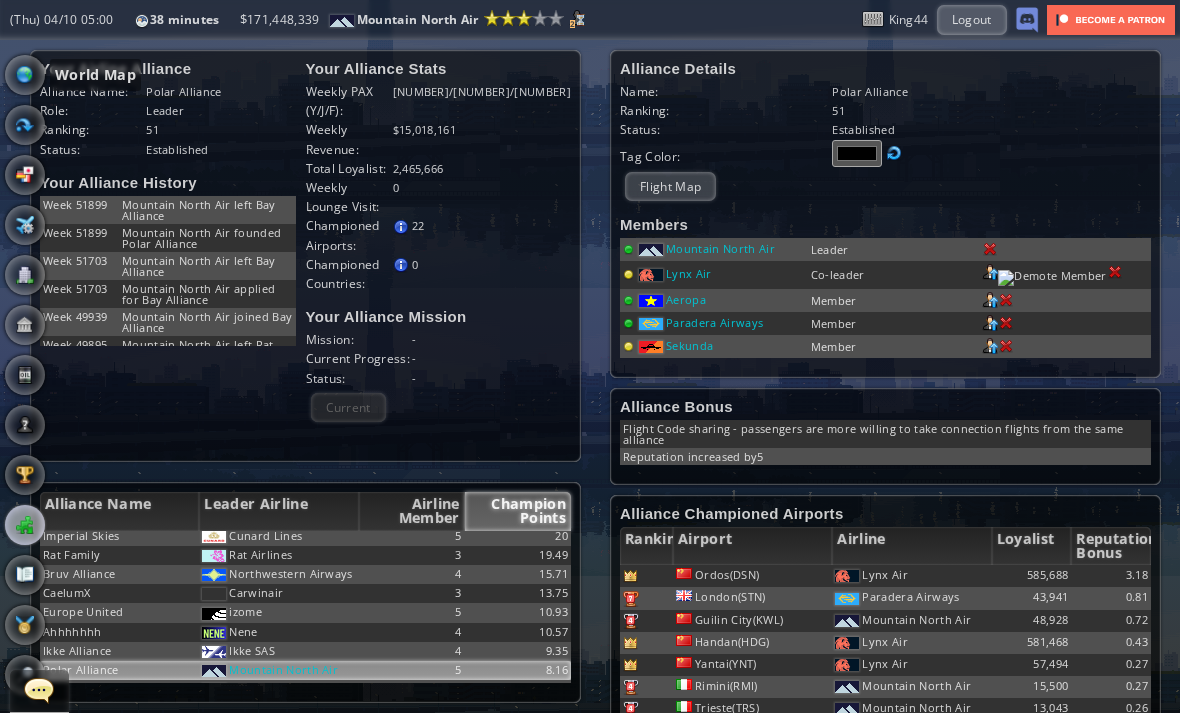 click at bounding box center (25, 75) 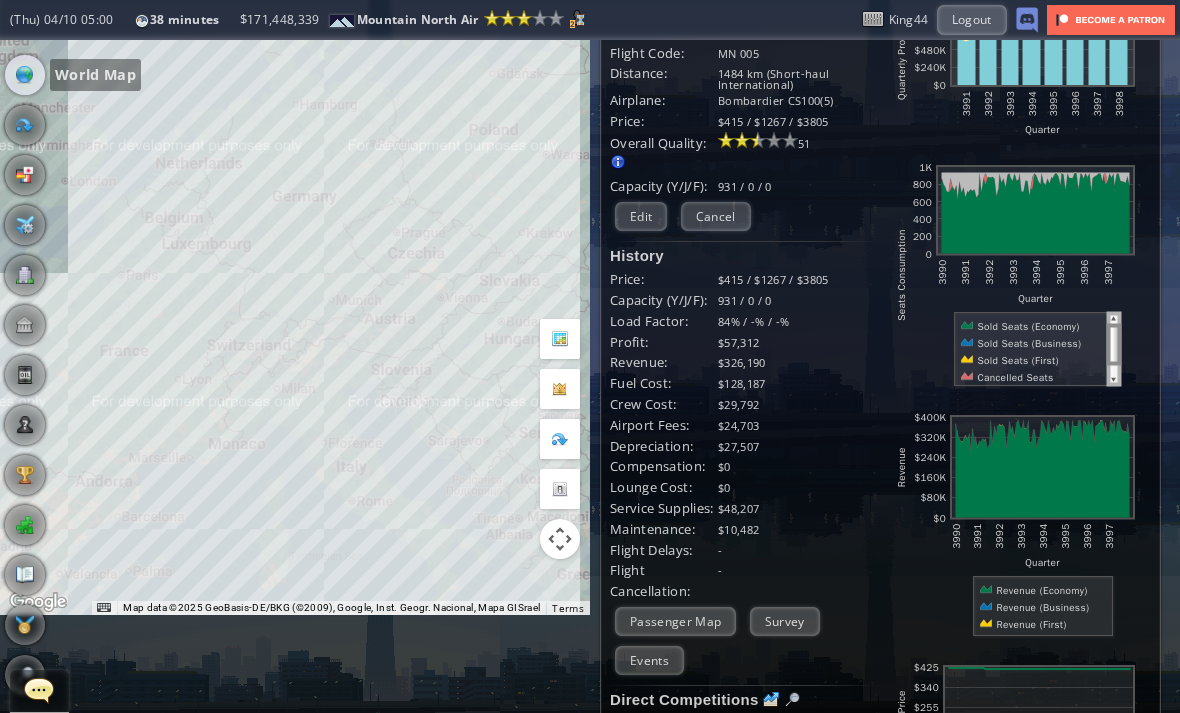 scroll, scrollTop: 103, scrollLeft: 0, axis: vertical 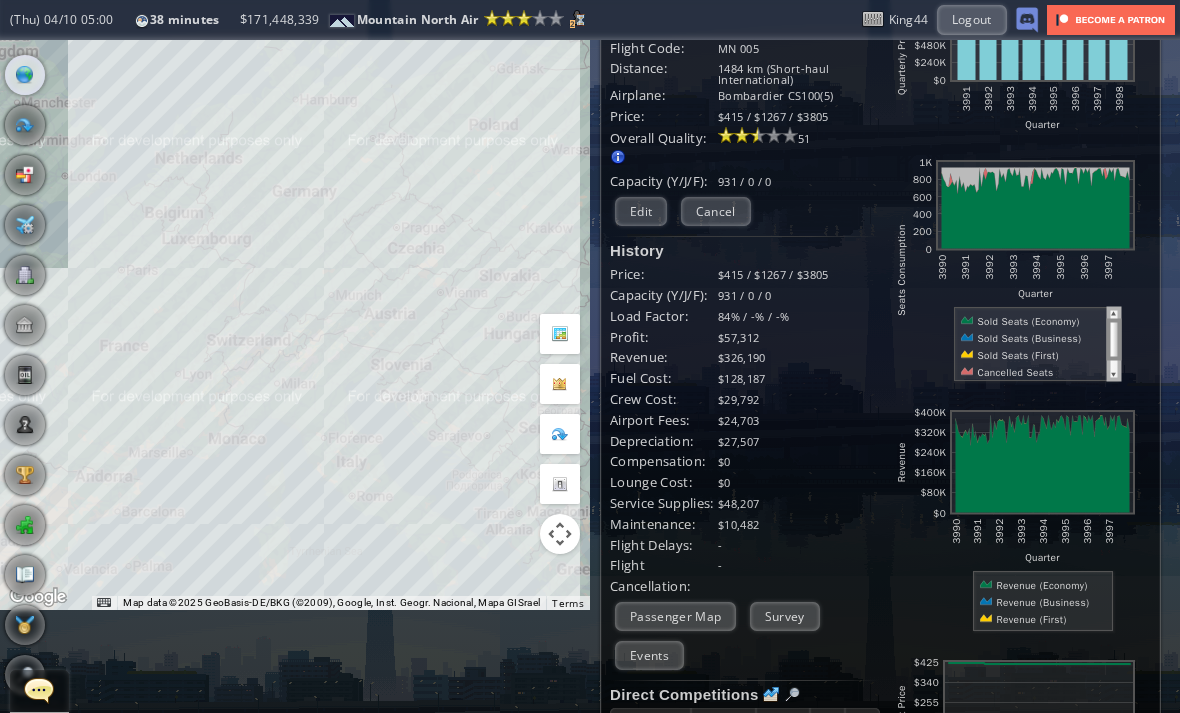 click on "Passenger Map" at bounding box center [675, 616] 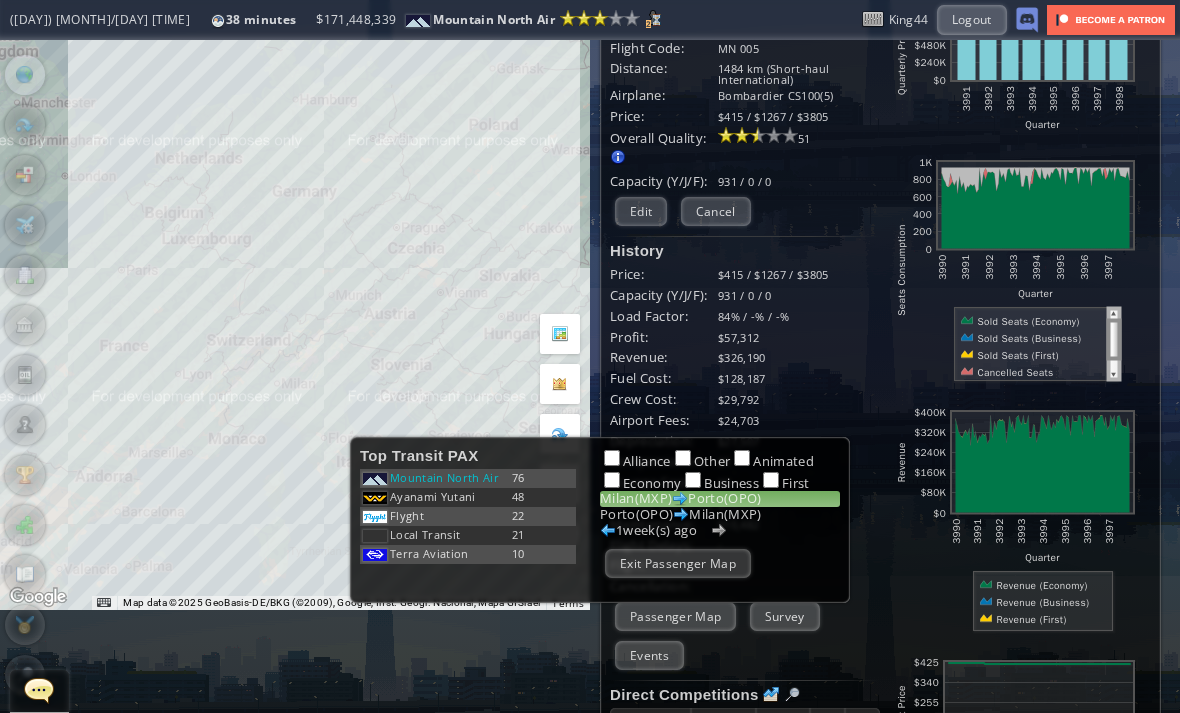 click on "Exit Passenger Map" at bounding box center [678, 563] 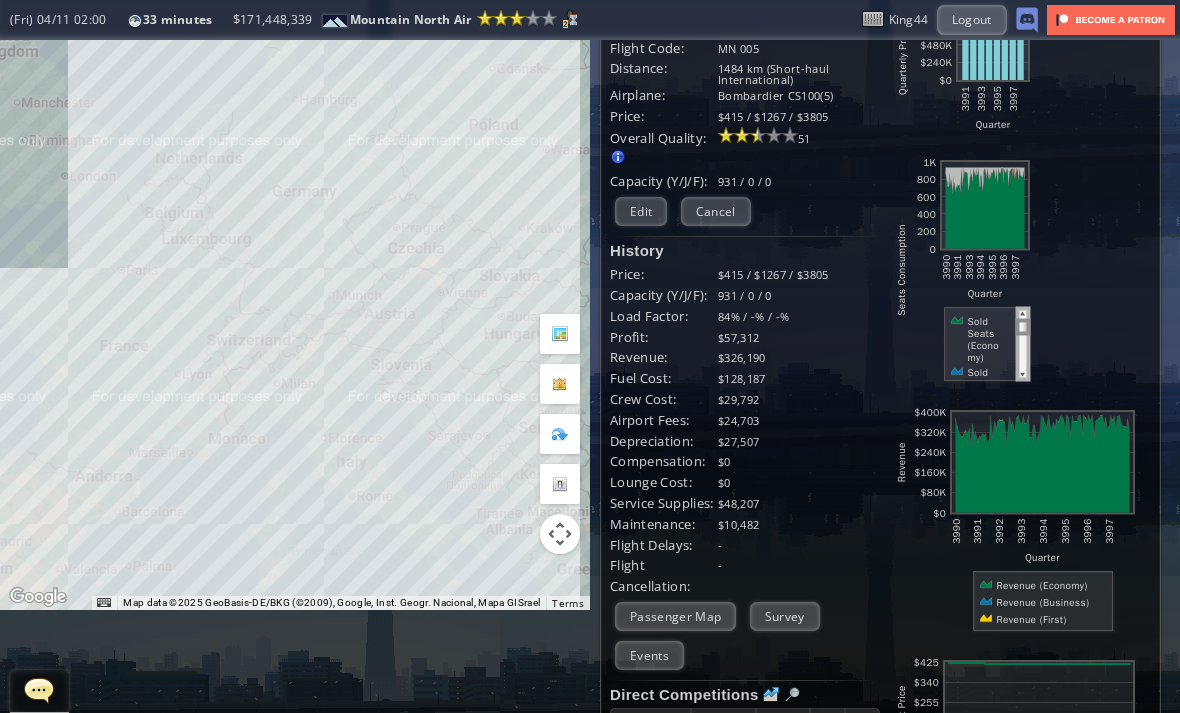 click at bounding box center (39, 690) 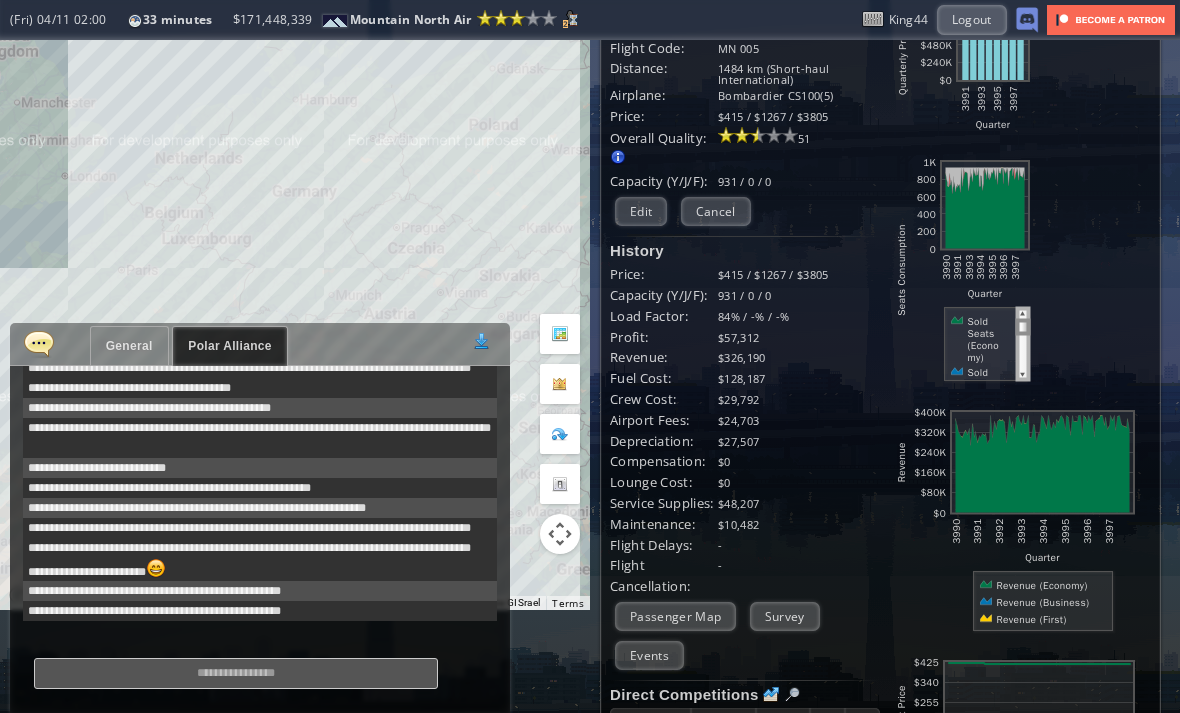 click on "General
Polar Alliance" at bounding box center [175, 346] 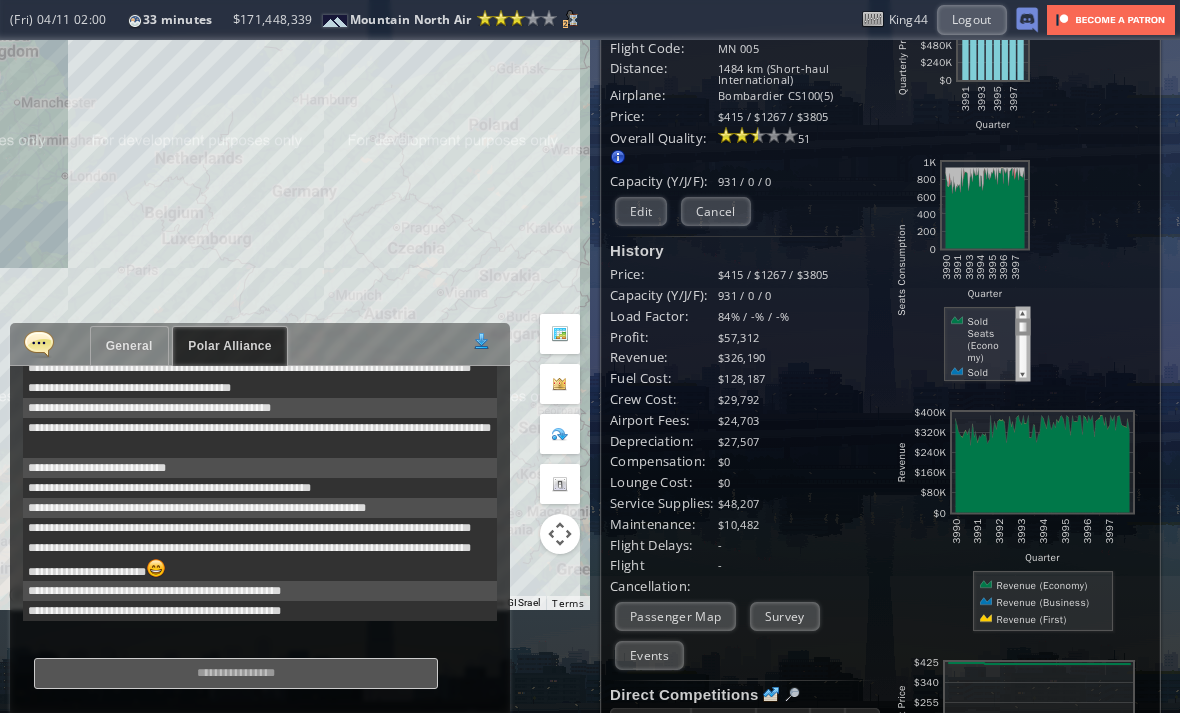 click on "To navigate, press the arrow keys." at bounding box center (295, 273) 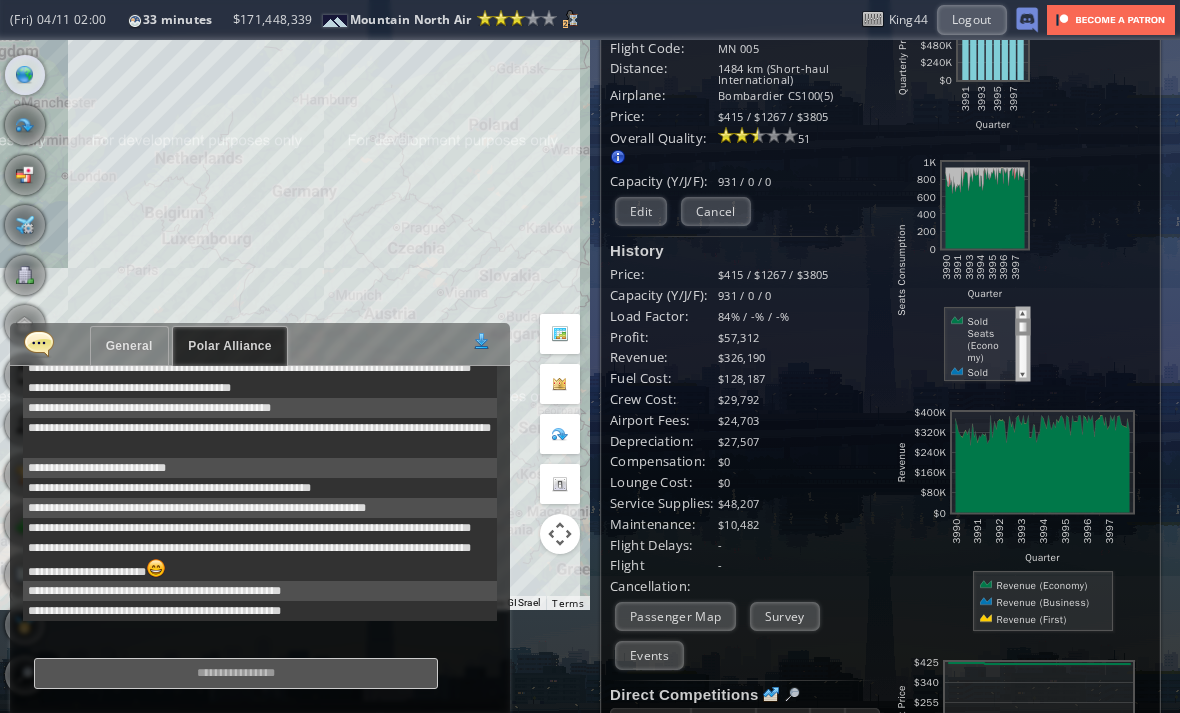 click at bounding box center [39, 343] 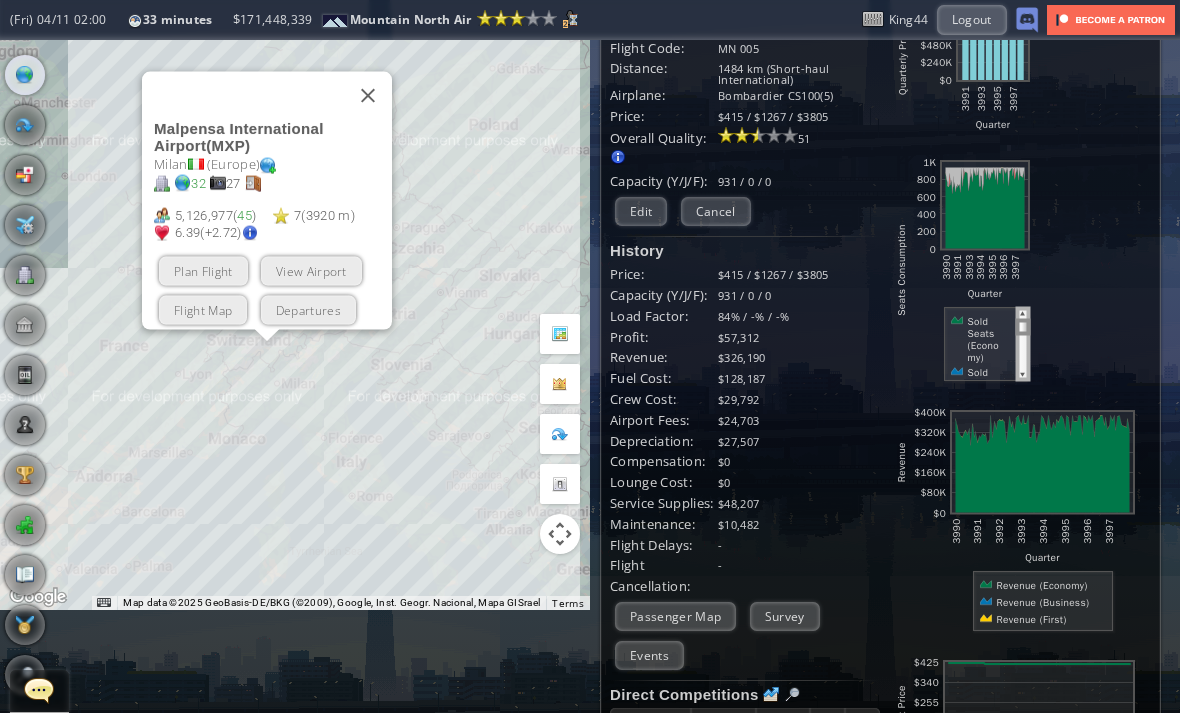 click on "View Airport" at bounding box center [311, 270] 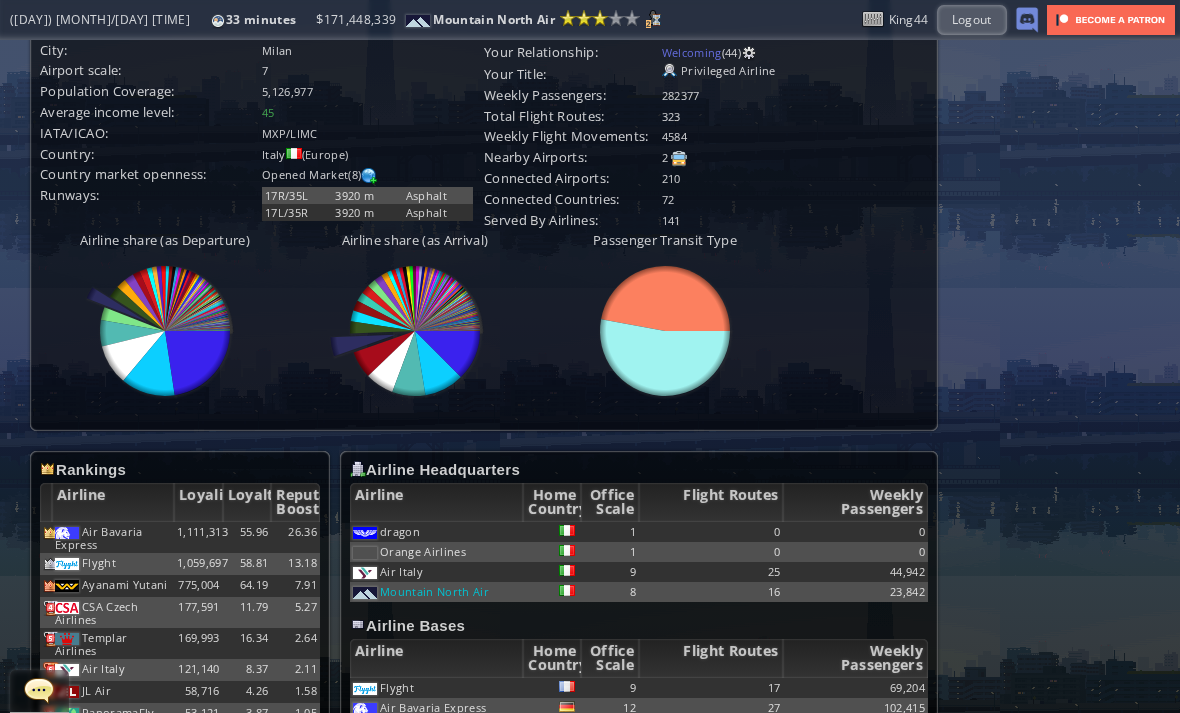 scroll, scrollTop: 829, scrollLeft: 0, axis: vertical 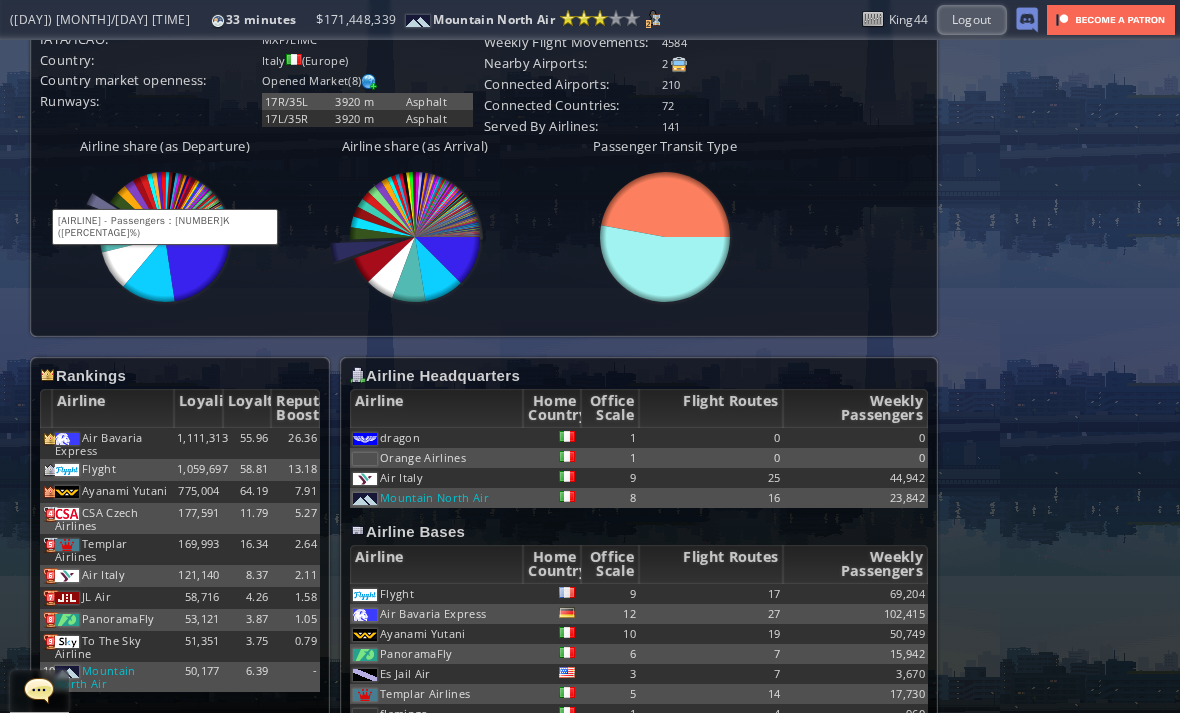 click at bounding box center (198, 234) 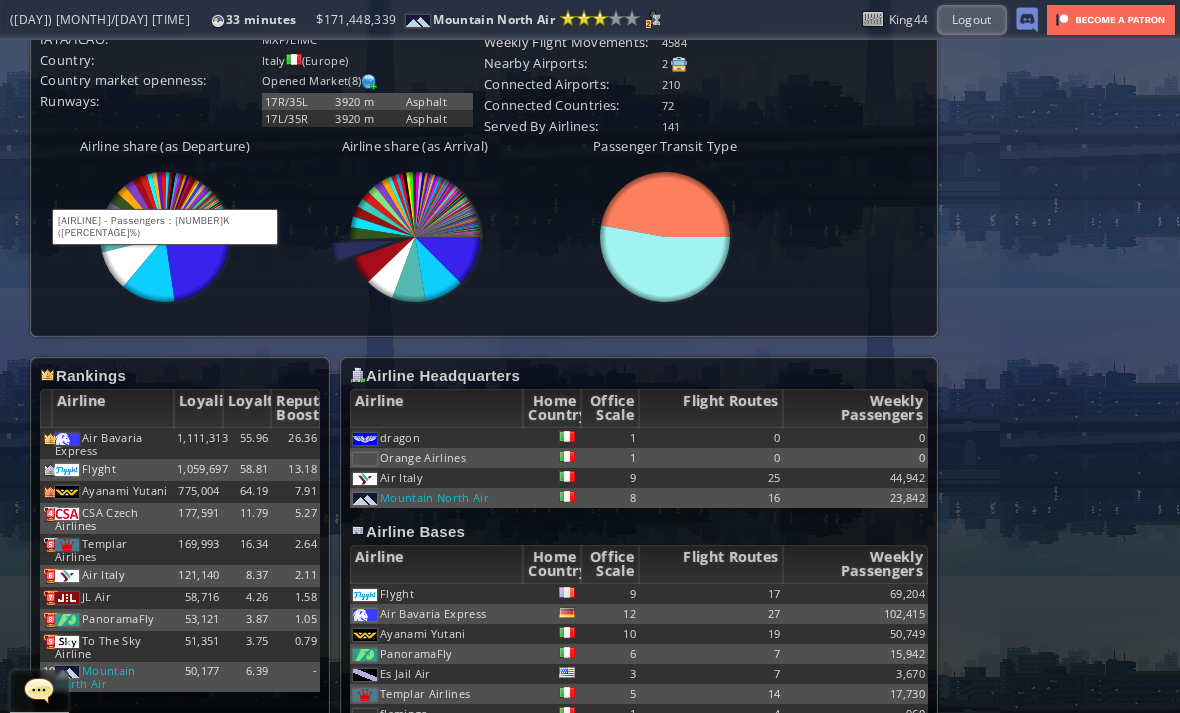 click at bounding box center (198, 234) 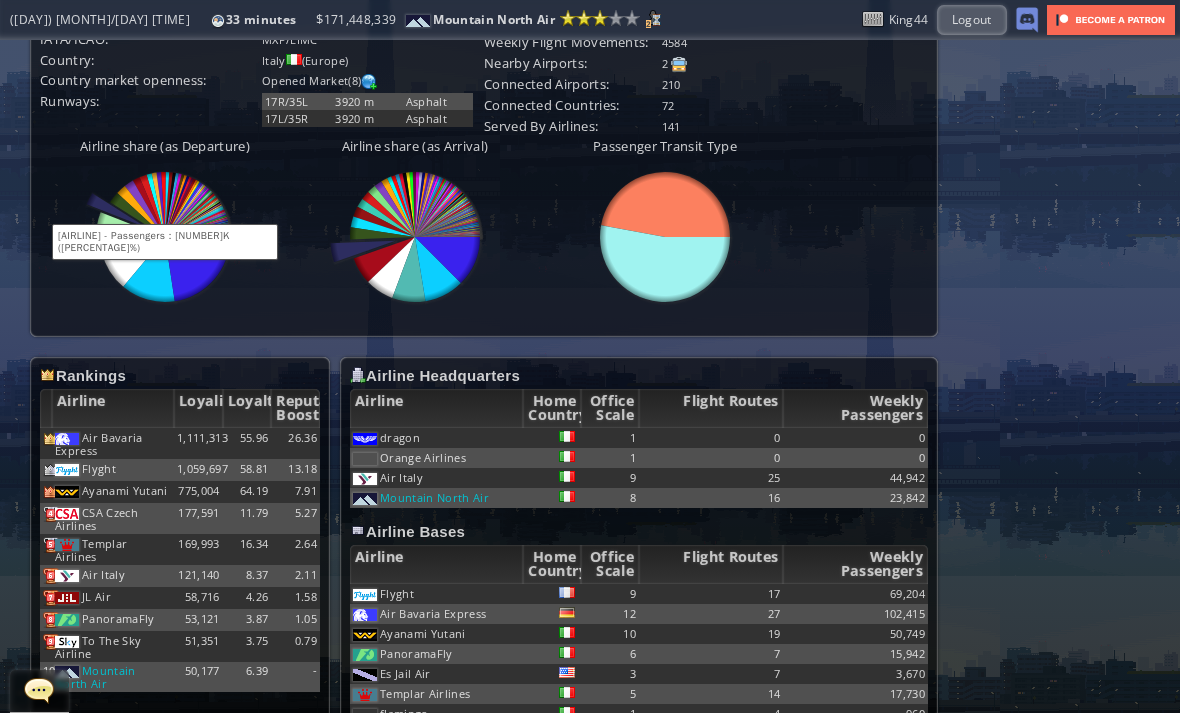 click at bounding box center [198, 234] 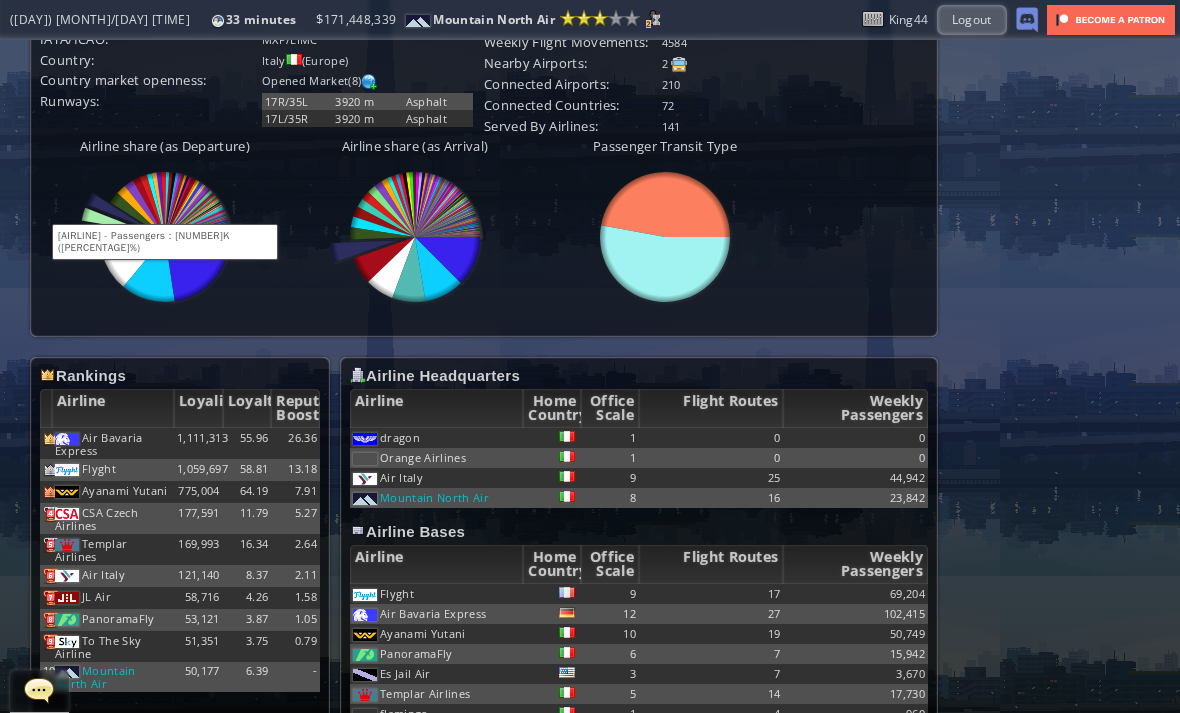click at bounding box center [115, 221] 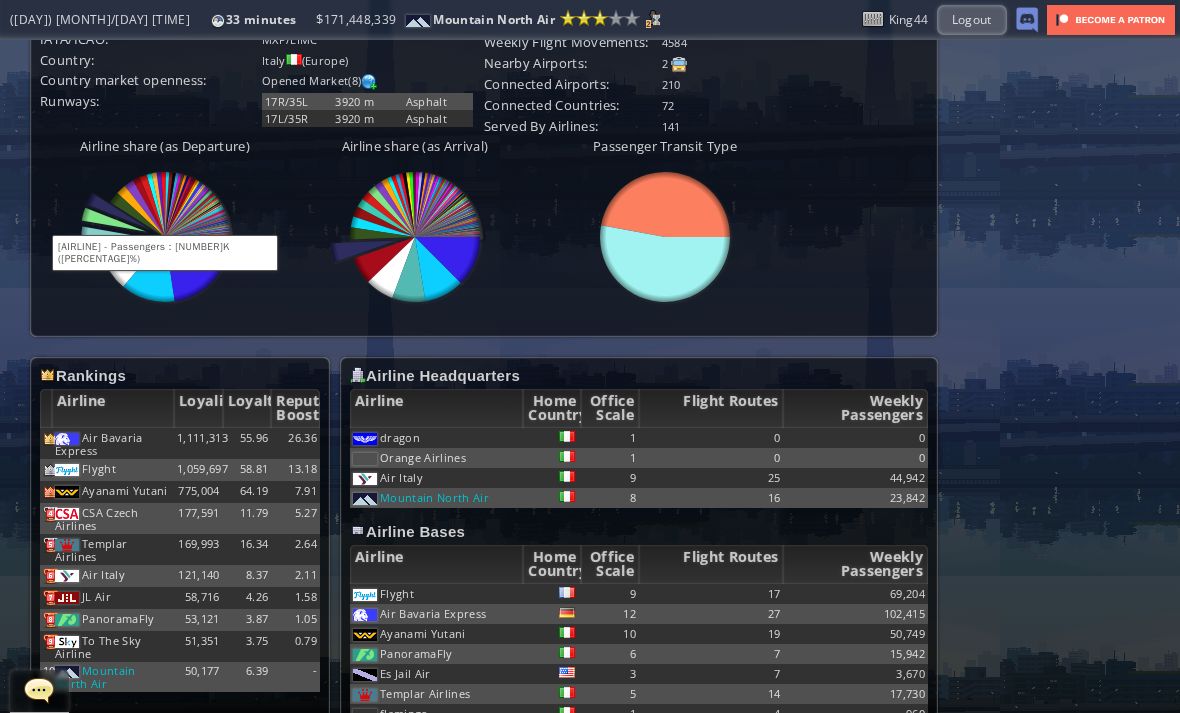 click at bounding box center (198, 234) 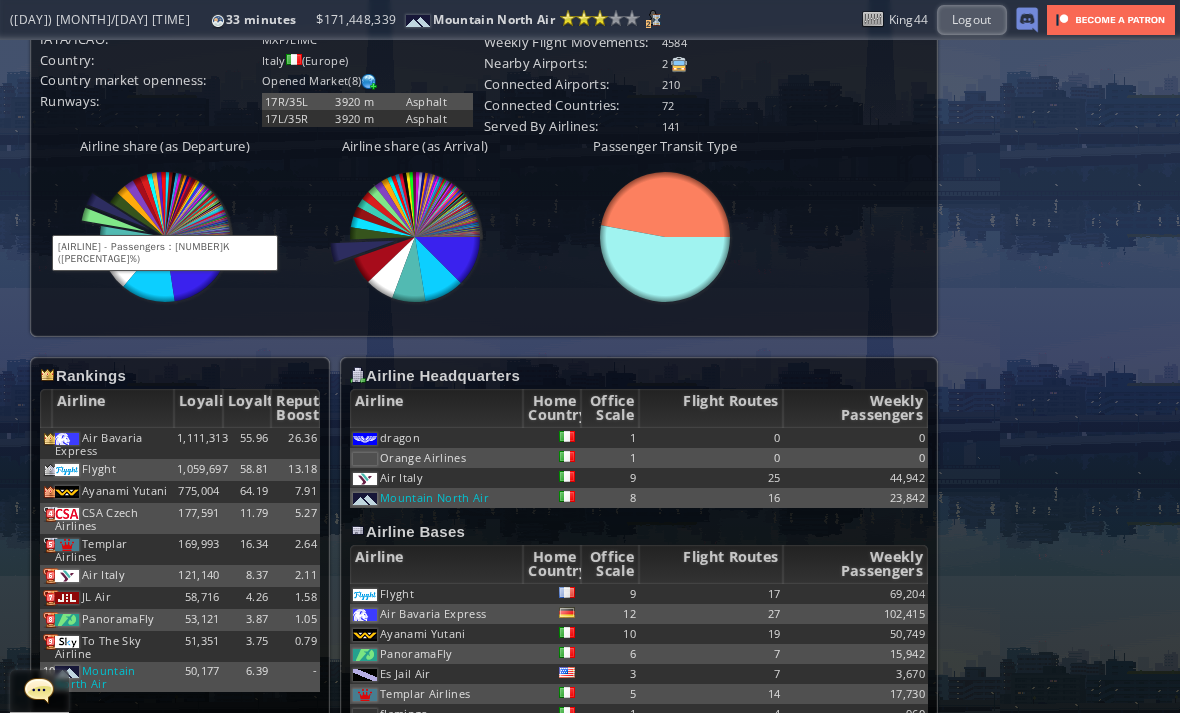 click at bounding box center (115, 221) 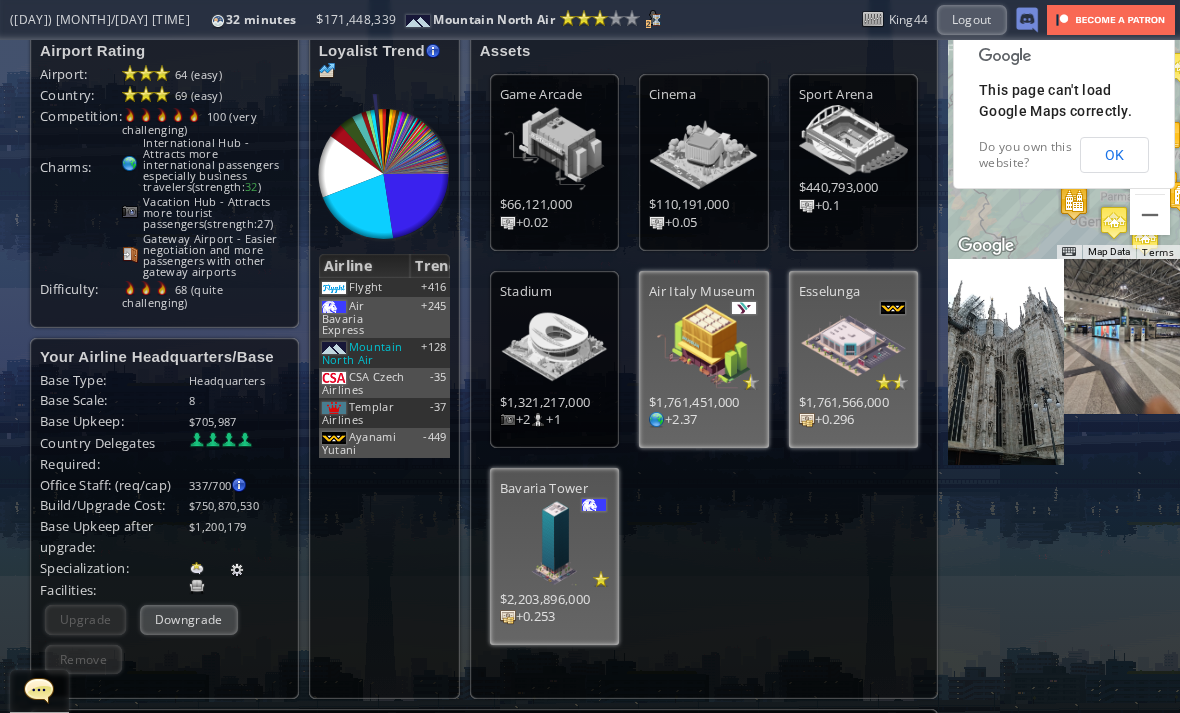 scroll, scrollTop: 14, scrollLeft: 0, axis: vertical 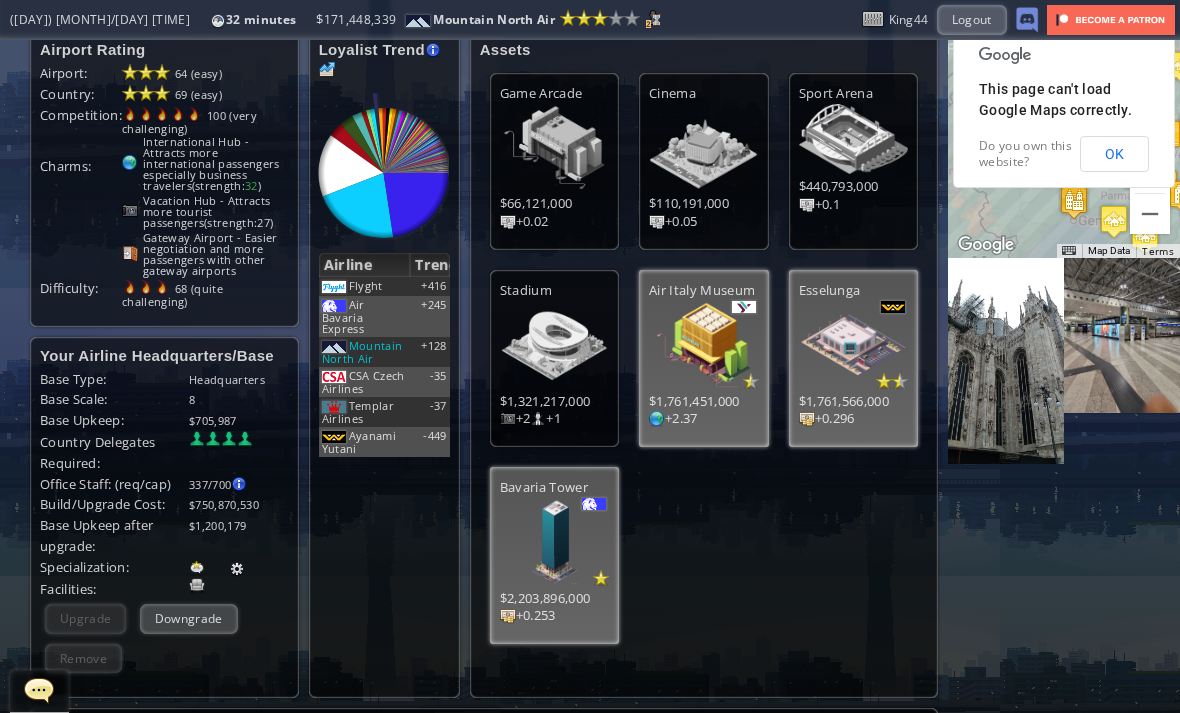 click at bounding box center (554, 148) 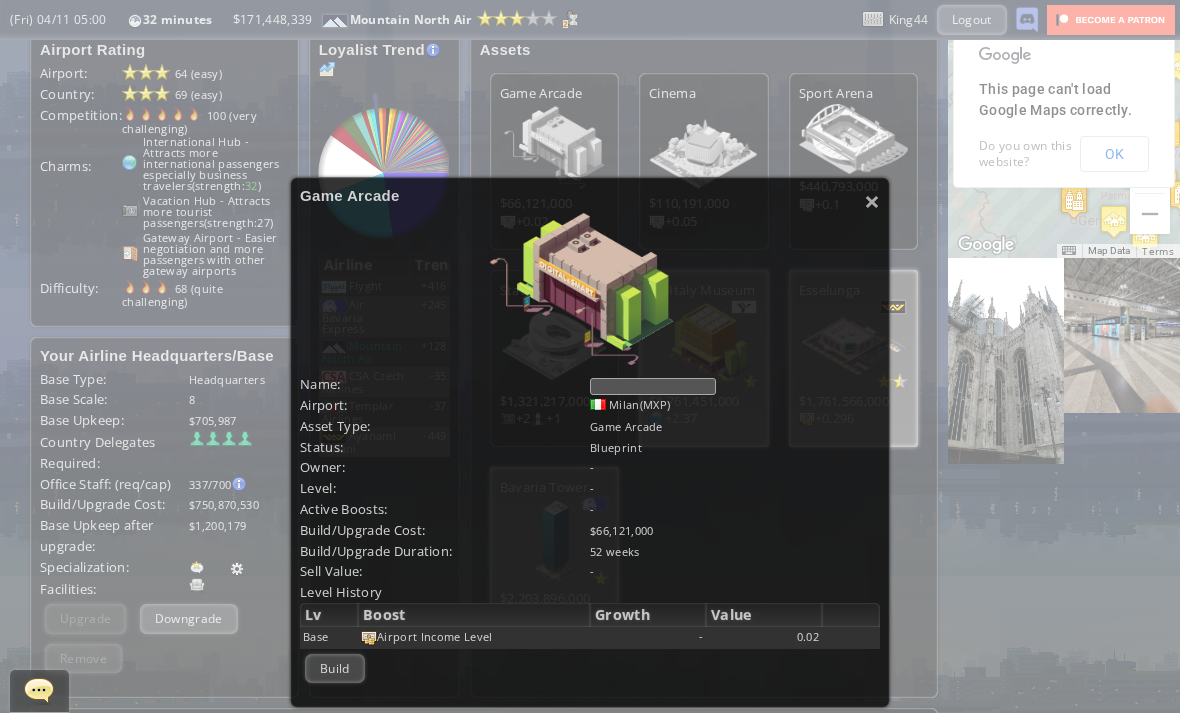 click on "×" at bounding box center [872, 201] 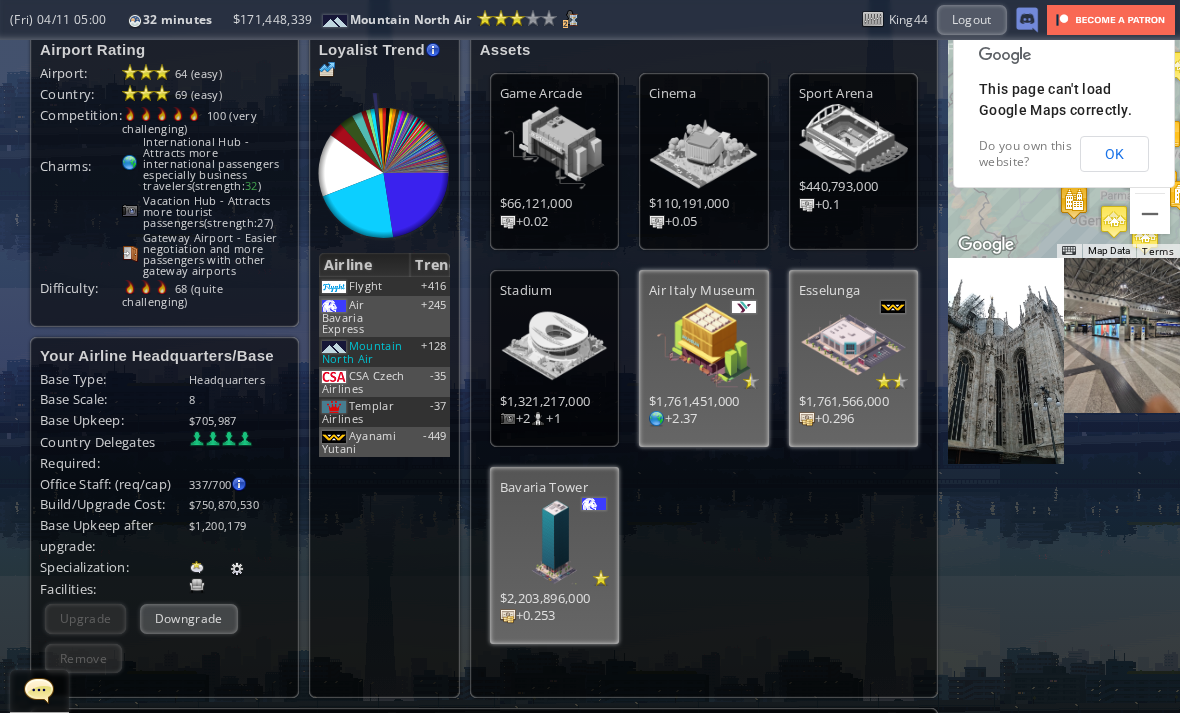 click on "$110,191,000" at bounding box center (554, 203) 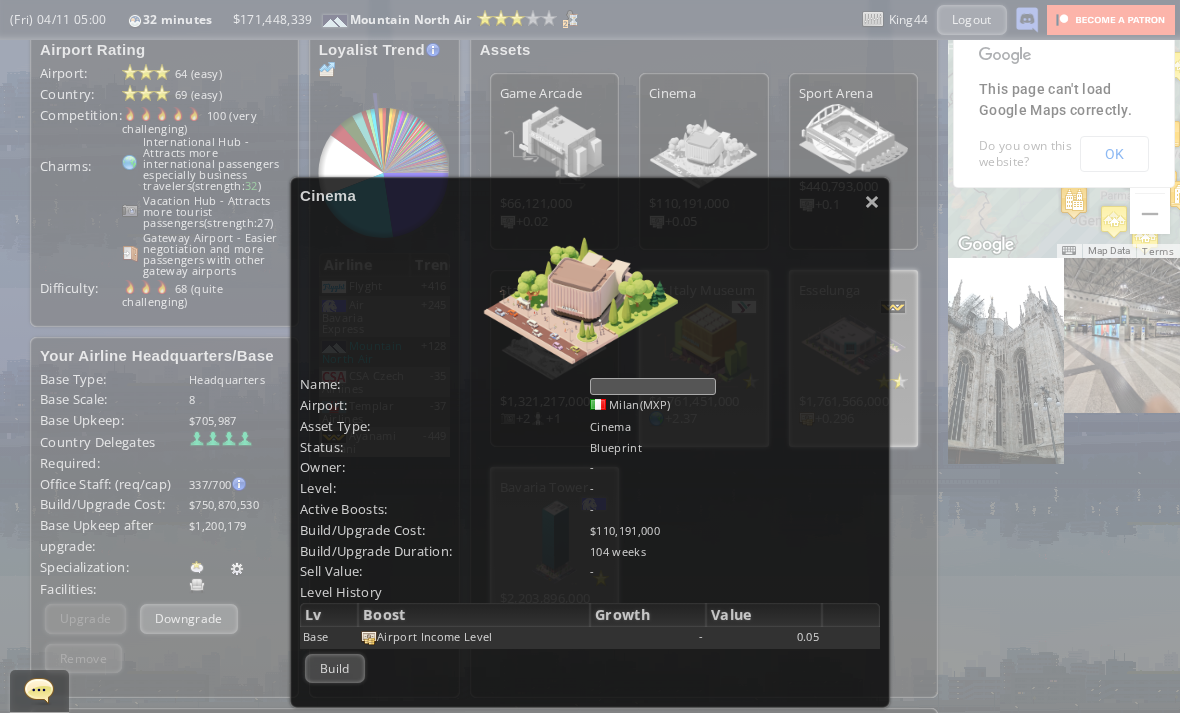 click on "×" at bounding box center [872, 201] 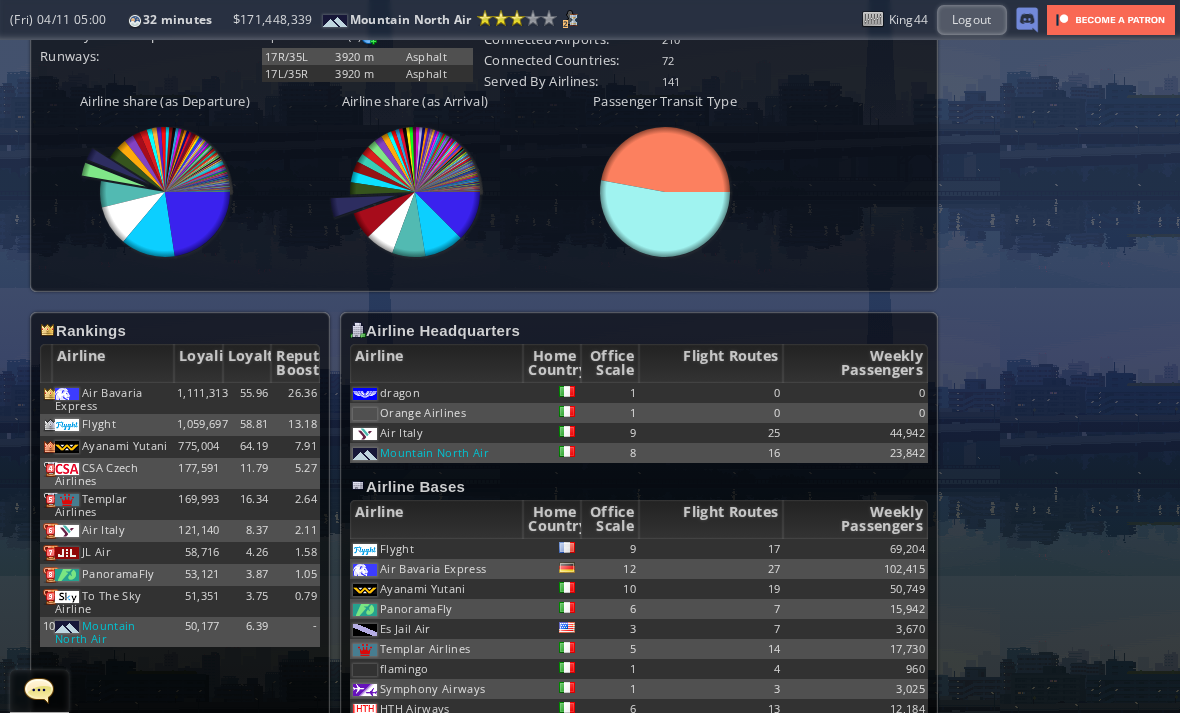 scroll, scrollTop: 925, scrollLeft: 0, axis: vertical 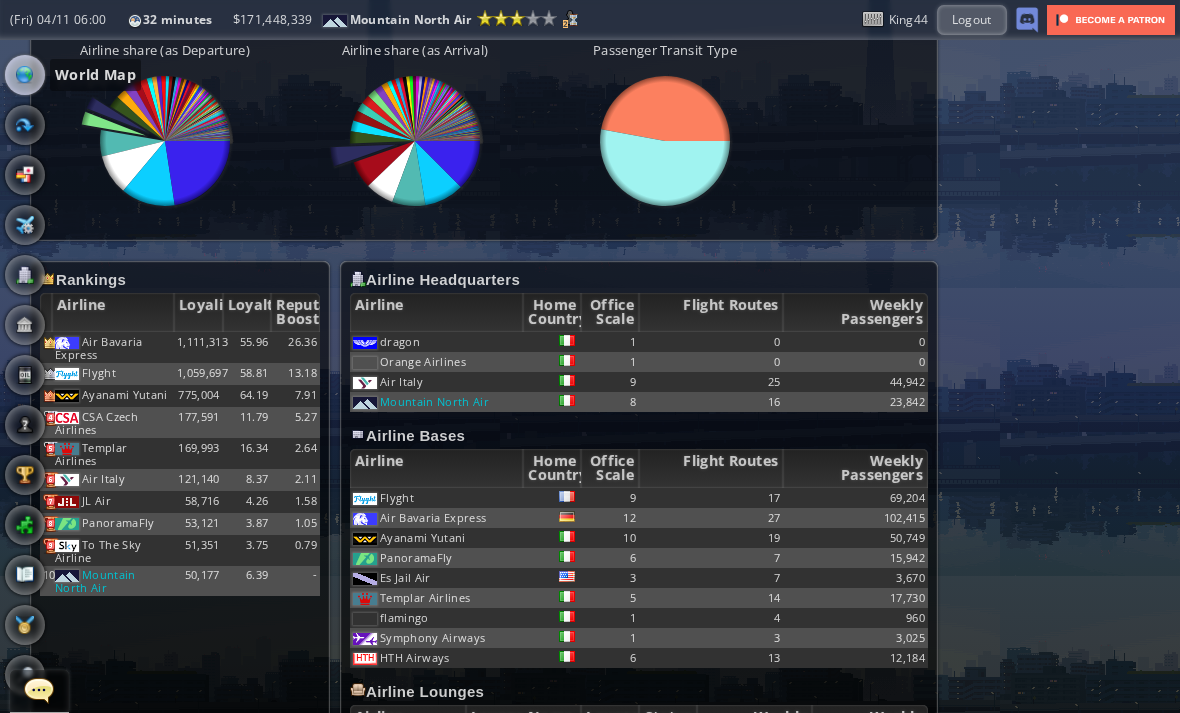 click at bounding box center (25, 75) 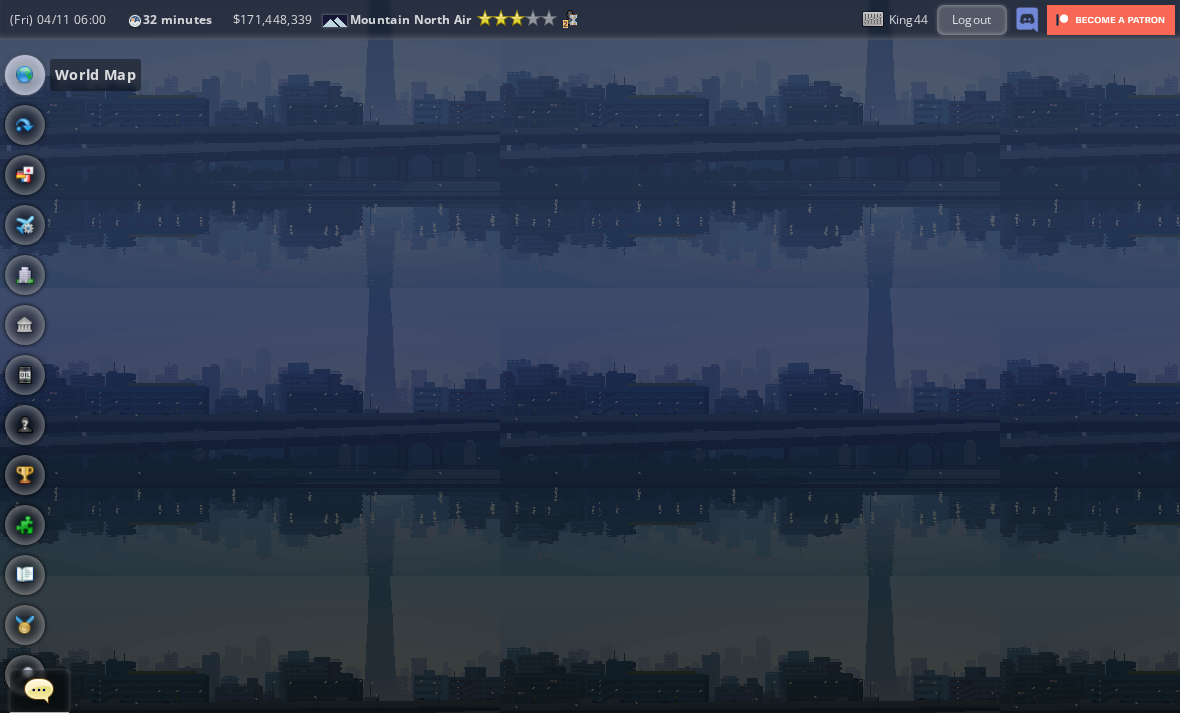 scroll, scrollTop: 250, scrollLeft: 0, axis: vertical 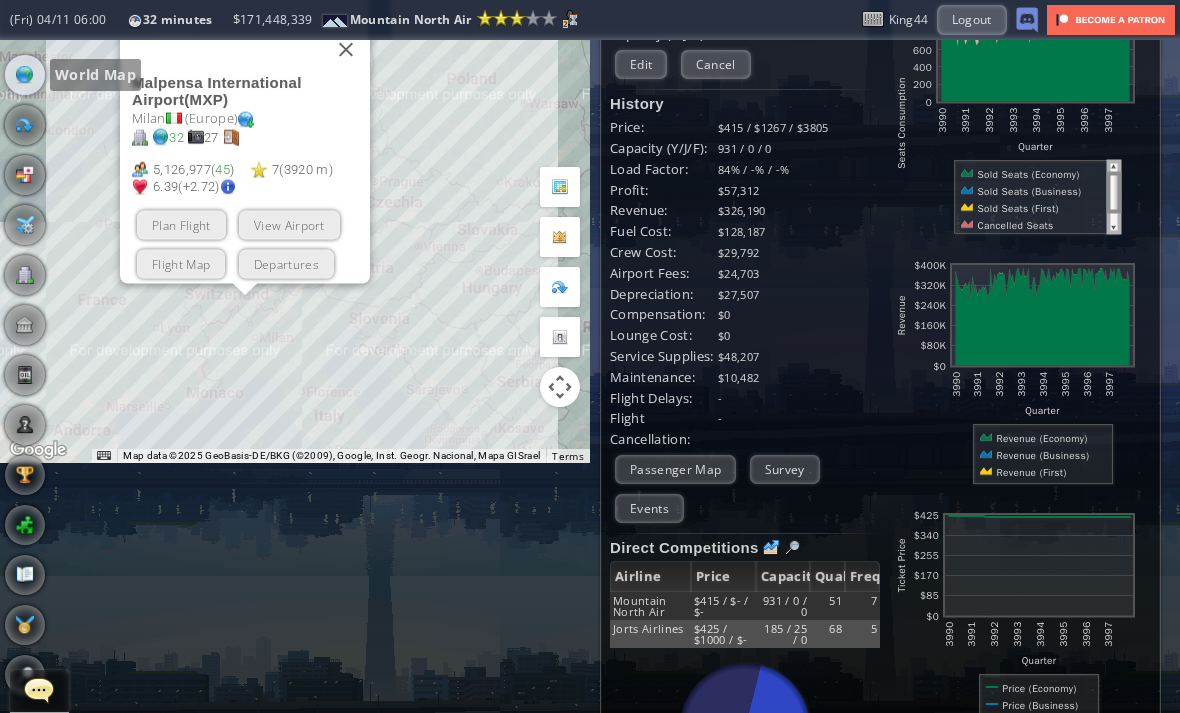 click at bounding box center [346, 49] 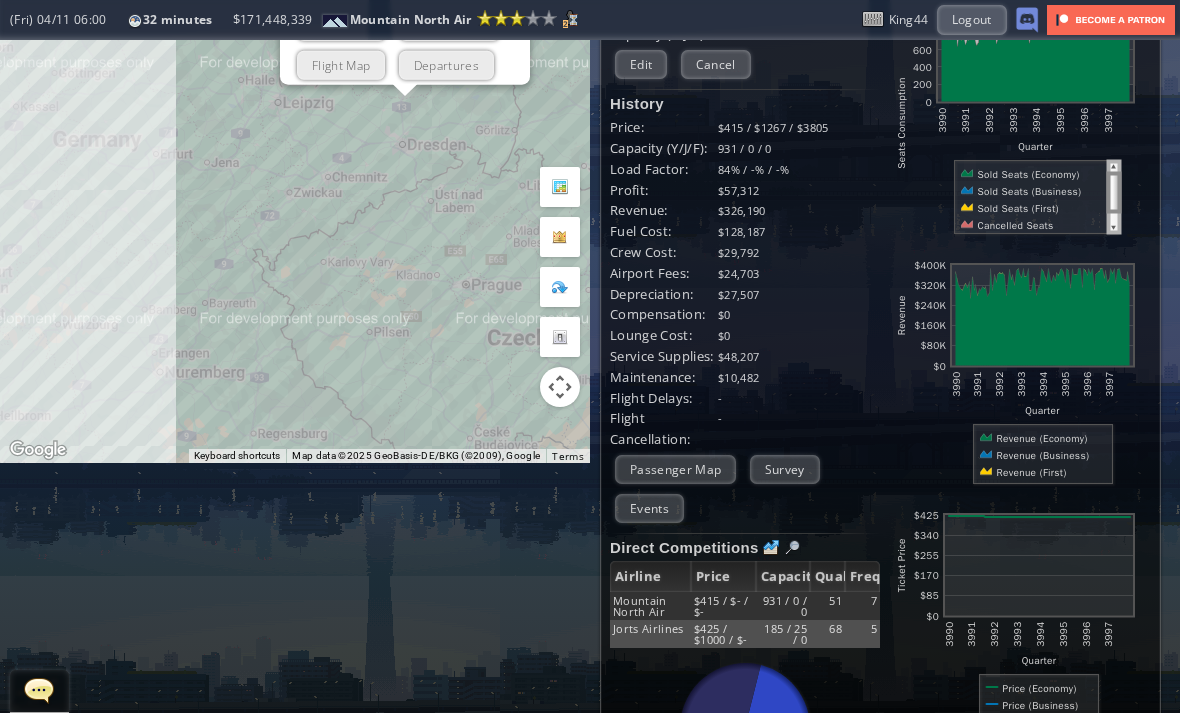 click on "View Airport" at bounding box center [449, 25] 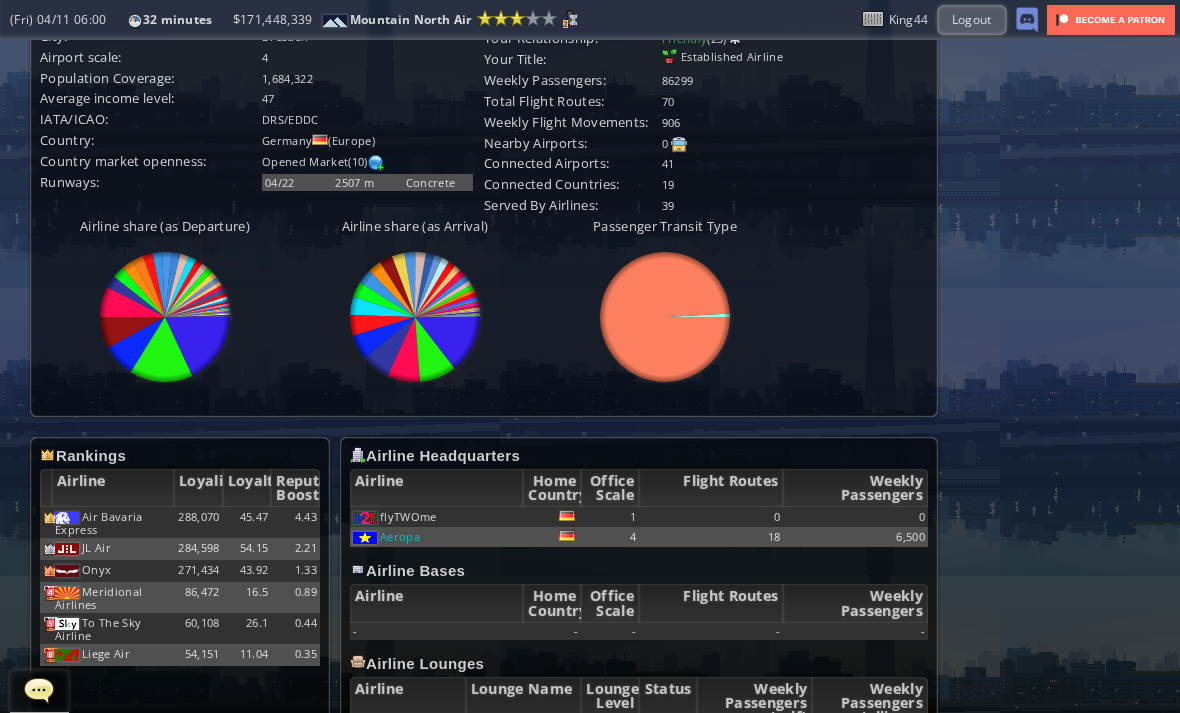 scroll, scrollTop: 575, scrollLeft: 0, axis: vertical 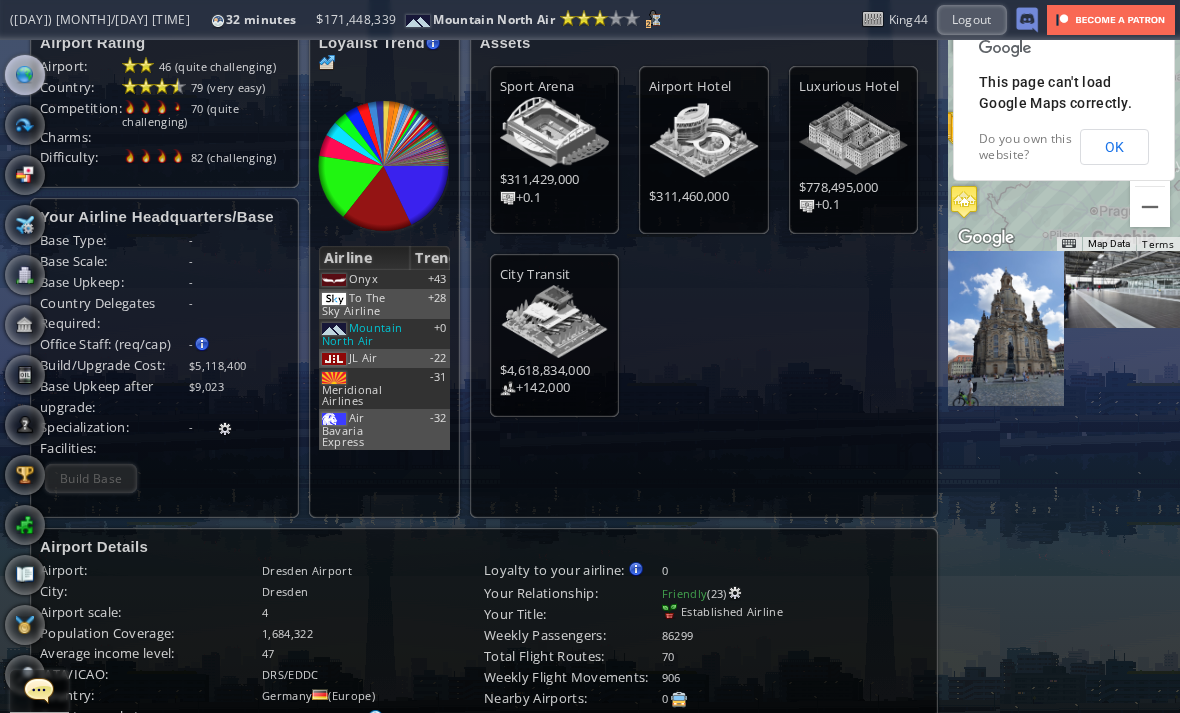 click at bounding box center [25, 75] 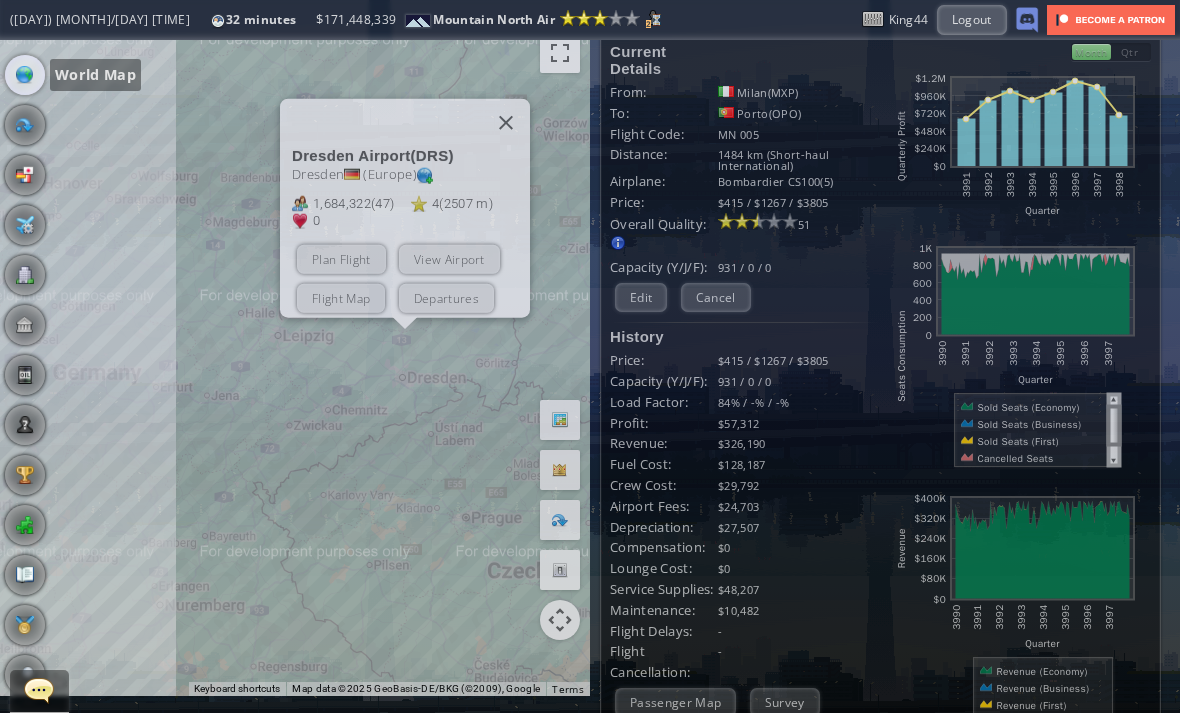 scroll, scrollTop: 14, scrollLeft: 0, axis: vertical 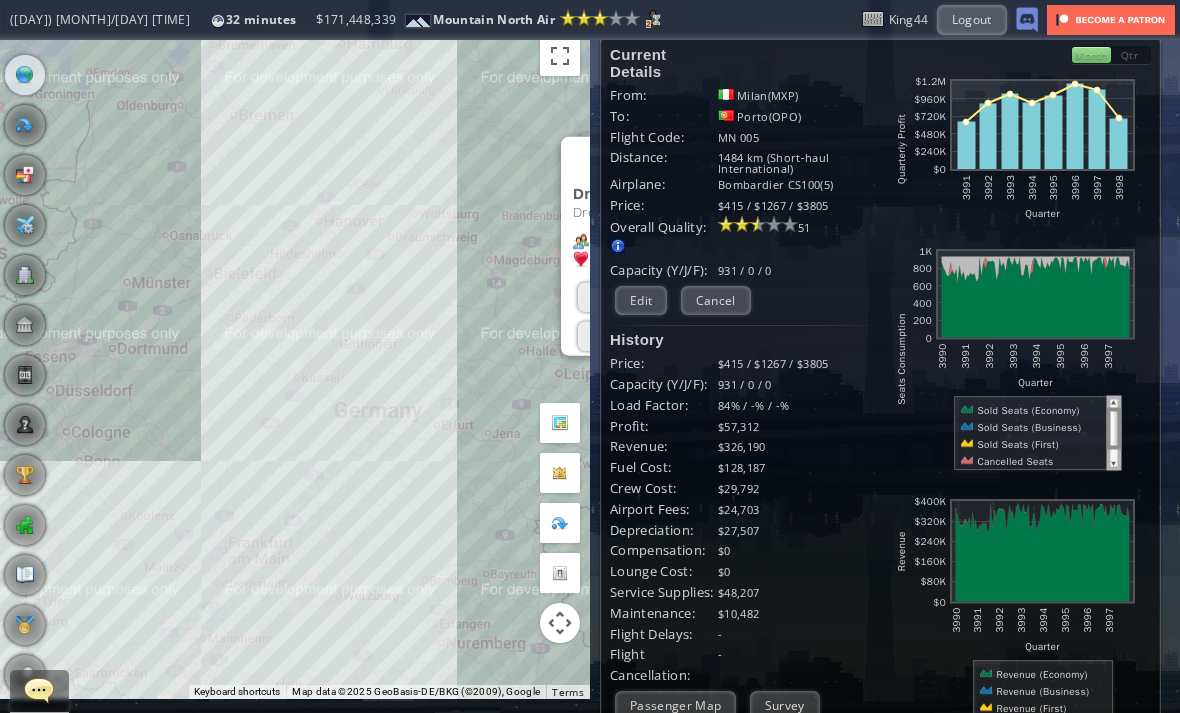 click on "To navigate, press the arrow keys.
Dresden Airport  ( DRS )
Dresden  ( Europe )
1,684,322  ( 47 )
4  ( 2507 m )
0
(+2.72)
Plan Flight
View Airport
Flight Map
Departures" at bounding box center [295, 362] 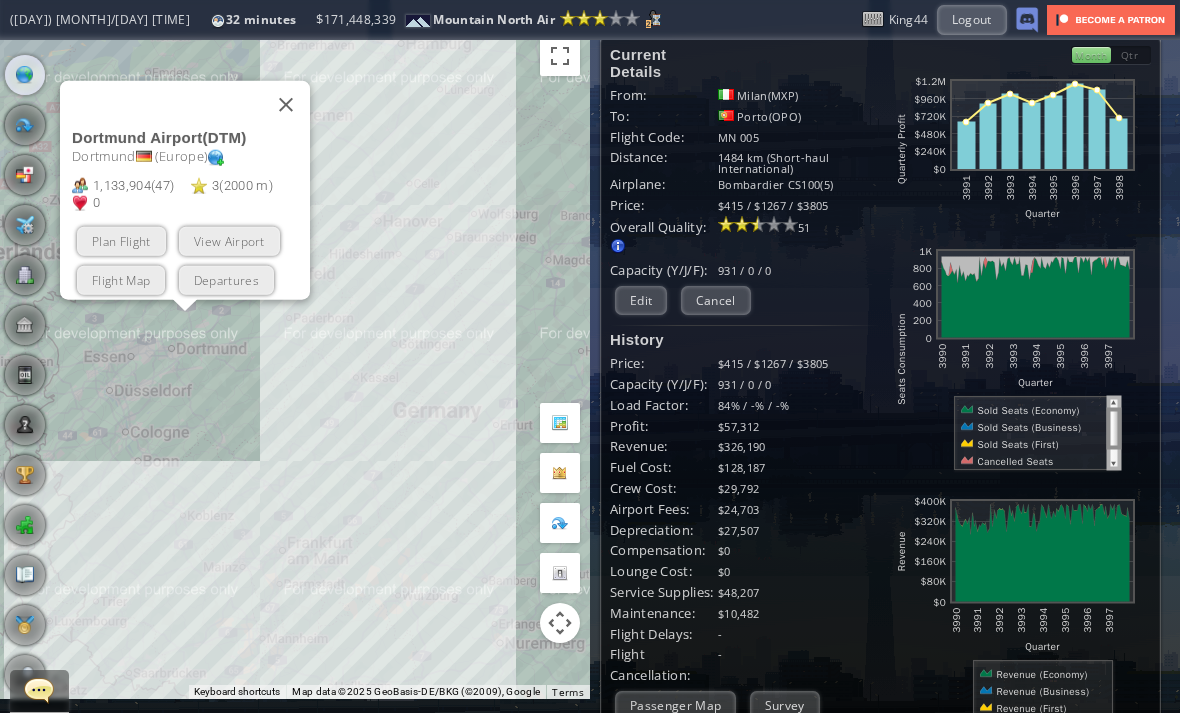 click on "View Airport" at bounding box center [229, 240] 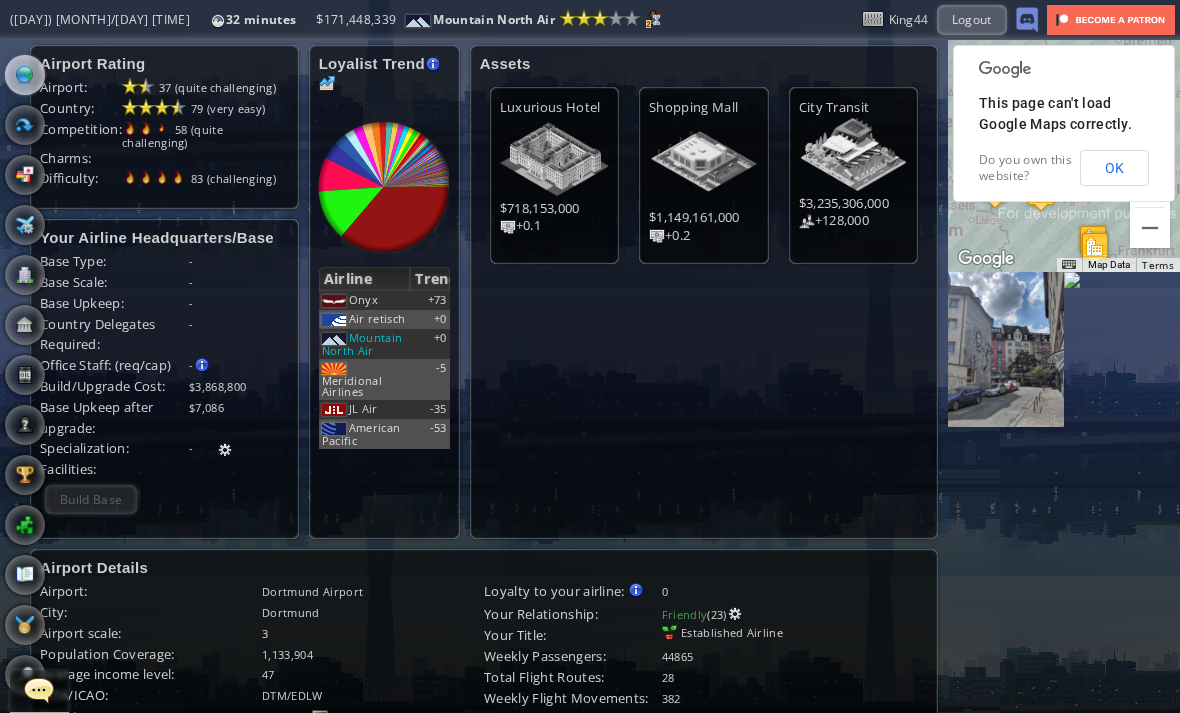 scroll, scrollTop: -2, scrollLeft: 0, axis: vertical 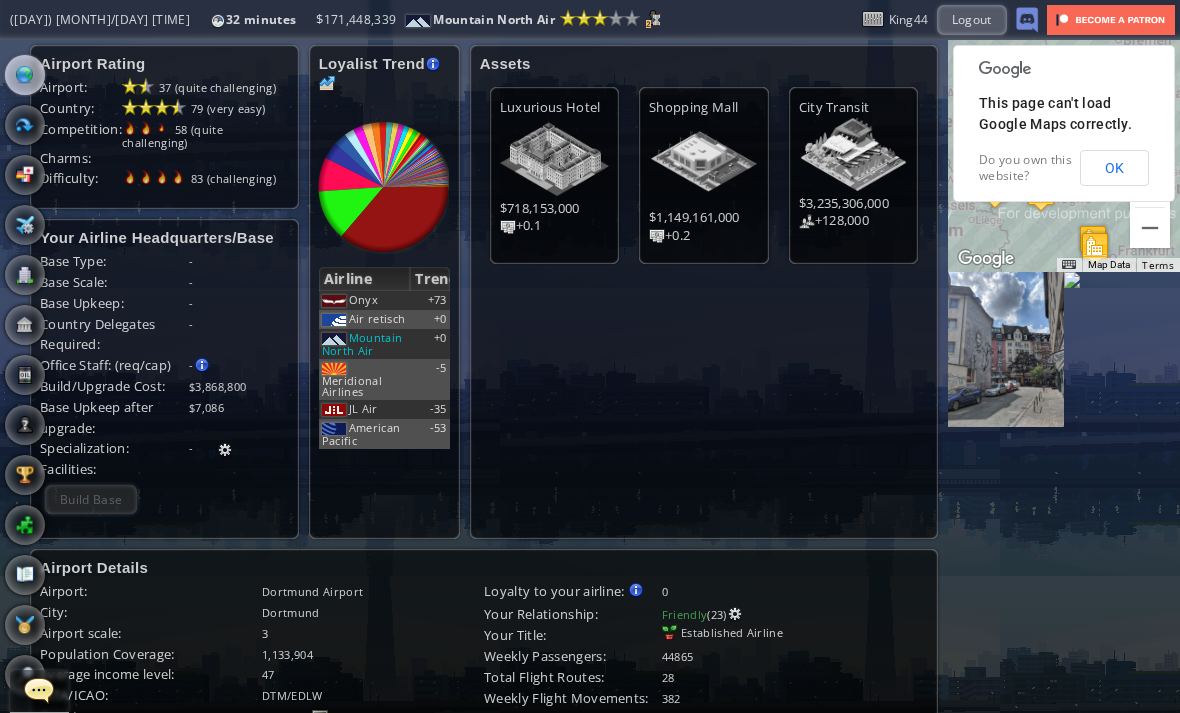 click at bounding box center [25, 75] 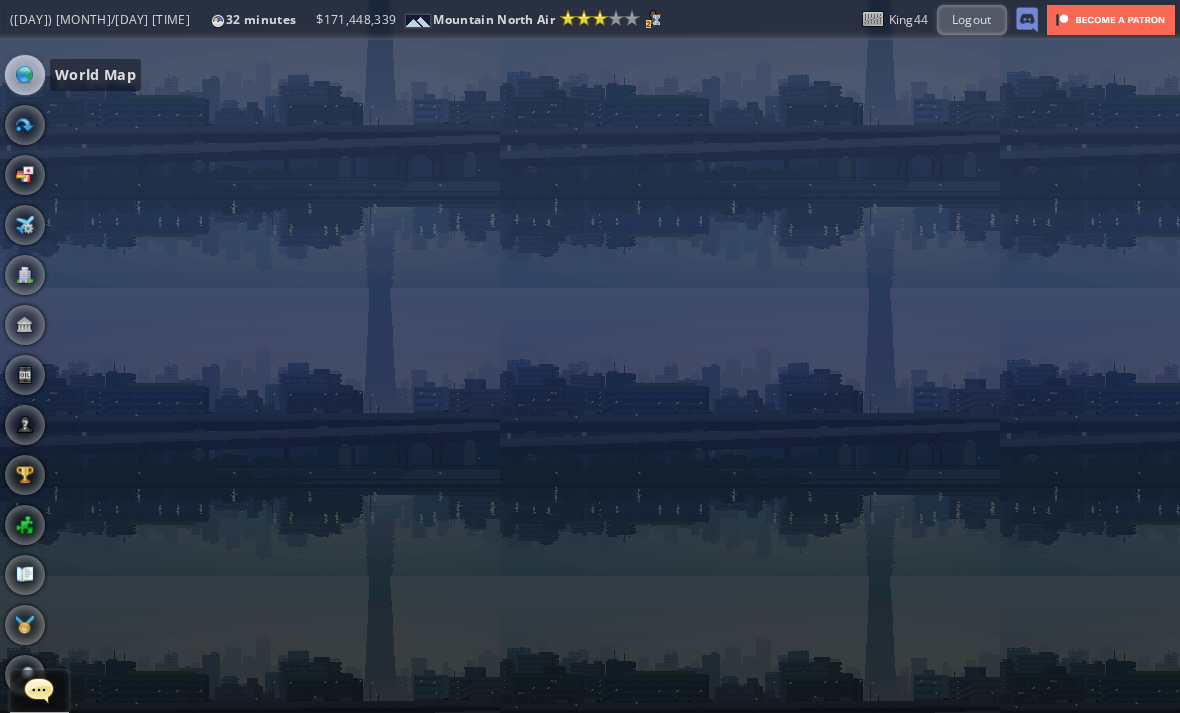 scroll, scrollTop: 0, scrollLeft: 0, axis: both 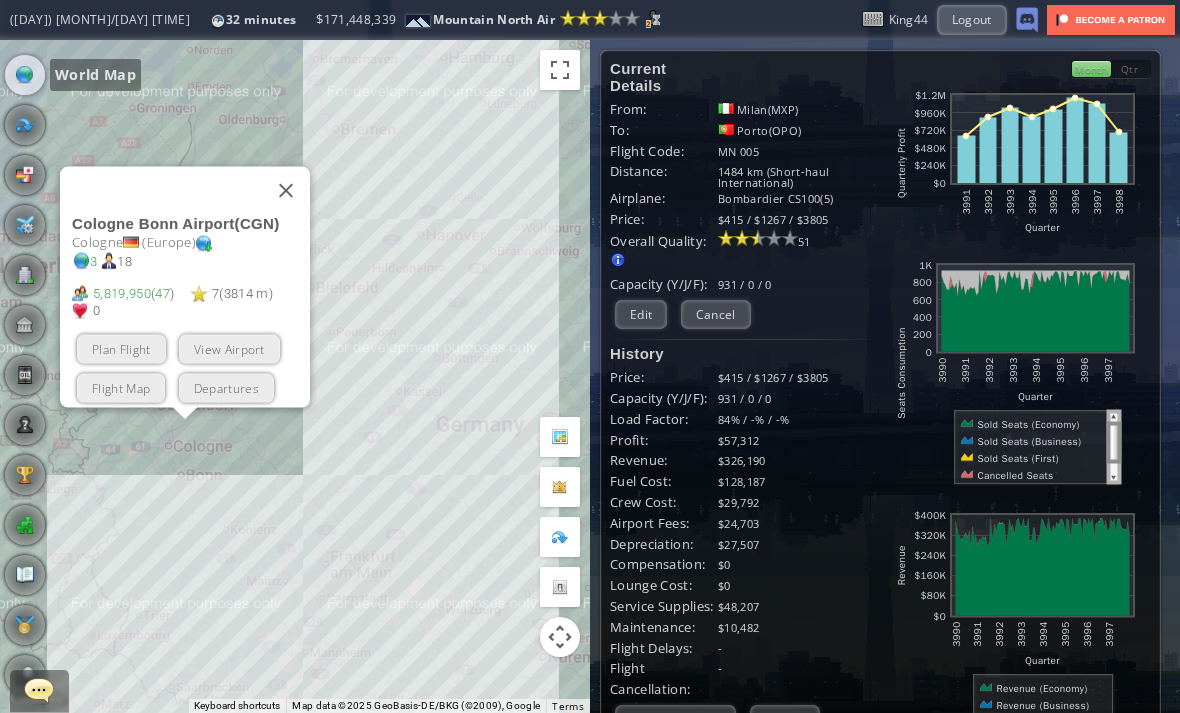 click at bounding box center [286, 190] 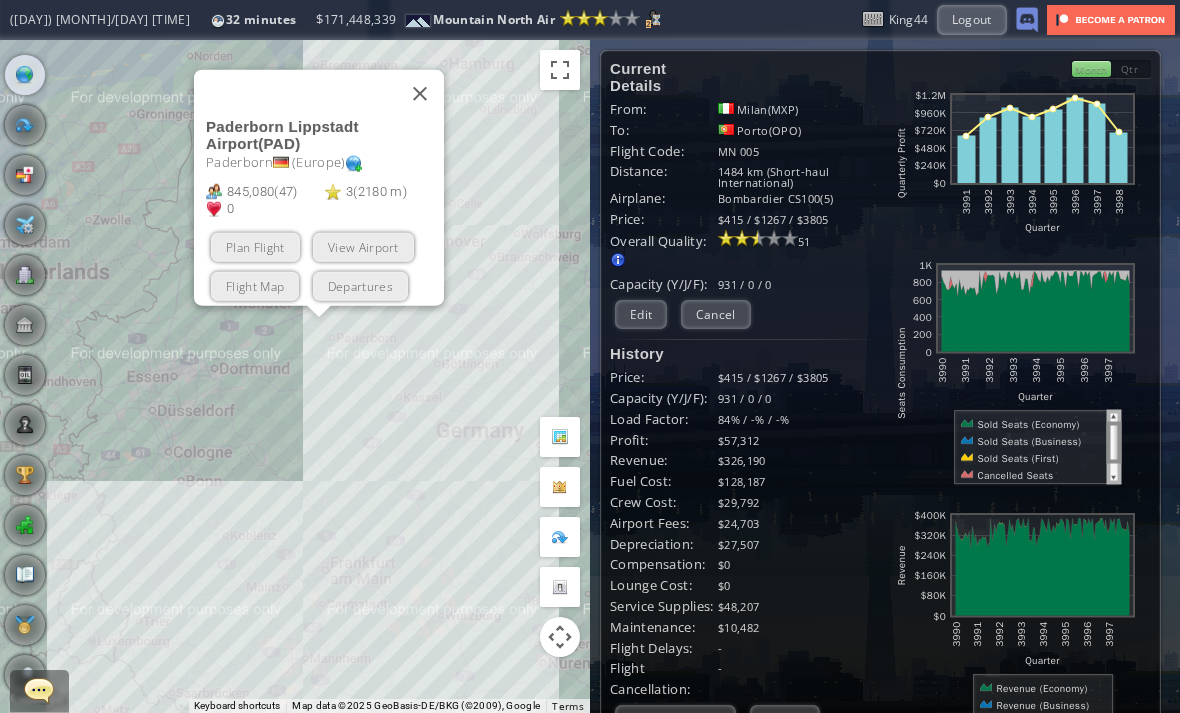 click at bounding box center [420, 93] 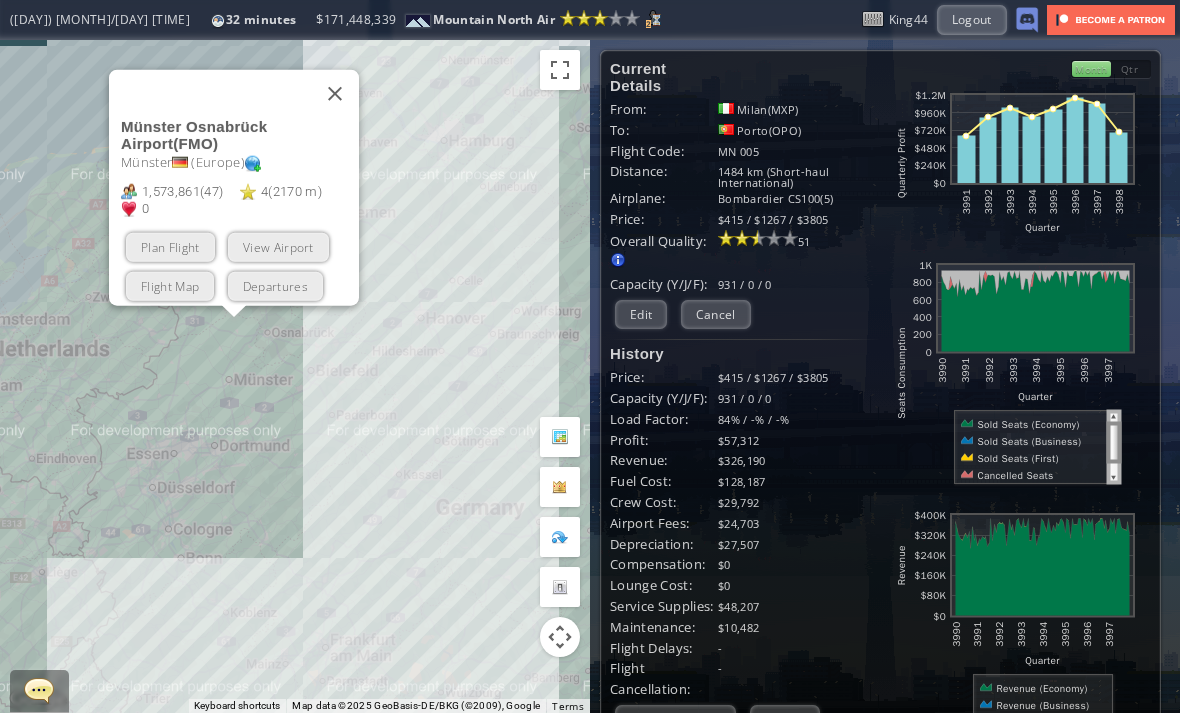 click on "View Airport" at bounding box center (278, 246) 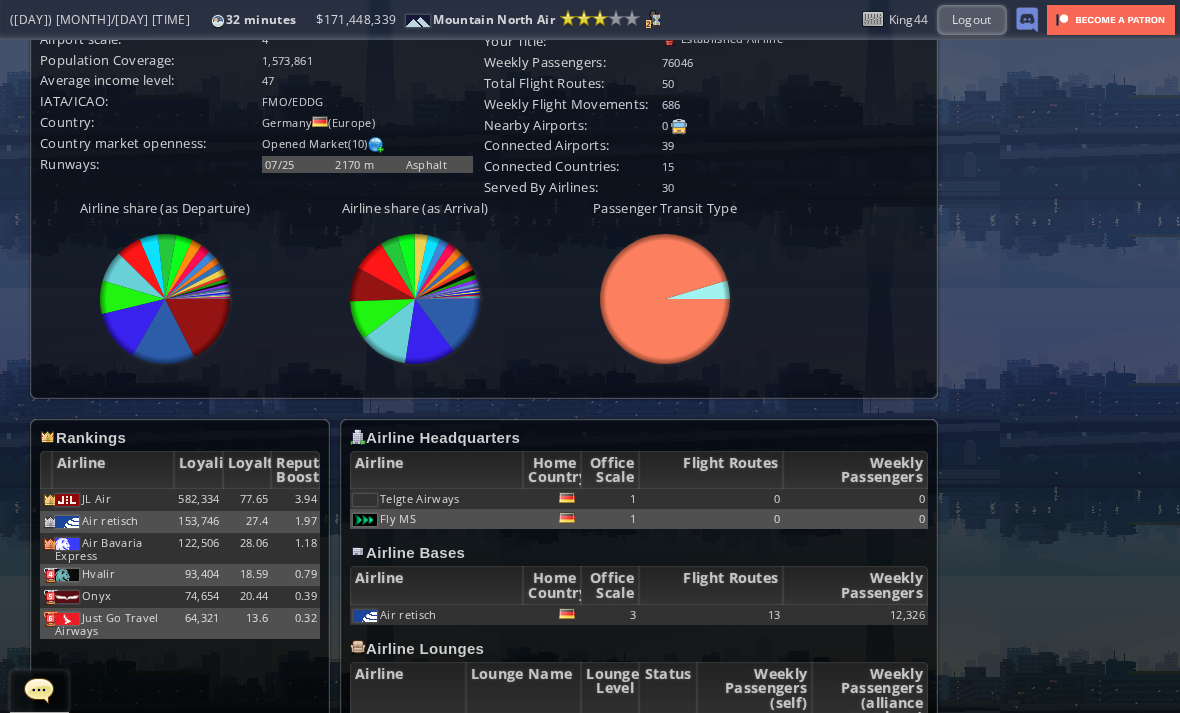 scroll, scrollTop: 577, scrollLeft: 0, axis: vertical 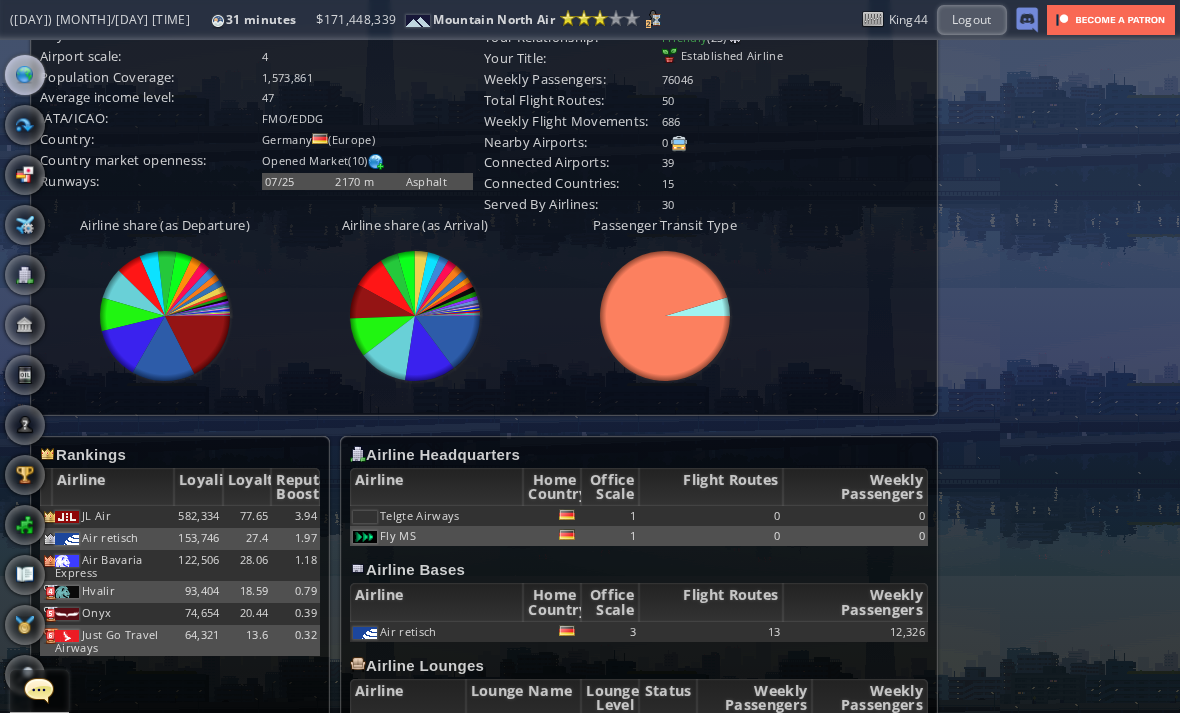 click at bounding box center [25, 75] 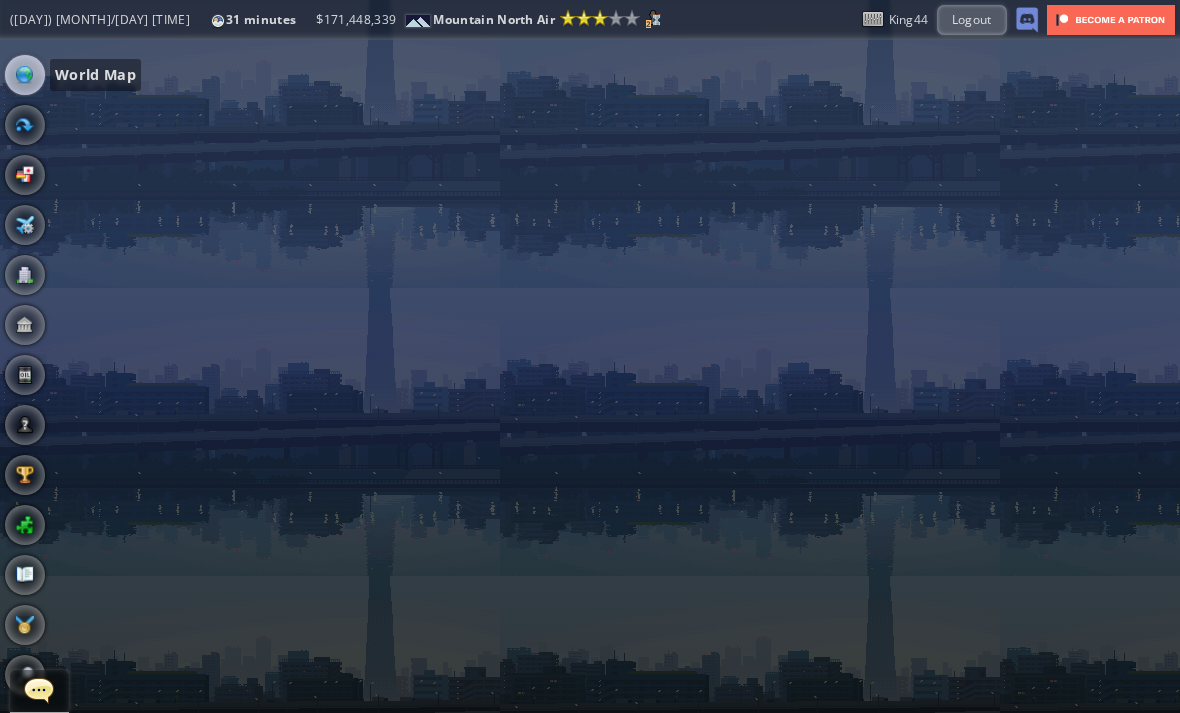 scroll, scrollTop: 250, scrollLeft: 0, axis: vertical 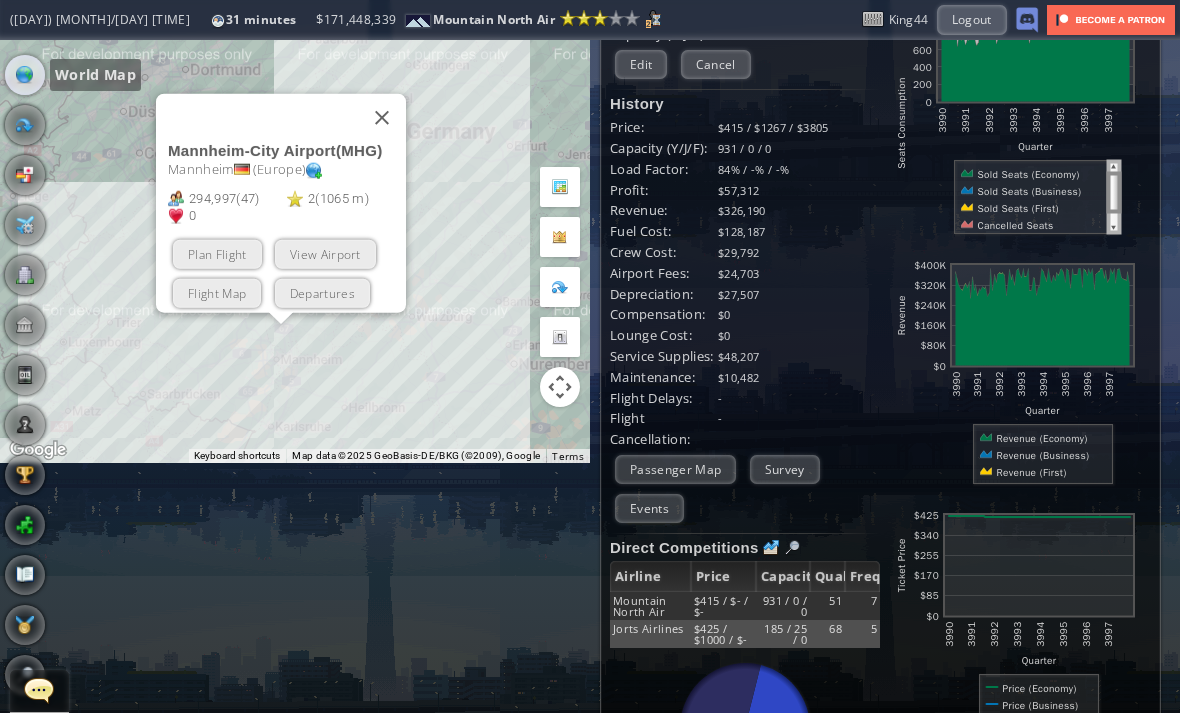 click on "View Airport" at bounding box center [325, 253] 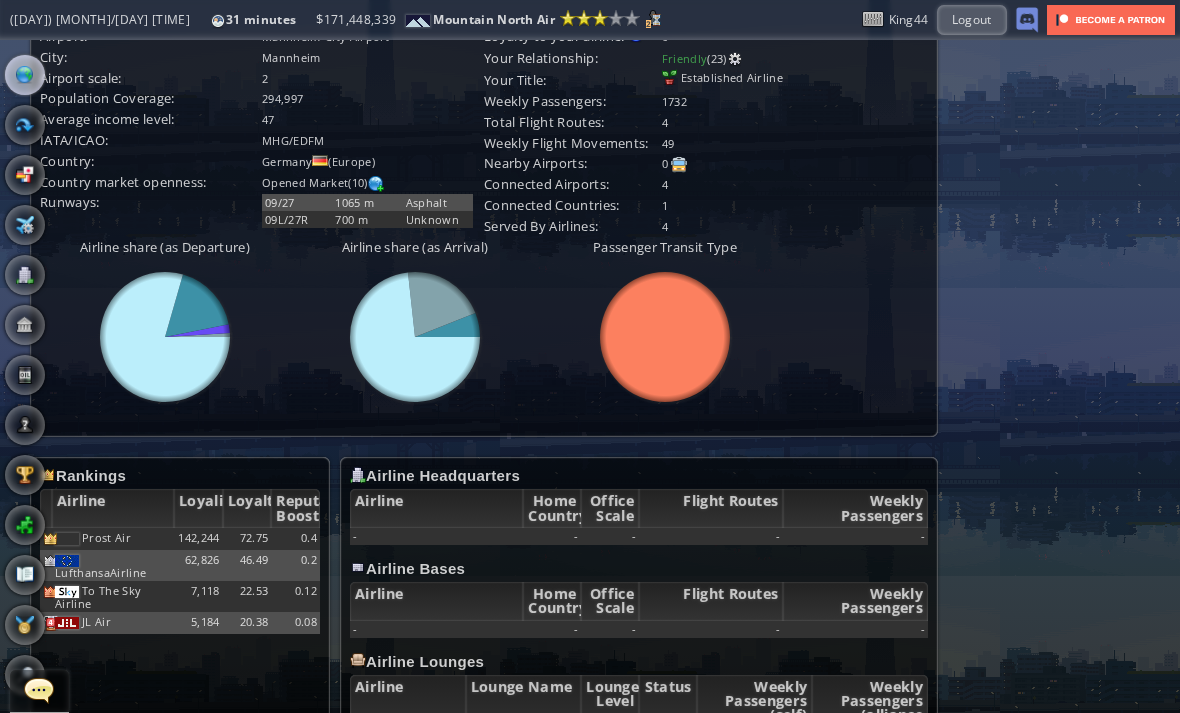 scroll, scrollTop: 545, scrollLeft: 0, axis: vertical 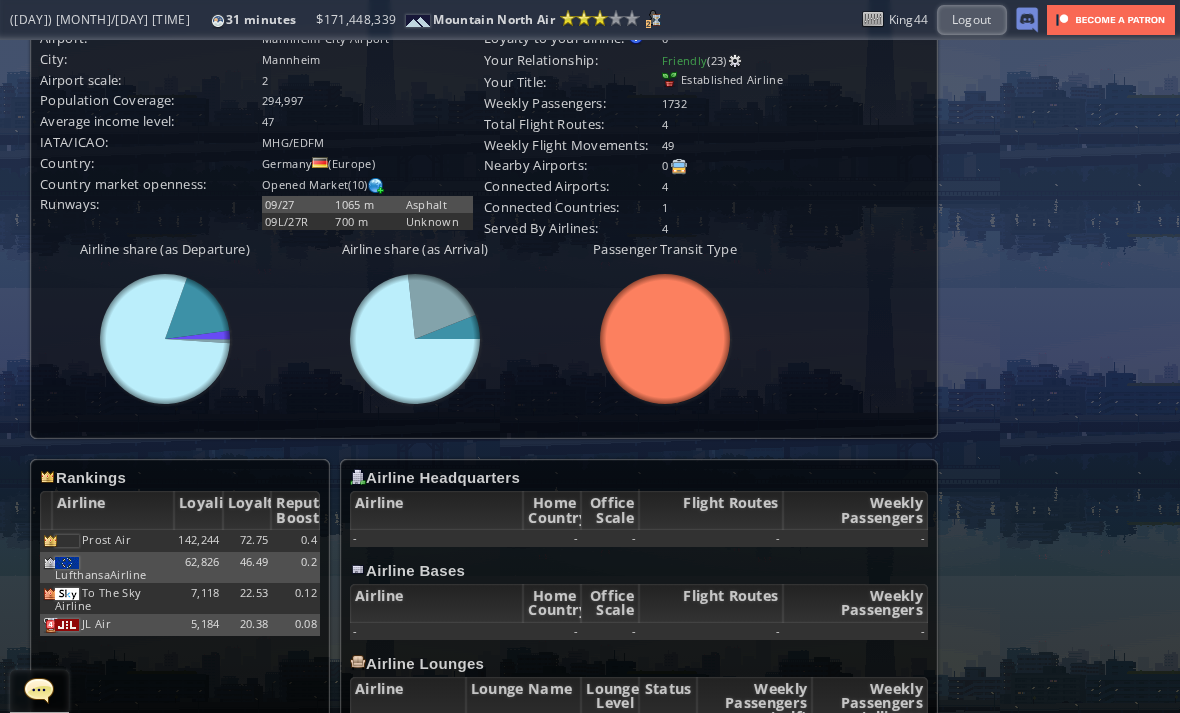 click at bounding box center [198, 336] 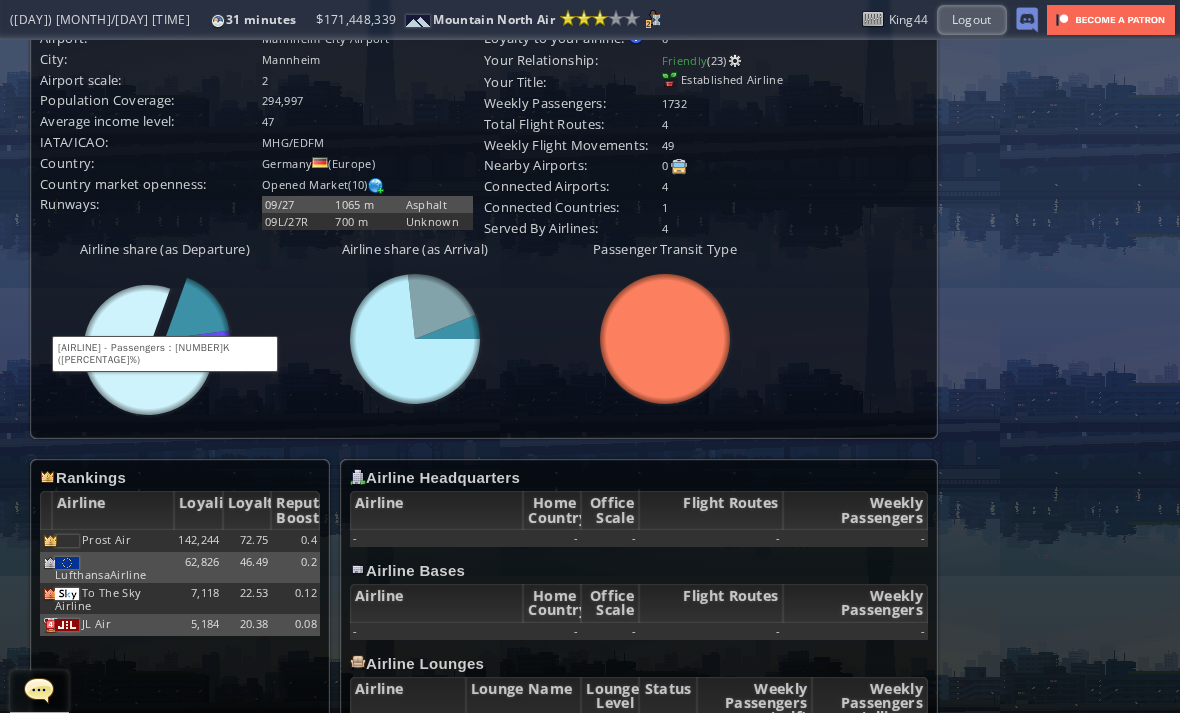 click at bounding box center [198, 336] 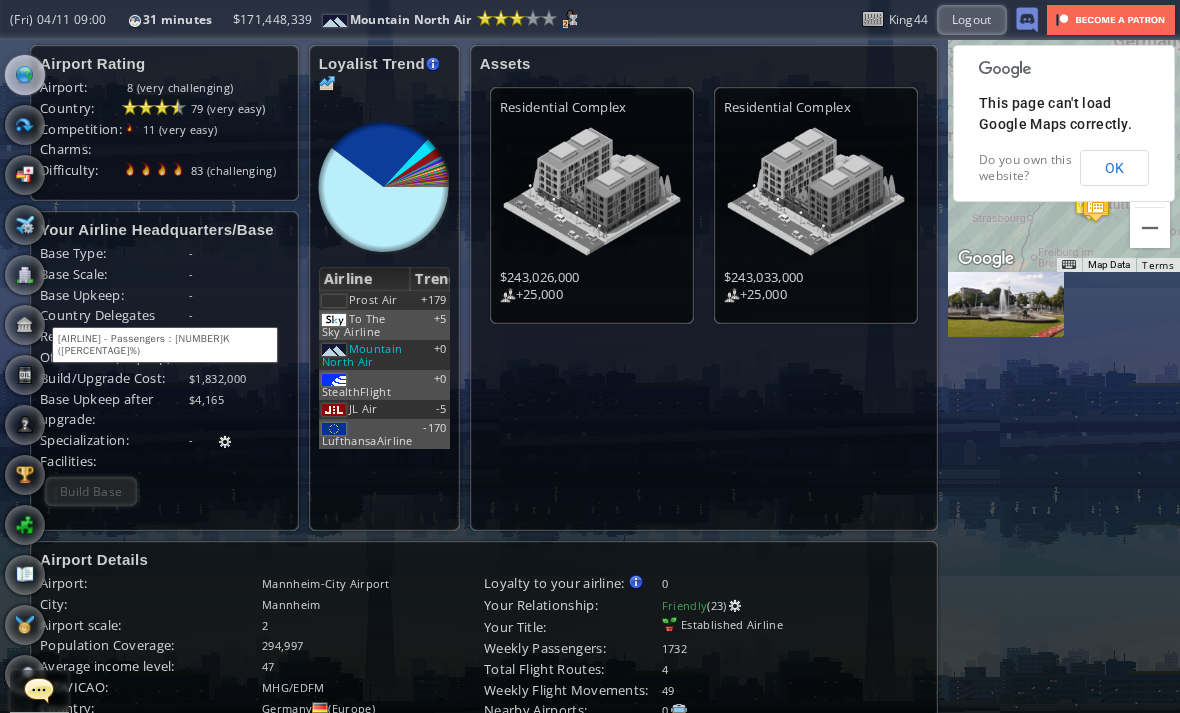scroll, scrollTop: 0, scrollLeft: 0, axis: both 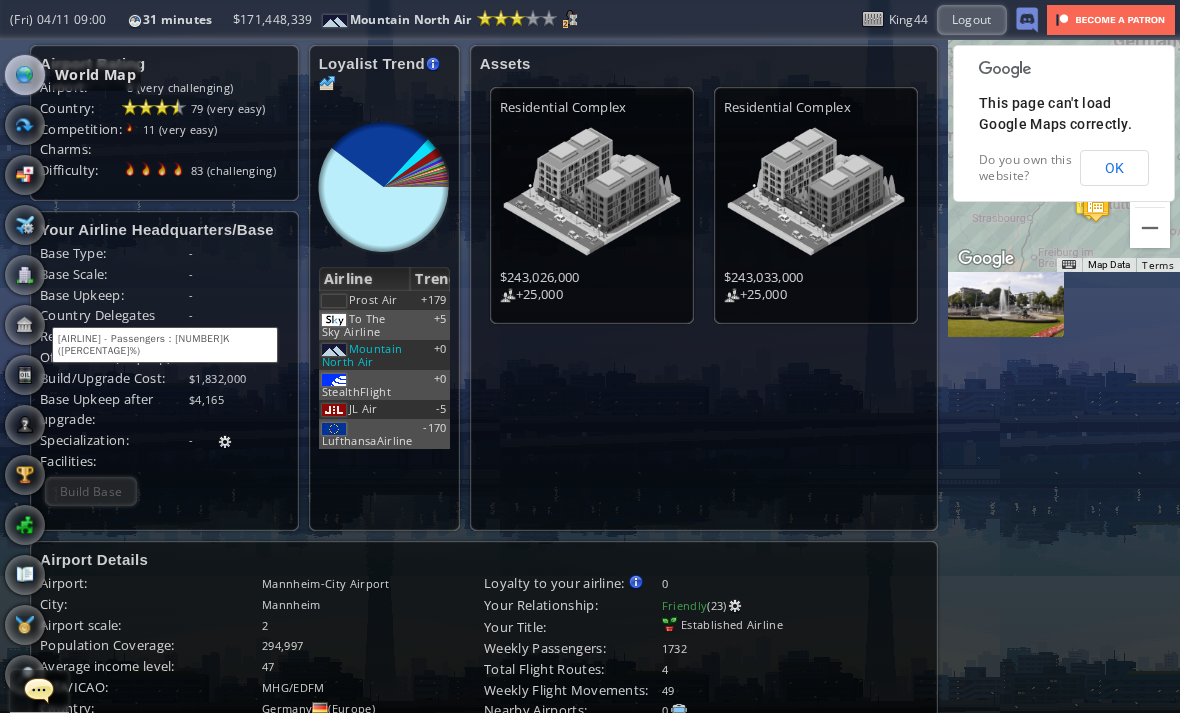 click at bounding box center [25, 75] 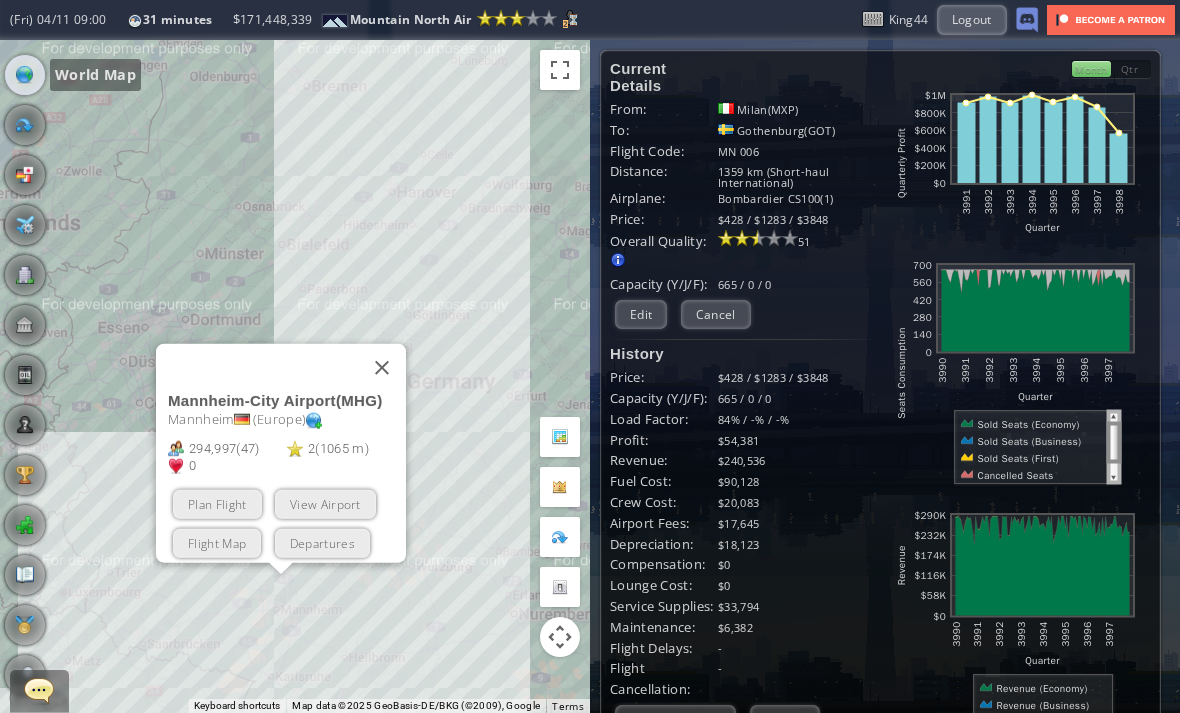 click at bounding box center [382, 367] 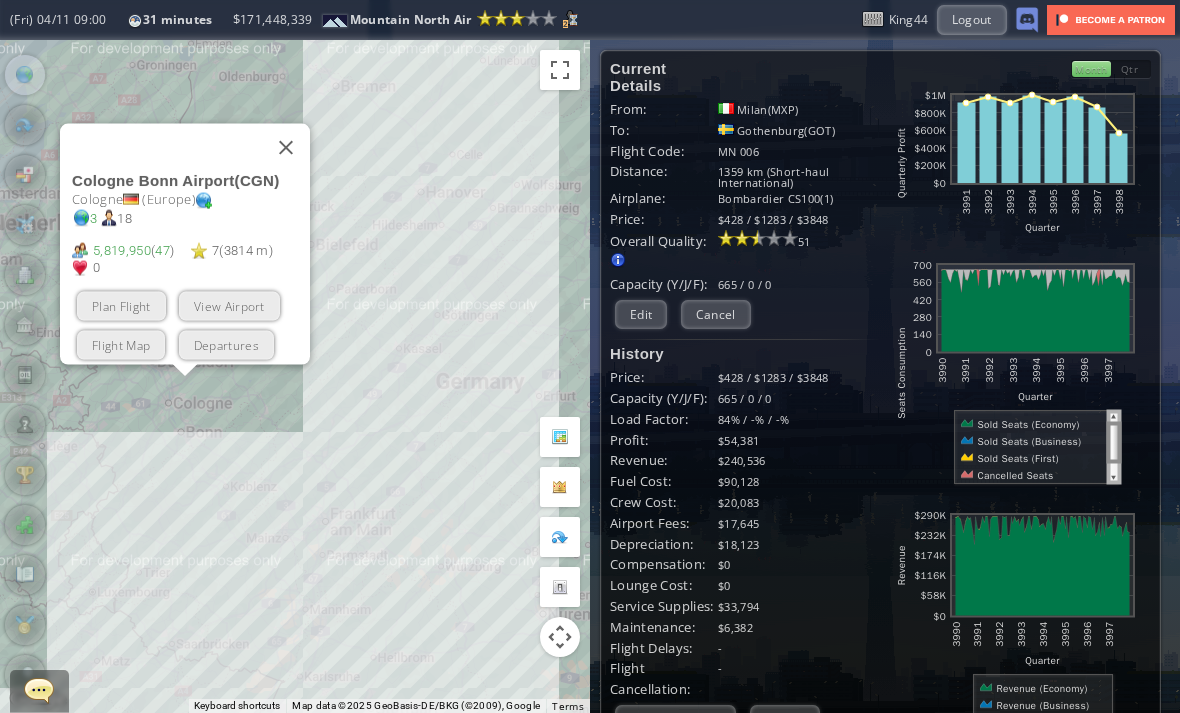 click at bounding box center (286, 147) 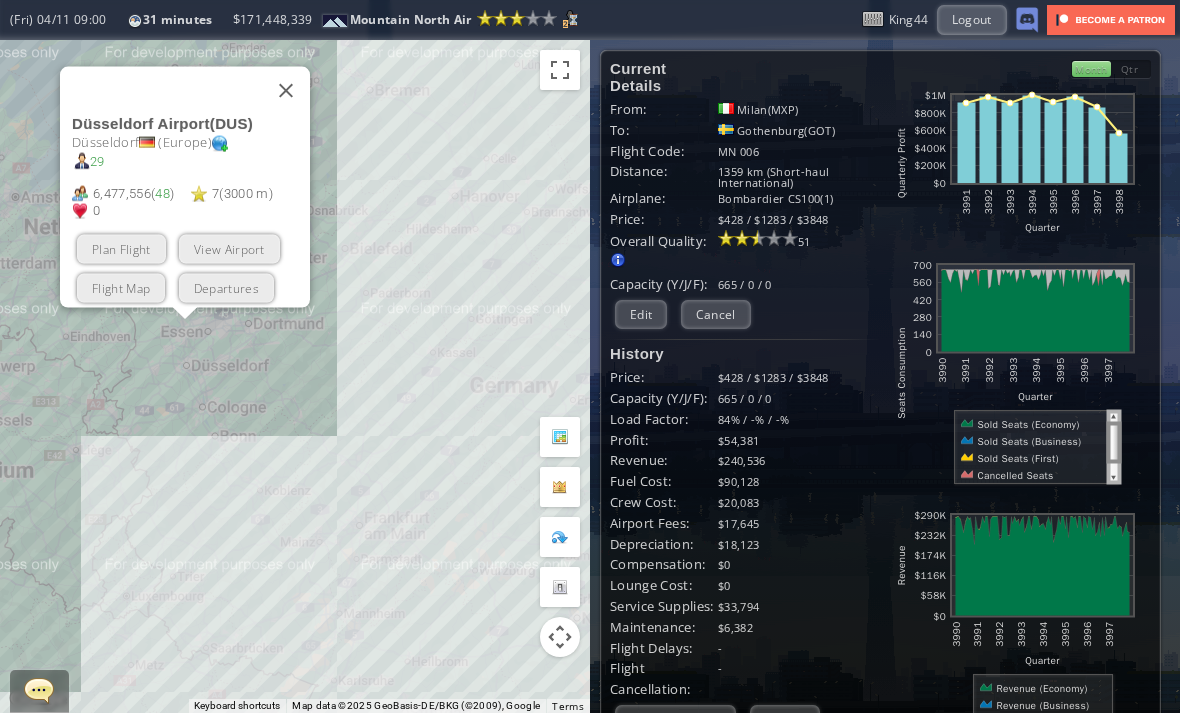 click on "View Airport" at bounding box center [229, 248] 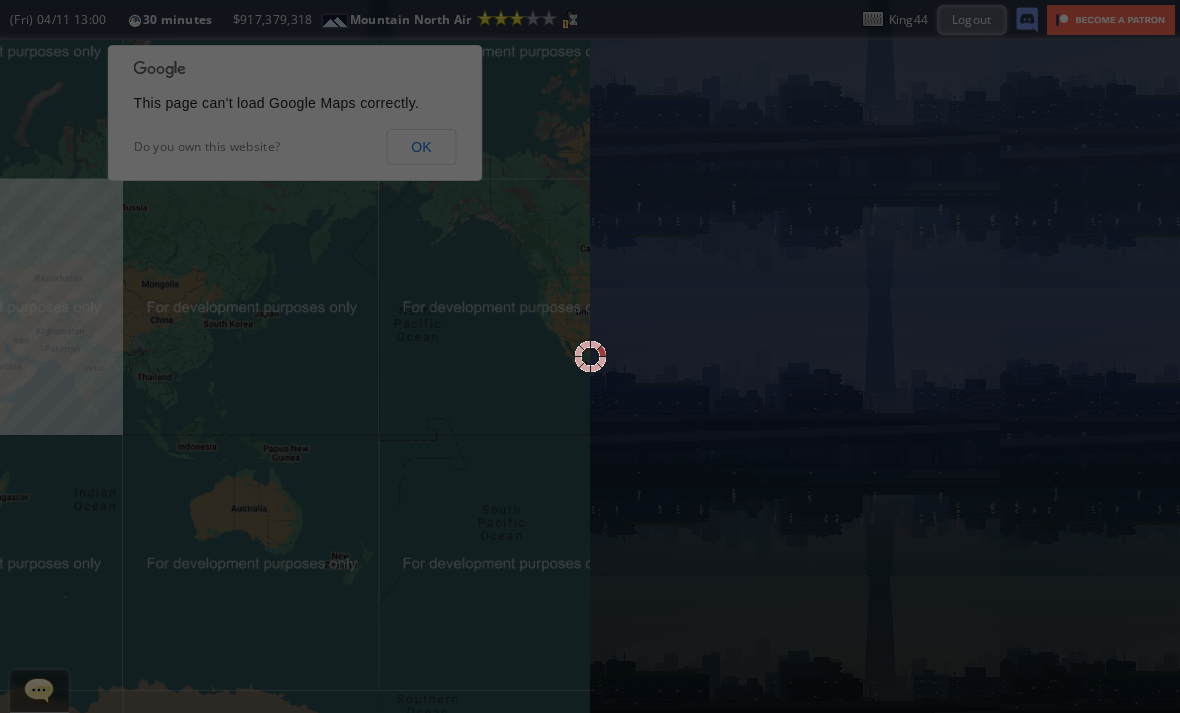 scroll, scrollTop: 0, scrollLeft: 0, axis: both 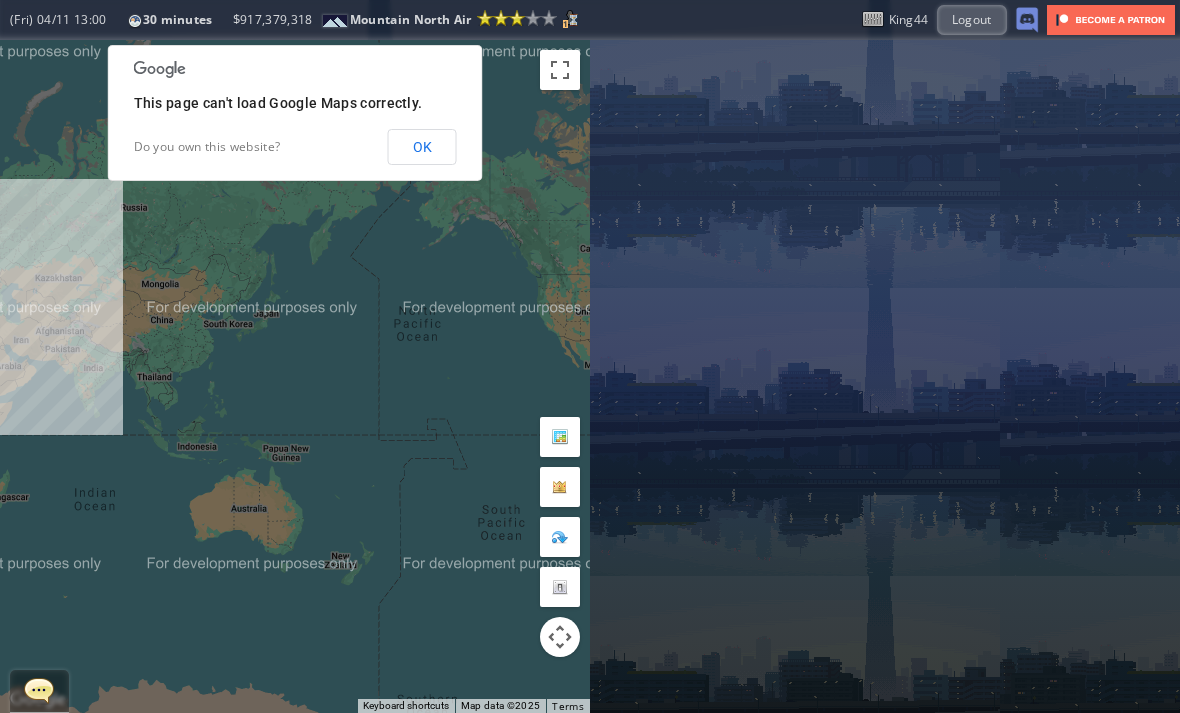 click on "OK" at bounding box center [422, 147] 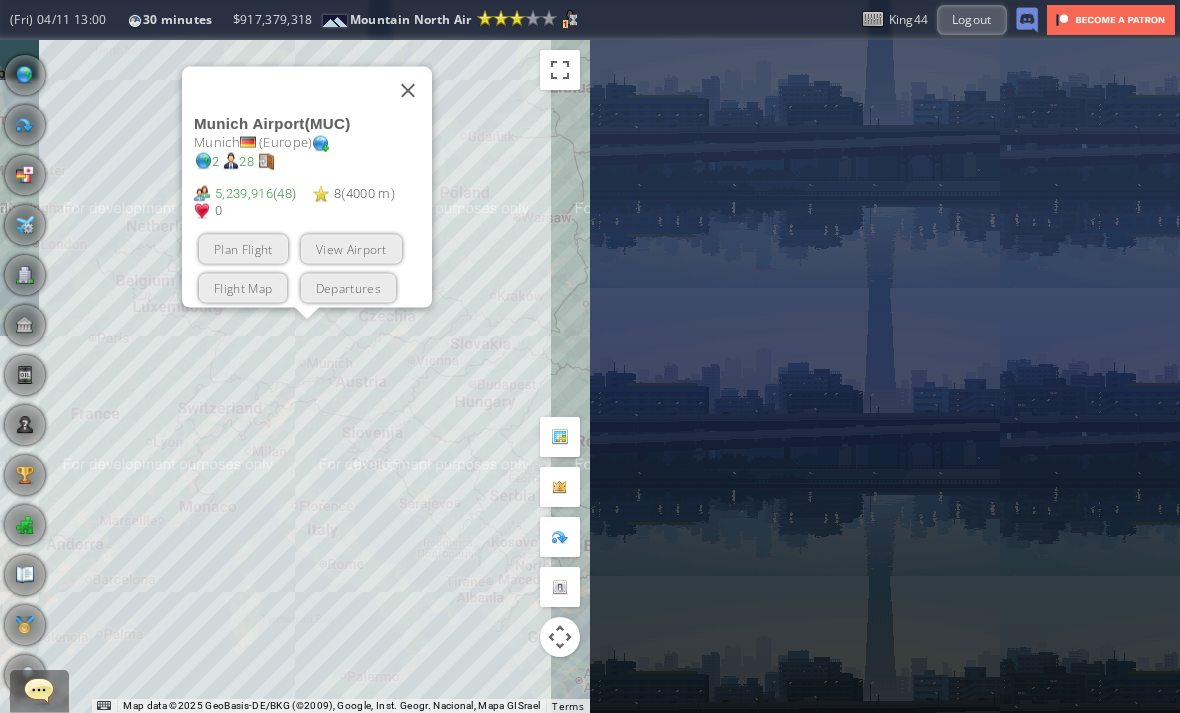 click on "View Airport" at bounding box center [351, 248] 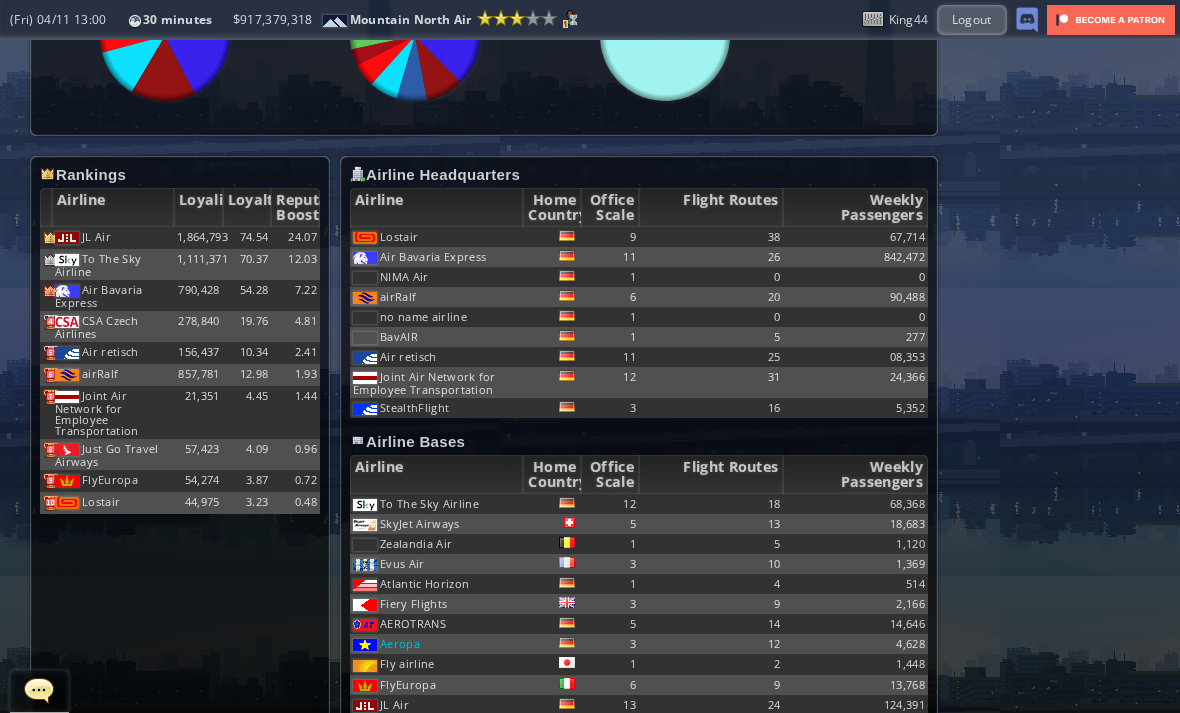 scroll, scrollTop: 1070, scrollLeft: 0, axis: vertical 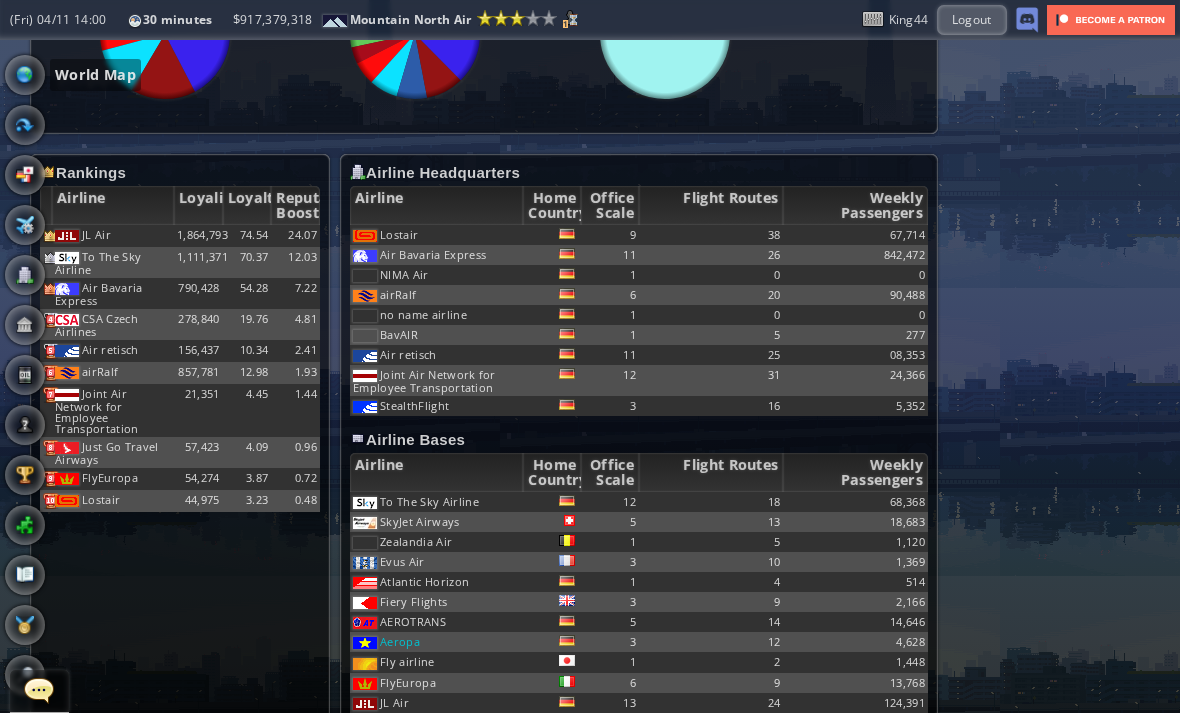 click at bounding box center (25, 75) 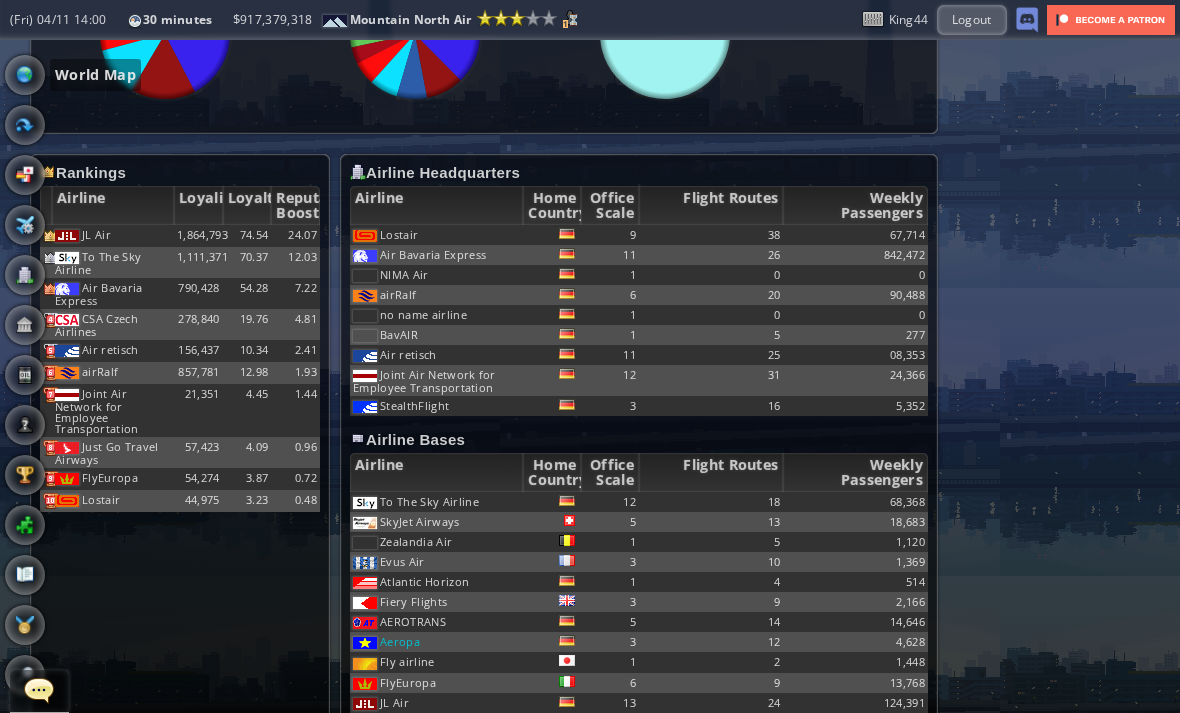 scroll, scrollTop: 0, scrollLeft: 0, axis: both 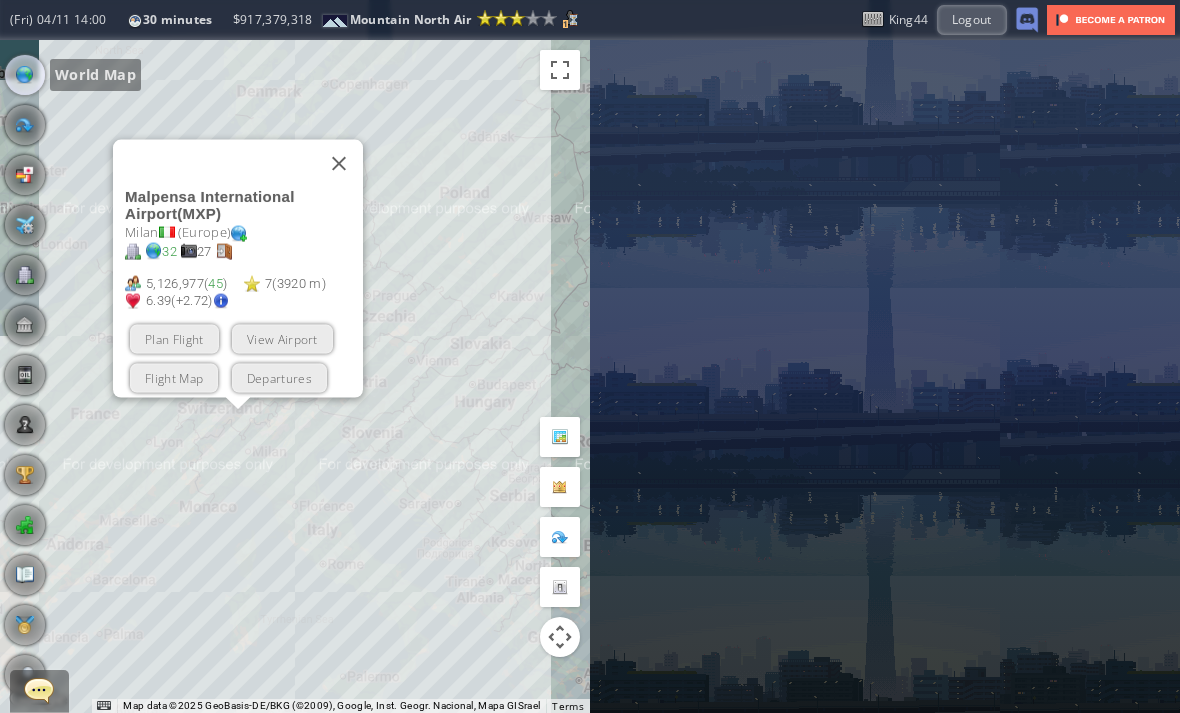 click on "View Airport" at bounding box center [282, 338] 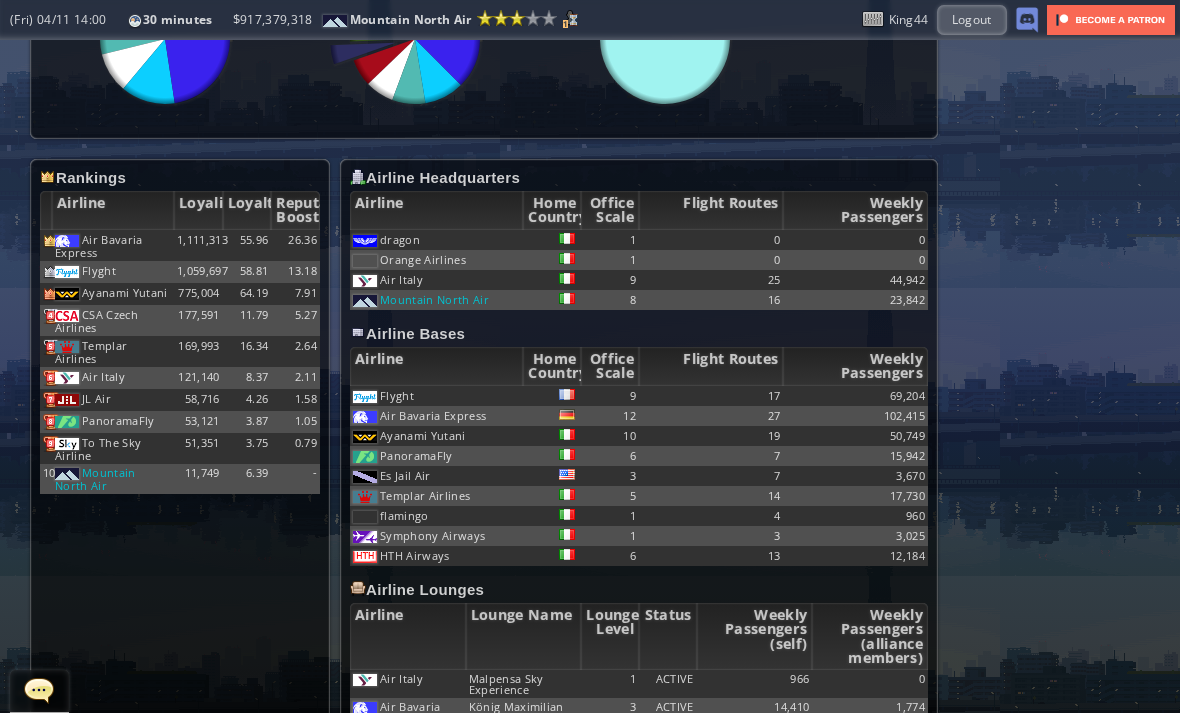 scroll, scrollTop: 1026, scrollLeft: 0, axis: vertical 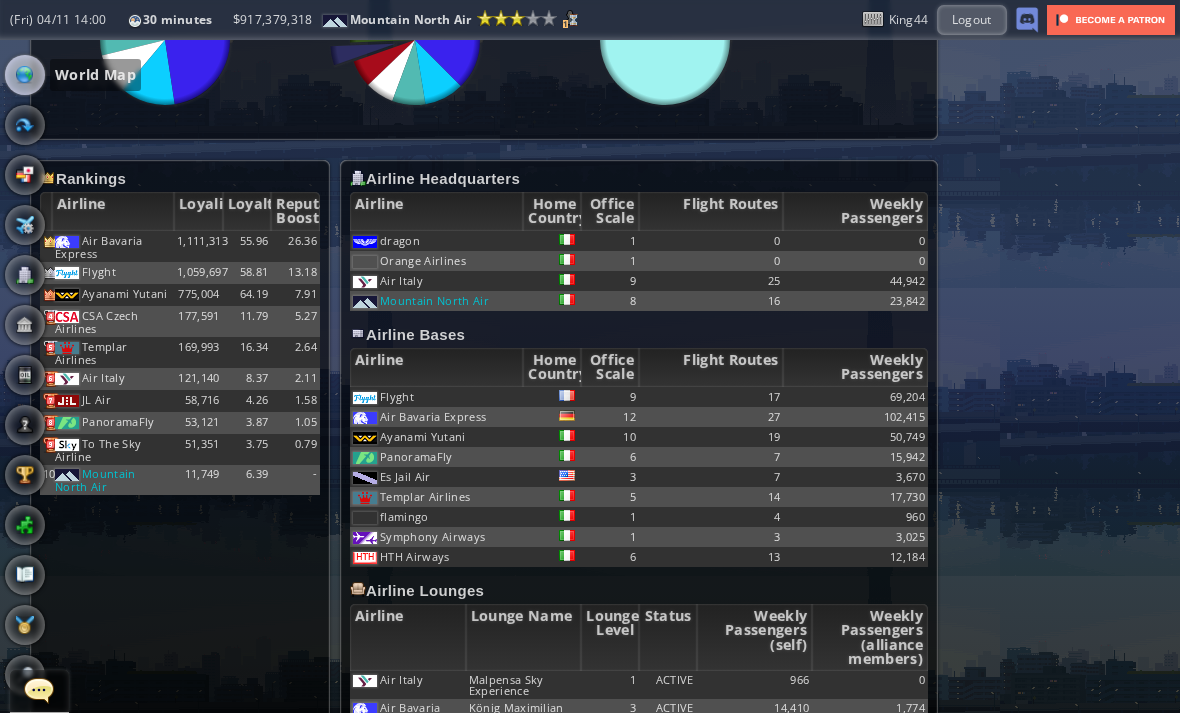 click at bounding box center [25, 75] 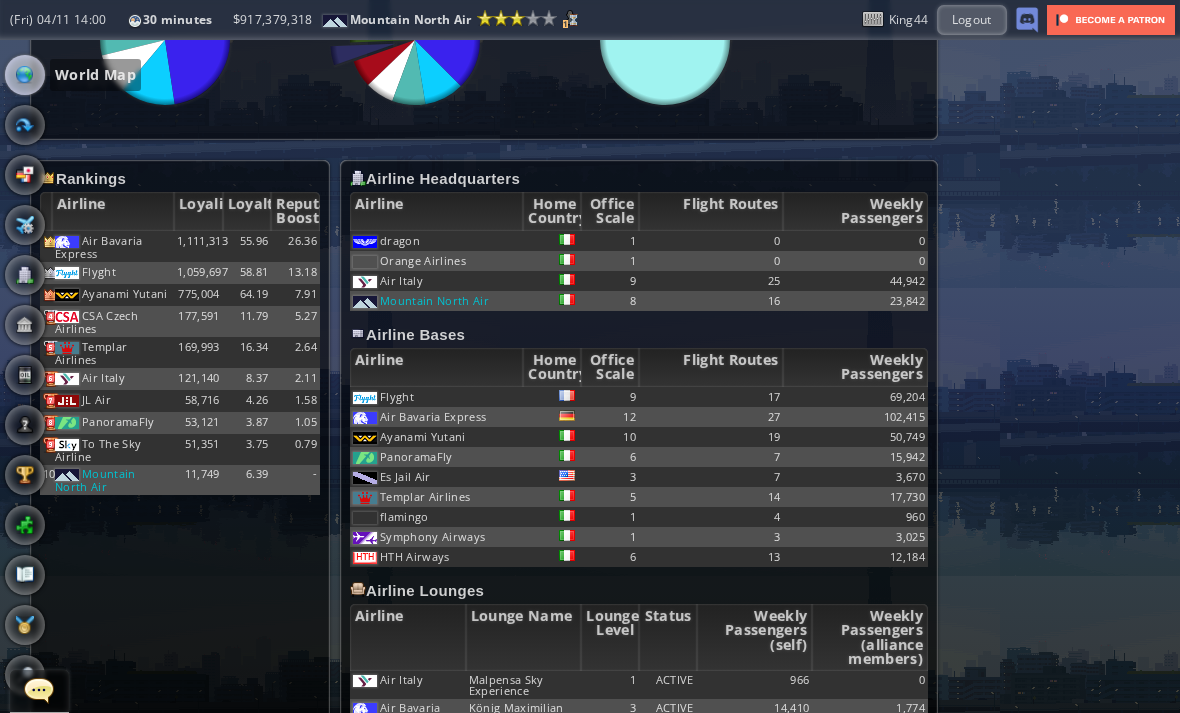 scroll, scrollTop: 0, scrollLeft: 0, axis: both 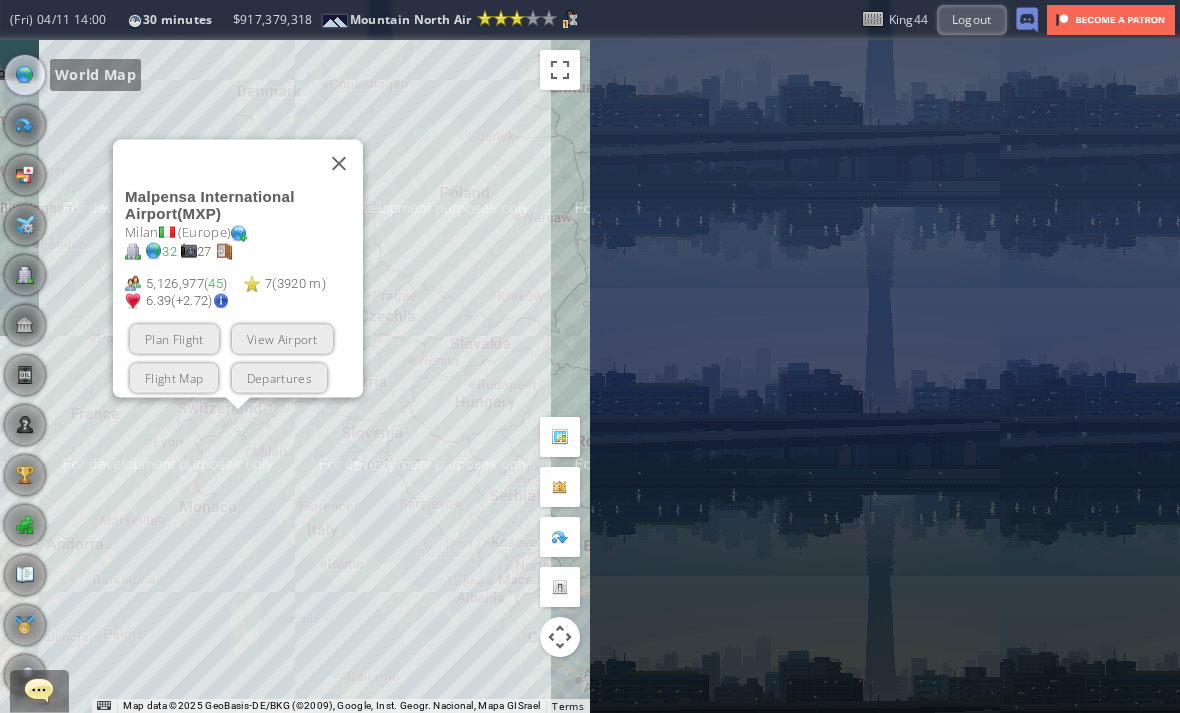 click at bounding box center (339, 163) 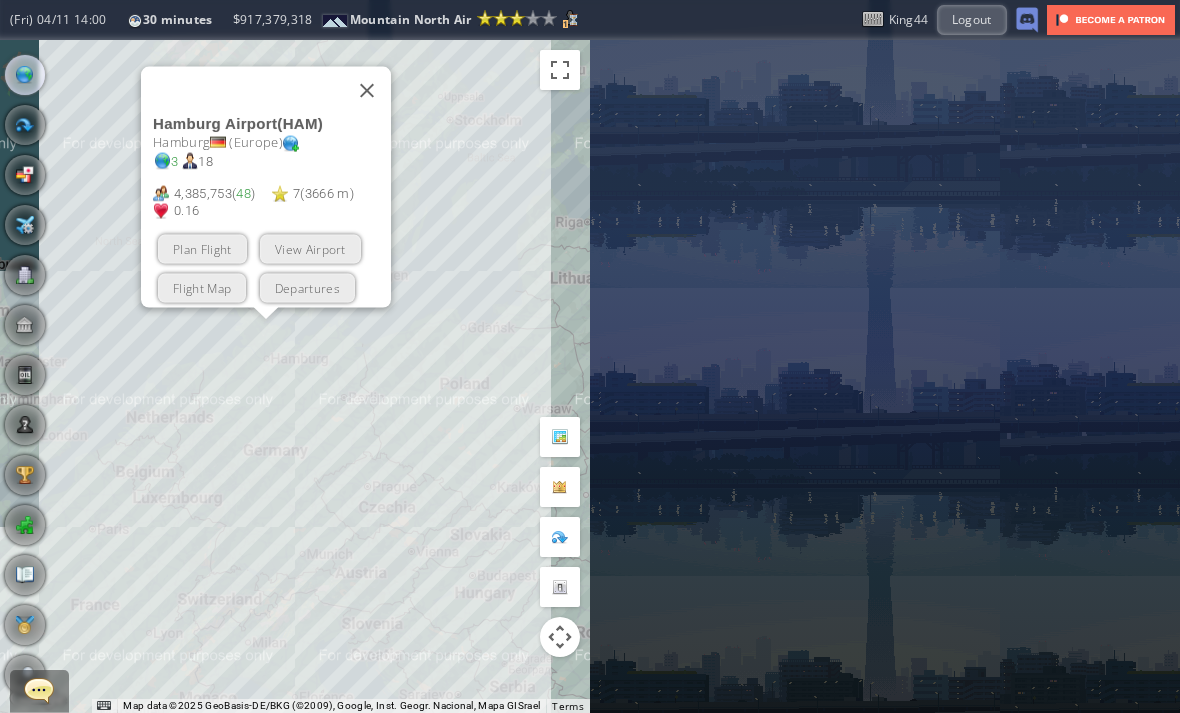 click on "View Airport" at bounding box center [310, 248] 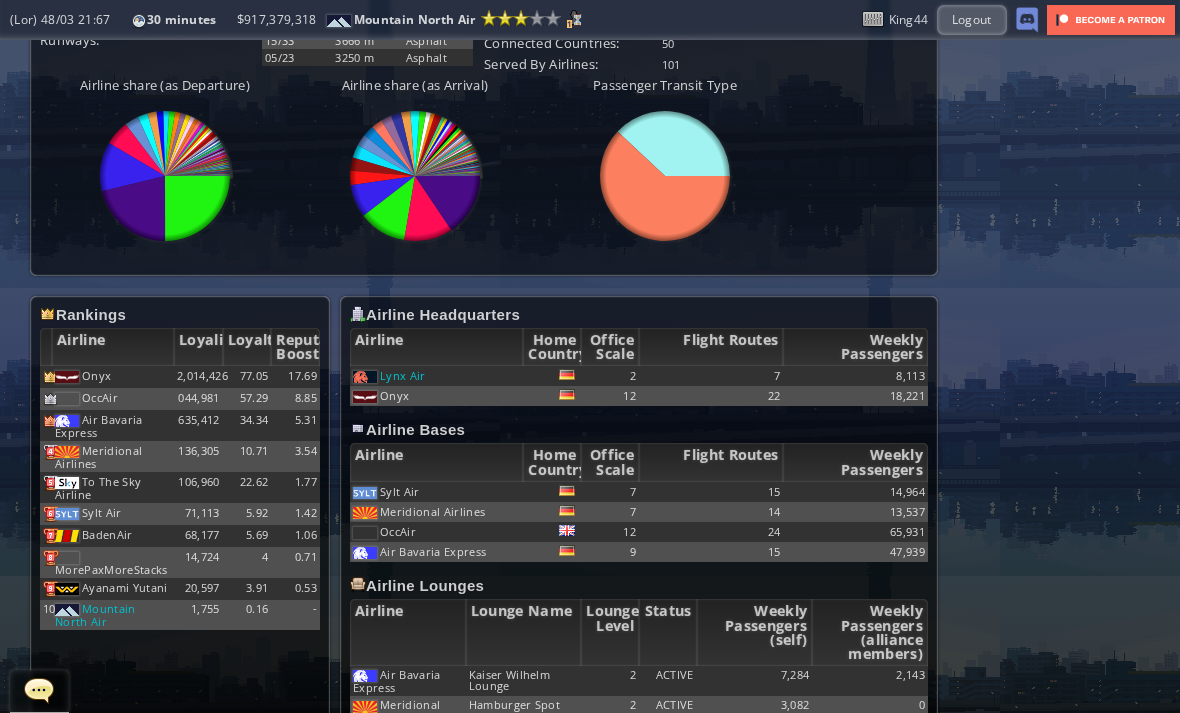 scroll, scrollTop: 887, scrollLeft: 0, axis: vertical 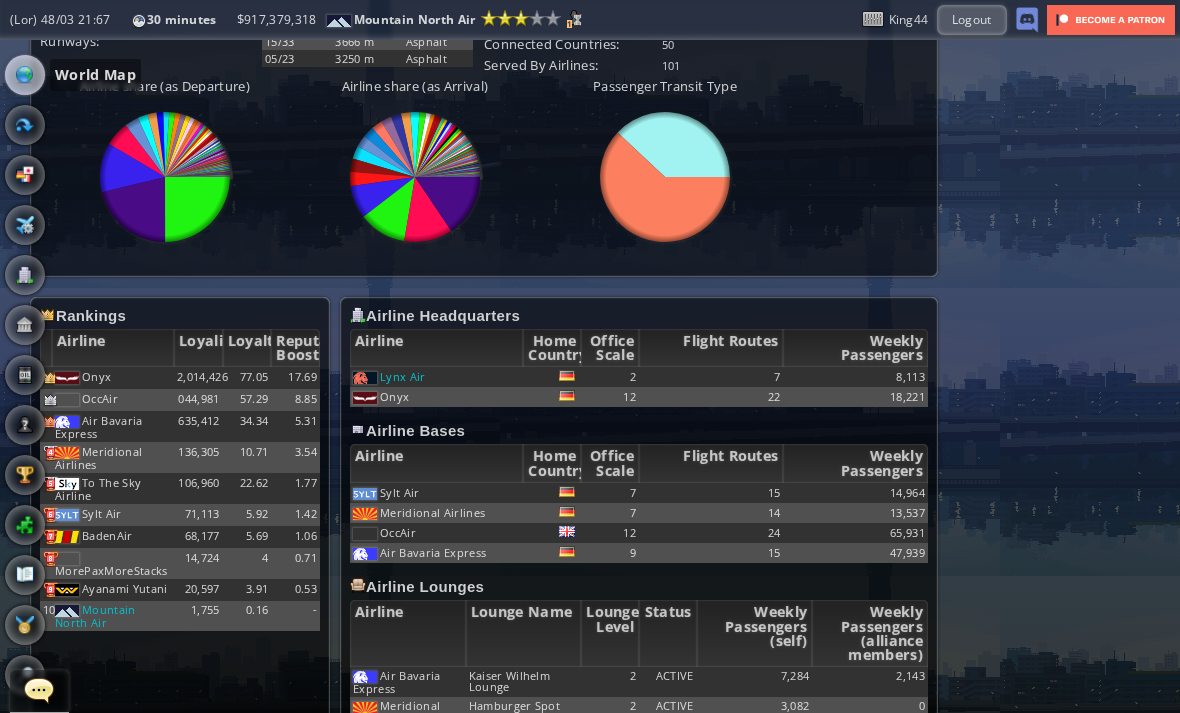 click at bounding box center [25, 75] 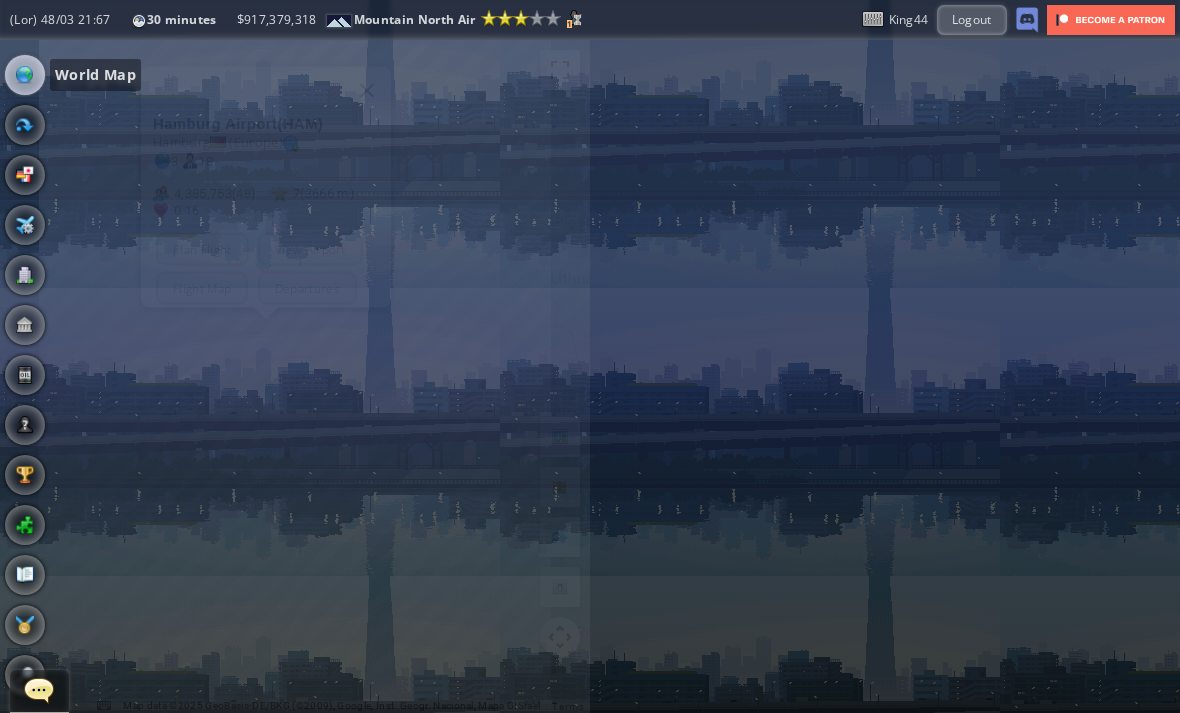 scroll, scrollTop: 0, scrollLeft: 0, axis: both 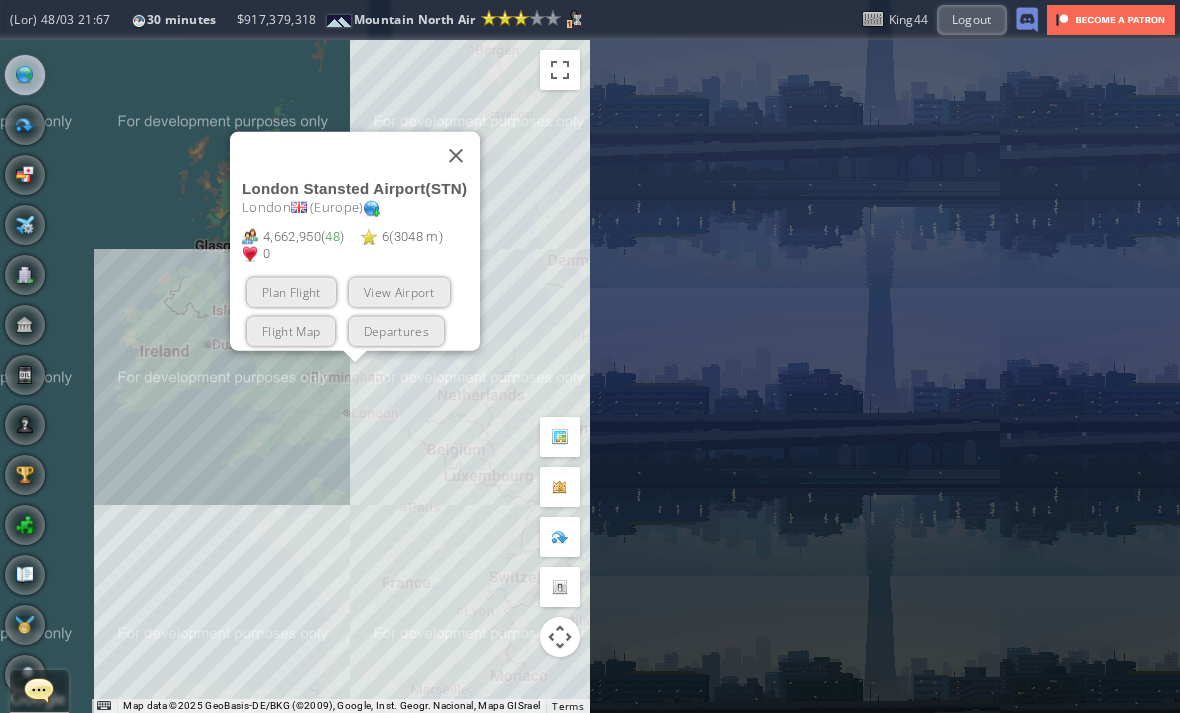 click on "View Airport" at bounding box center (399, 291) 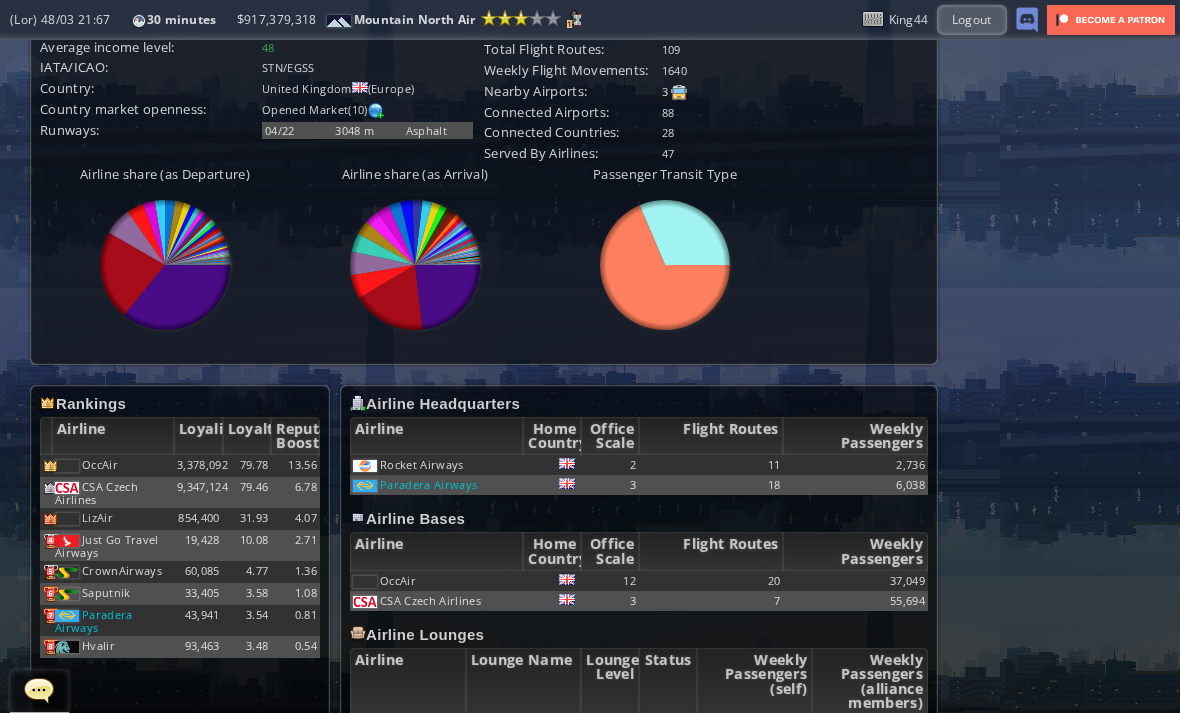 scroll, scrollTop: 635, scrollLeft: 0, axis: vertical 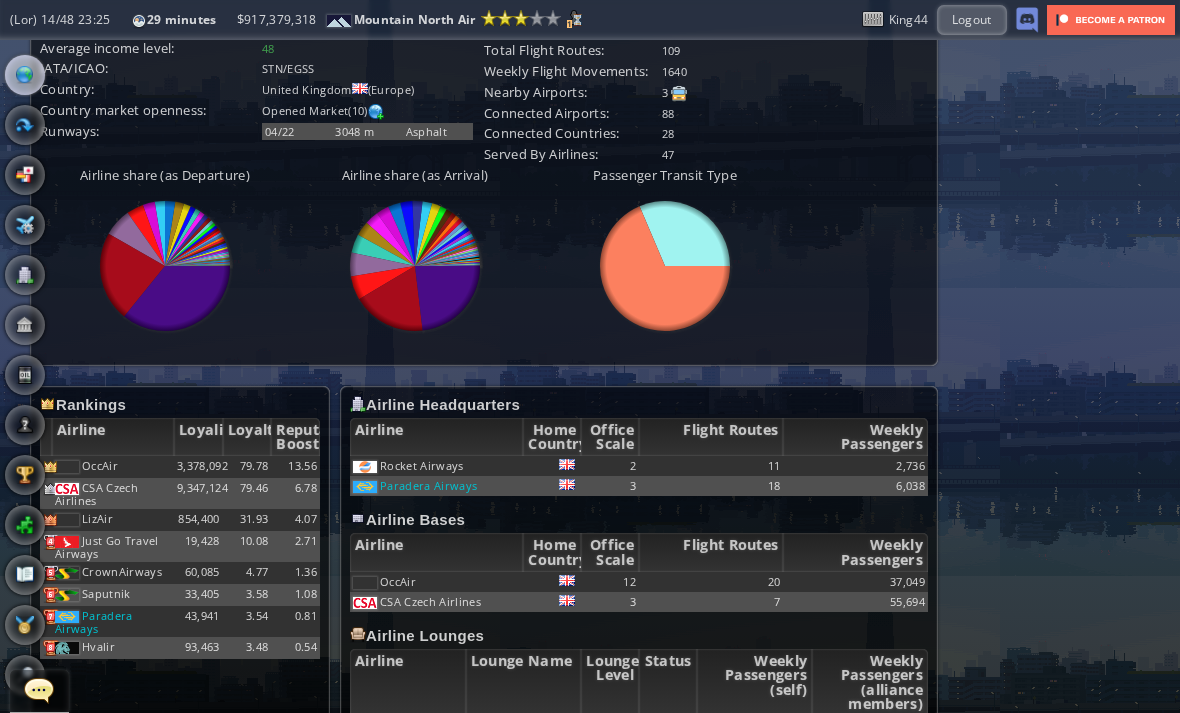 click at bounding box center [25, 75] 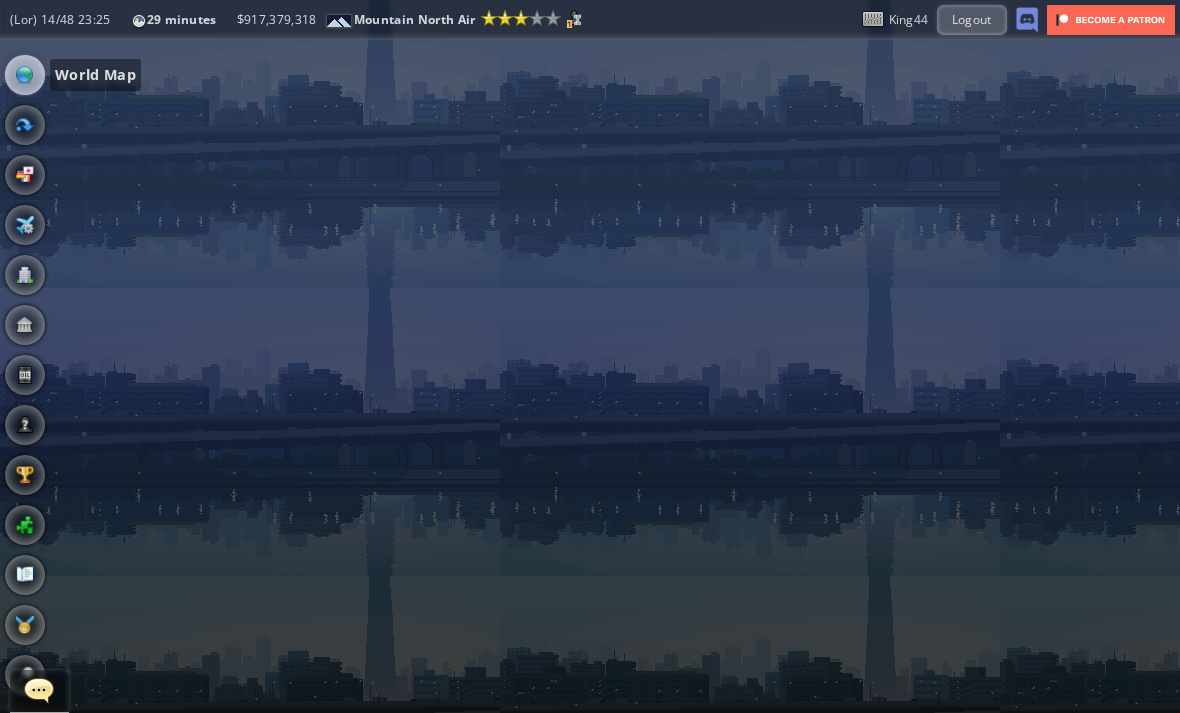 scroll, scrollTop: 0, scrollLeft: 0, axis: both 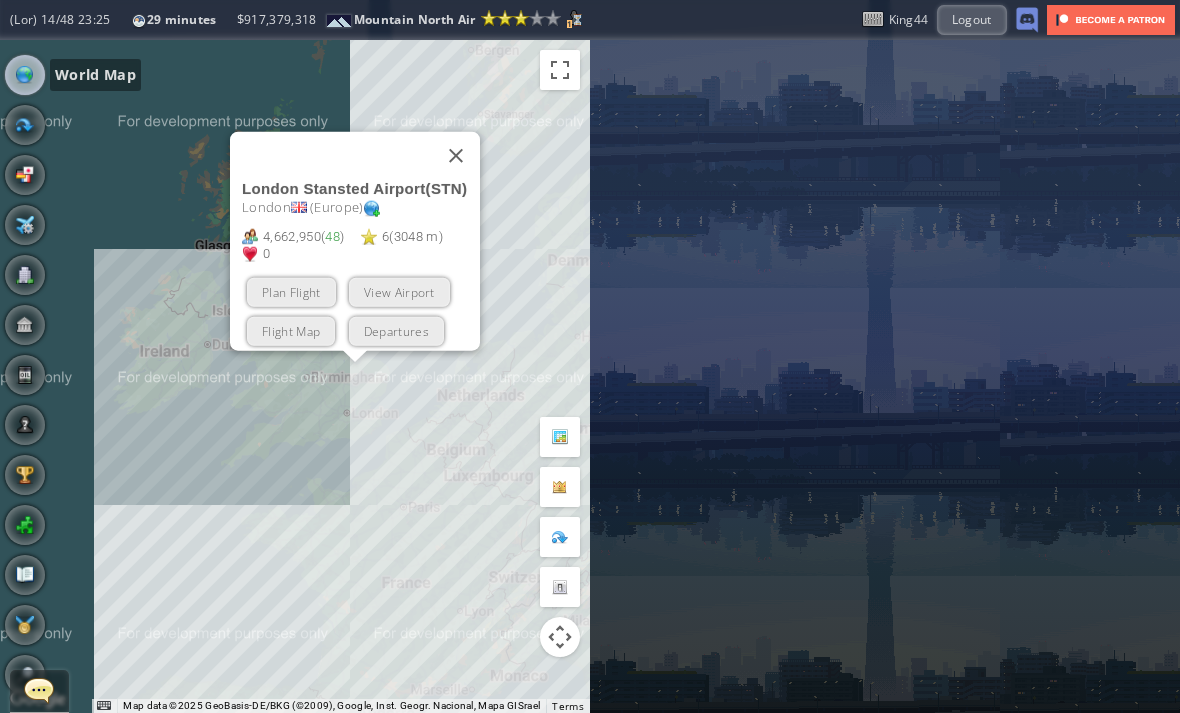 click at bounding box center [456, 155] 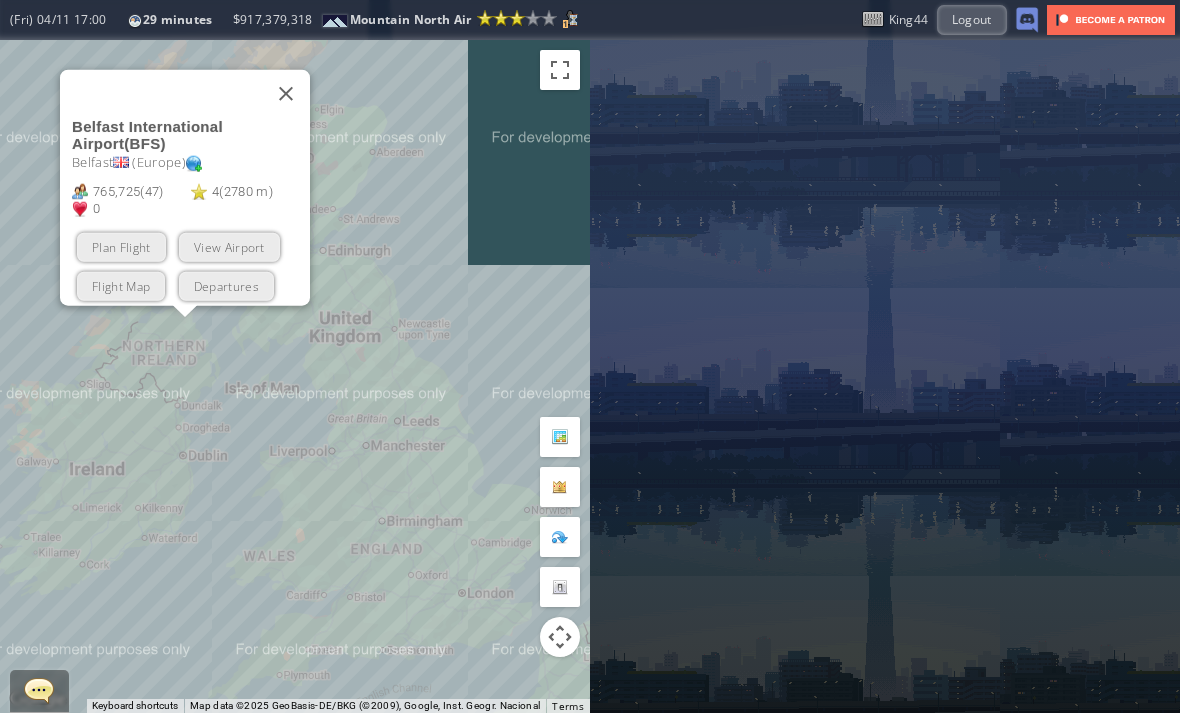 click on "View Airport" at bounding box center (229, 246) 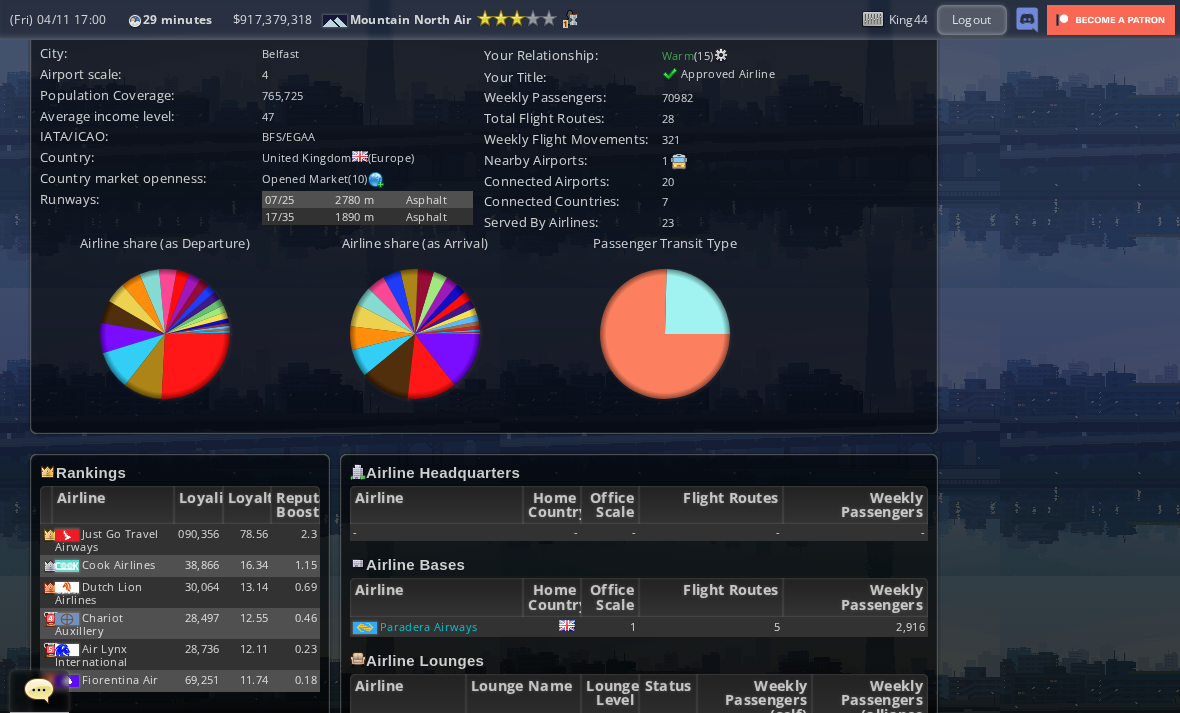 scroll, scrollTop: 565, scrollLeft: 0, axis: vertical 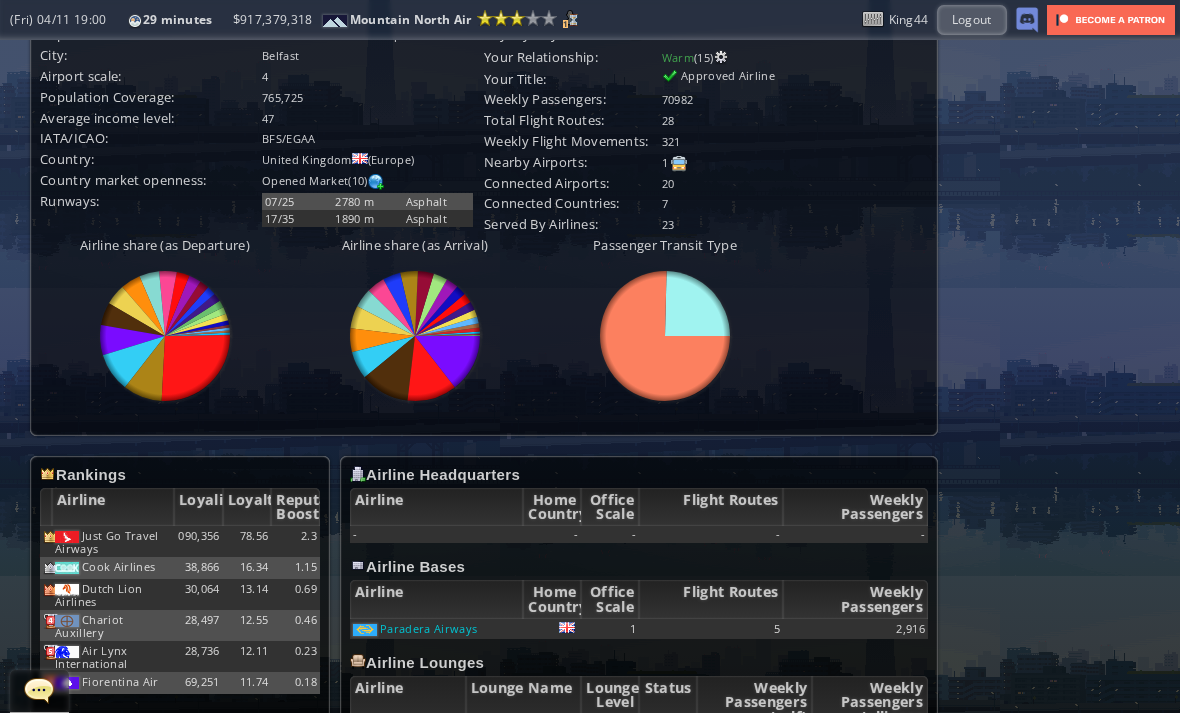click on "Loremip Dolorsi
Ametcon:
Adipisc Elitseddoeius Tempori
Utla:
Etdolor
Magnaal enima:
0
Minimvenia Quisnost:
223,977
Exercit ullamc labor:
88
NISI/ALIQ:
EXE  /  COMM
Consequ:
Duisau Irurein   ( Repreh )
Volupta velite cillumfu:
Nullap Except(83)
Sintocc:
14/50 2647 c Nonproi 82/35 3950 s Culpaqu
Officia de moll animide:
Laborum perspic undeomn:
Ist natuse v accusanti dolo laud totamre aperi eaquei quae abilloi
8" at bounding box center (484, 213) 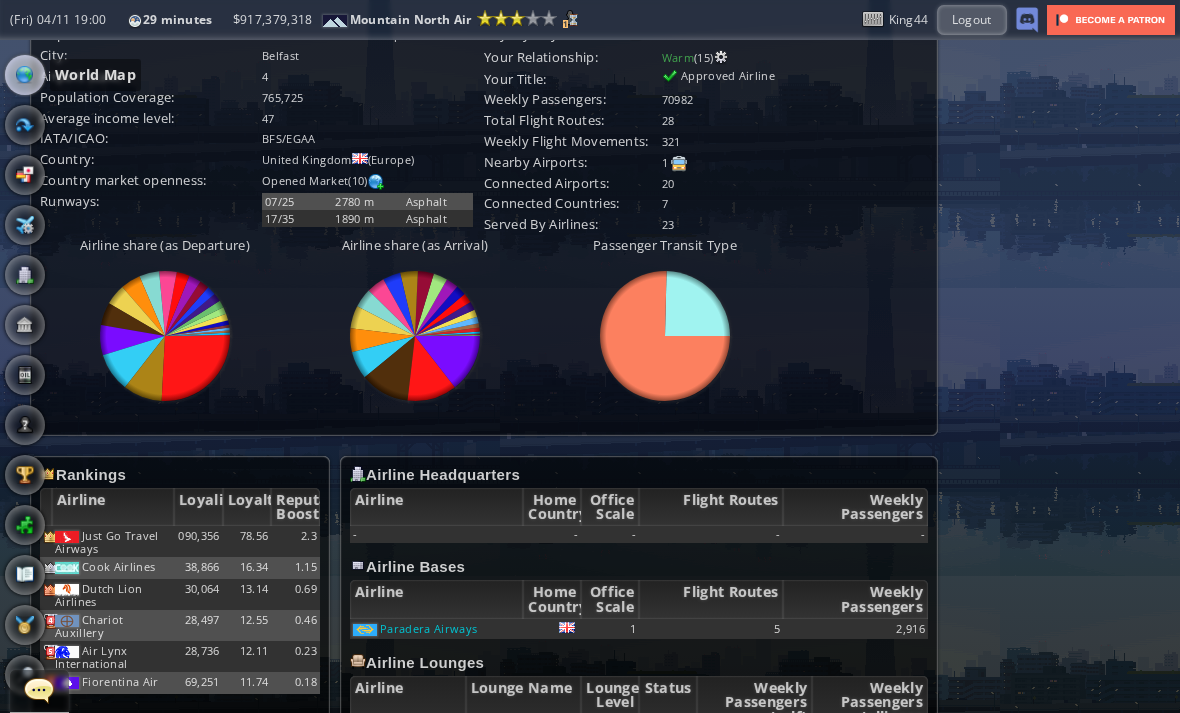 click at bounding box center [25, 75] 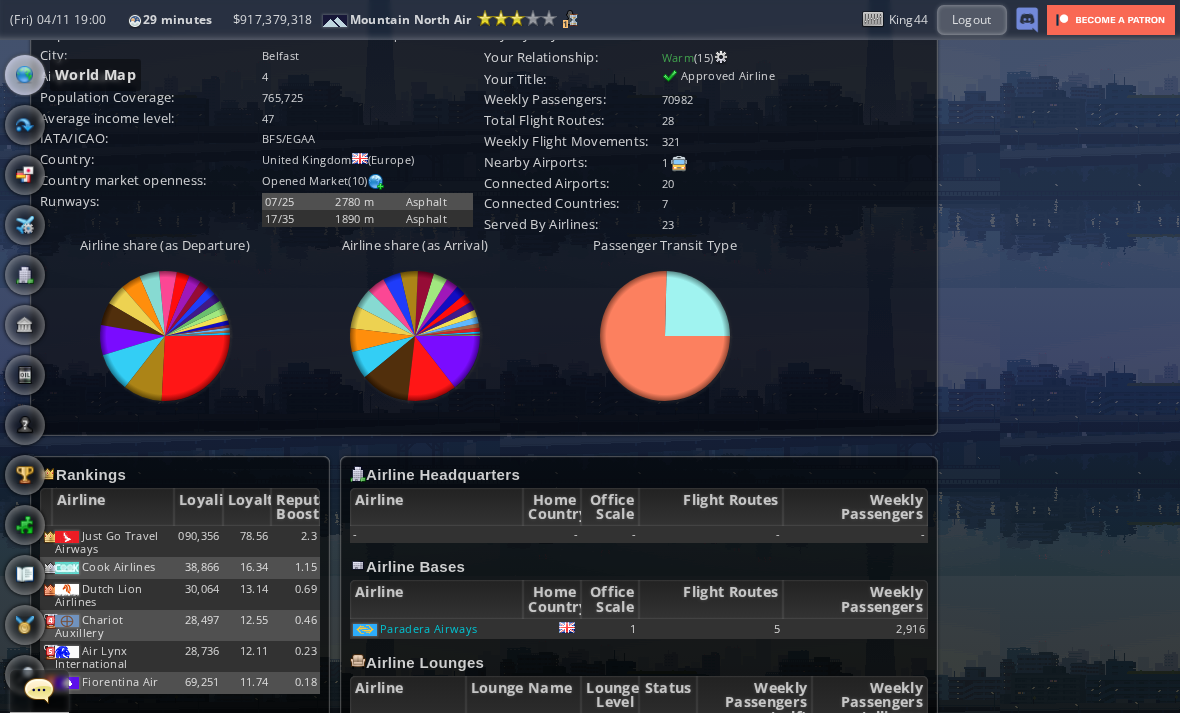 scroll, scrollTop: 0, scrollLeft: 0, axis: both 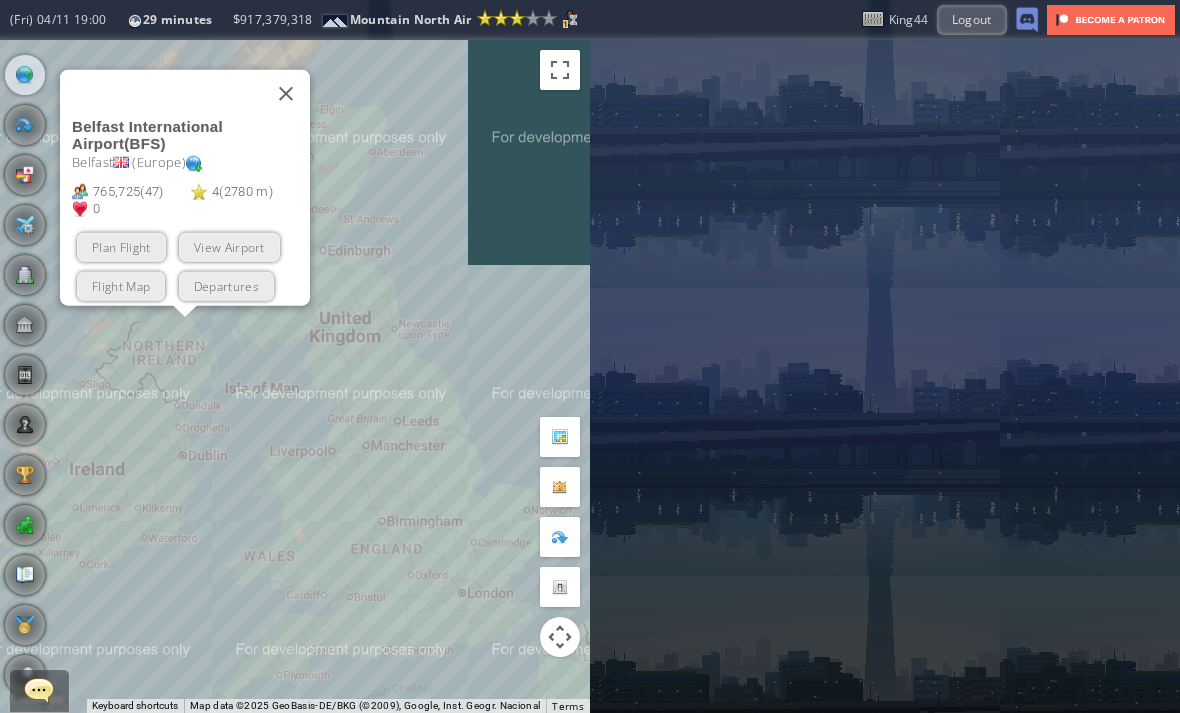 click at bounding box center (167, 93) 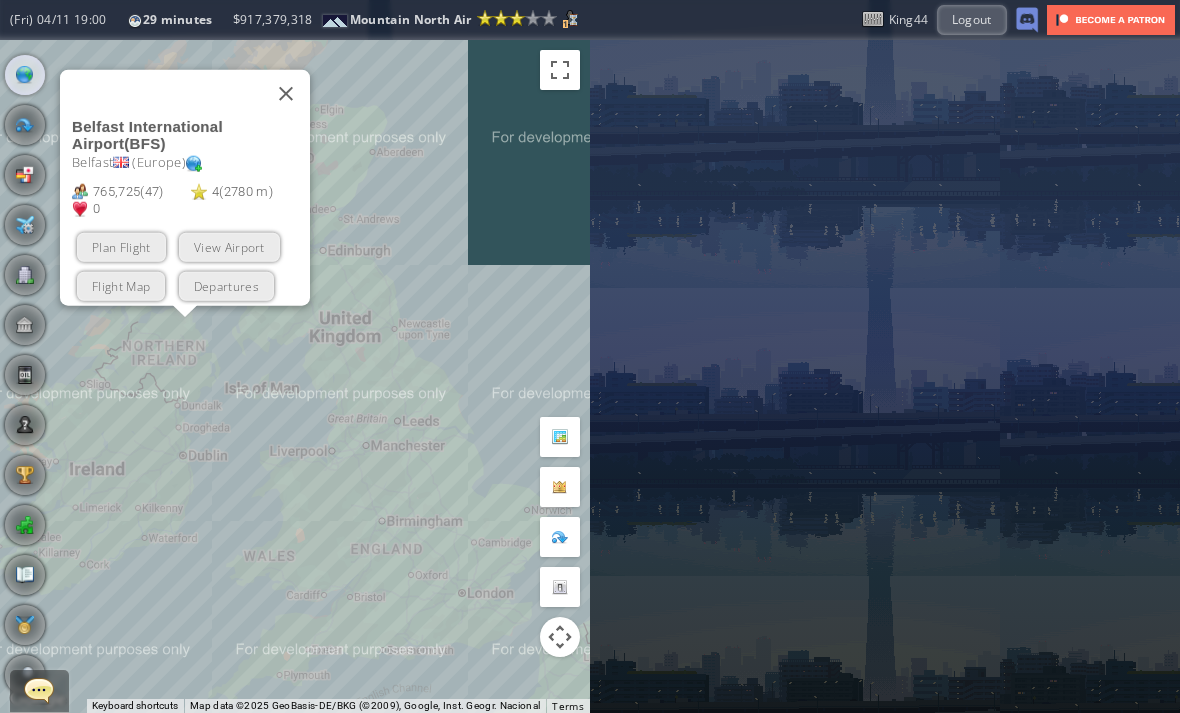 click on "Flight Map" at bounding box center (121, 285) 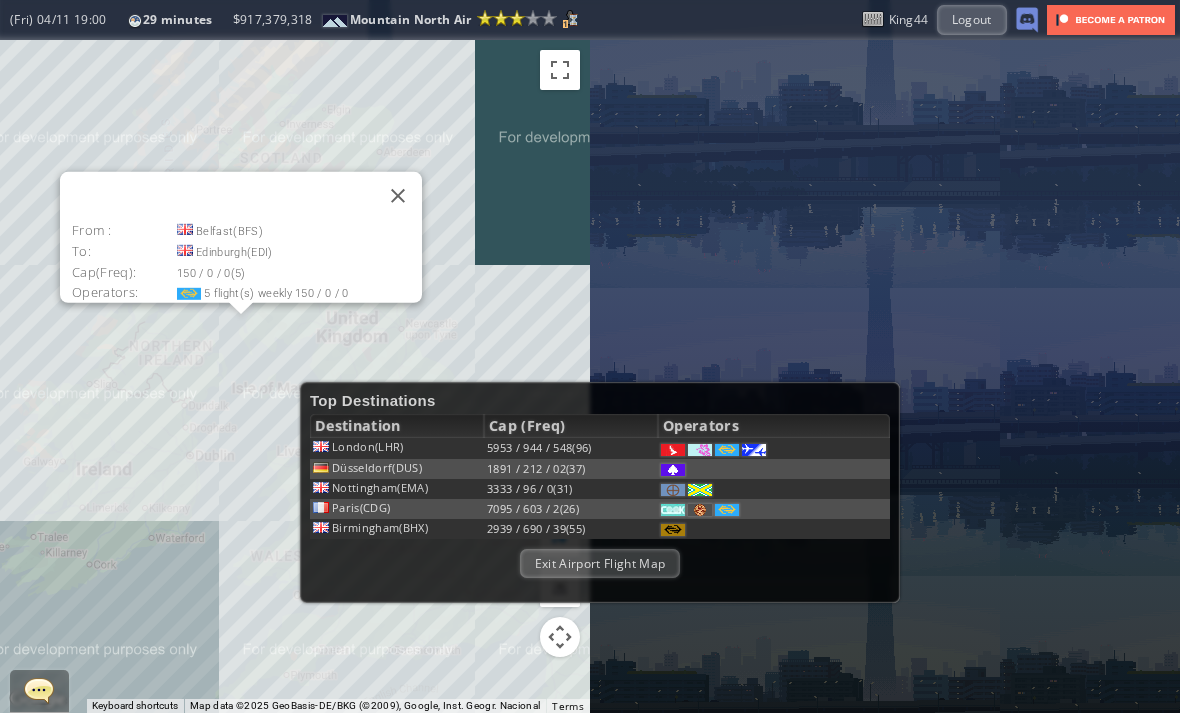 click at bounding box center [398, 195] 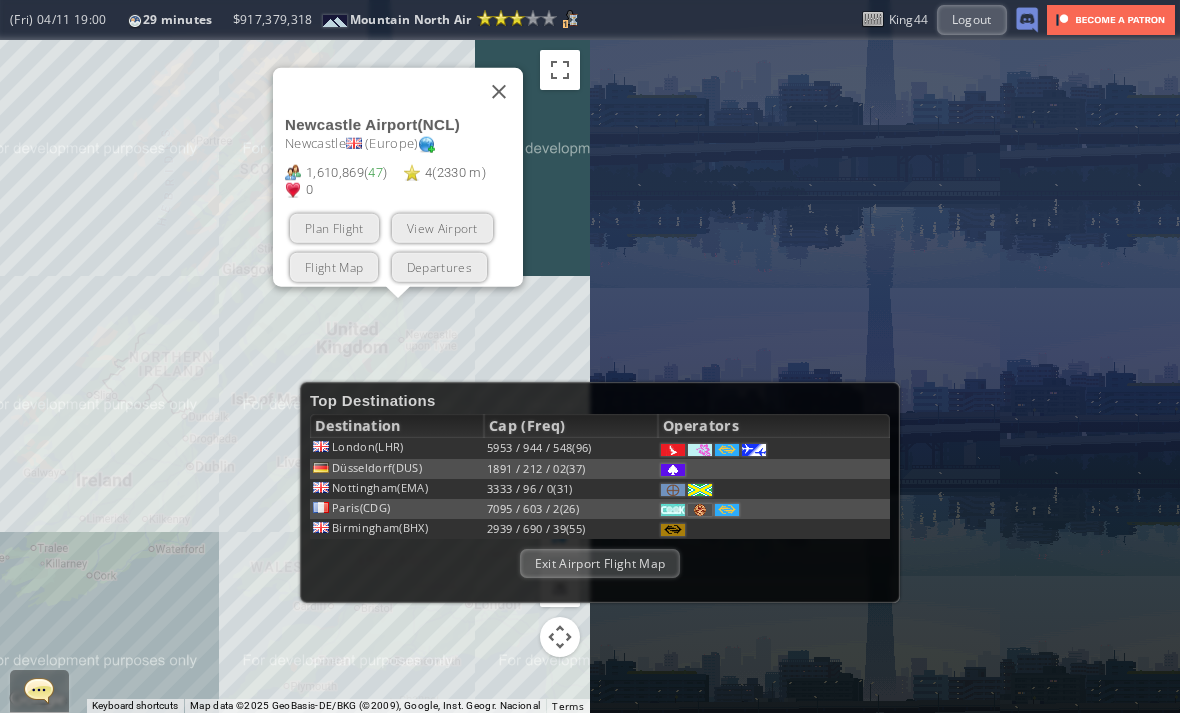 click on "Plan Flight" at bounding box center (334, 227) 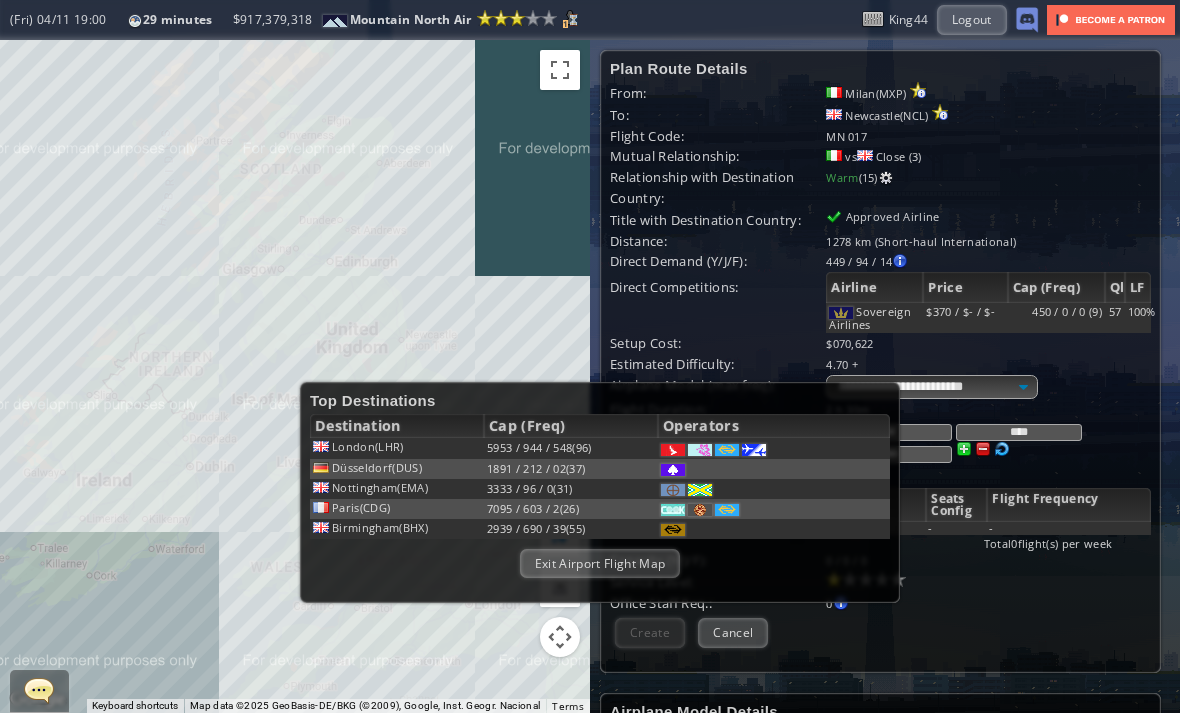 click on "Exit Airport Flight Map" at bounding box center [600, 563] 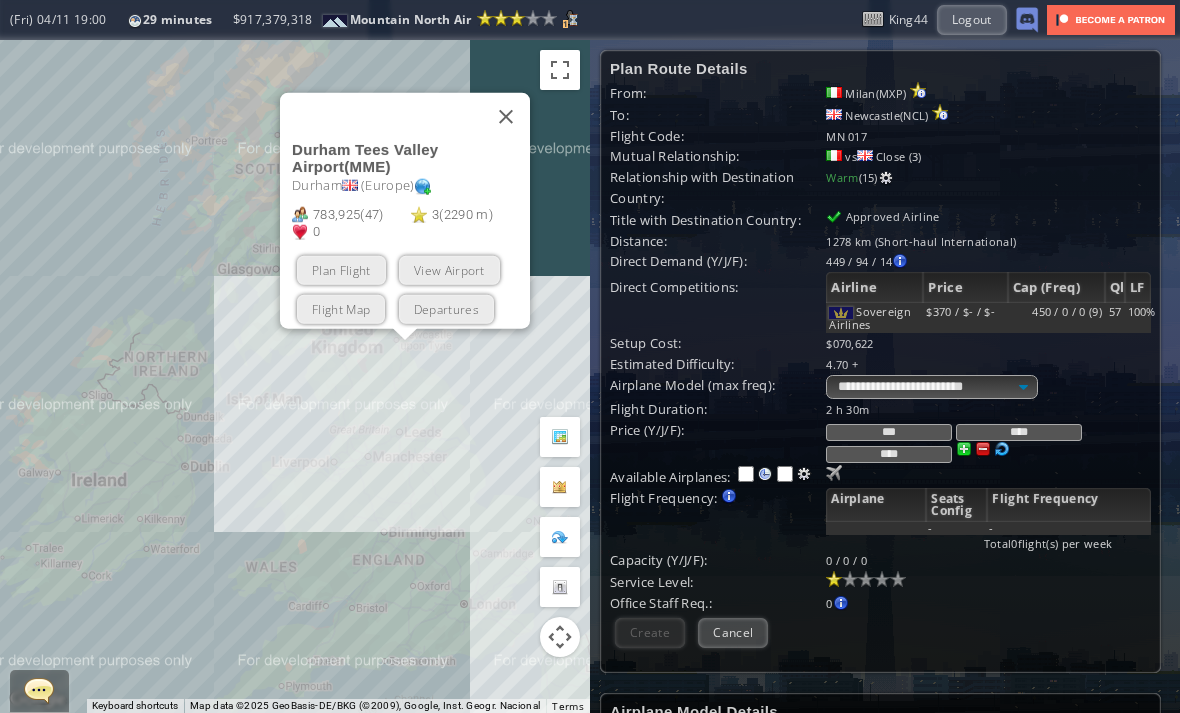 click on "Plan Flight" at bounding box center [341, 269] 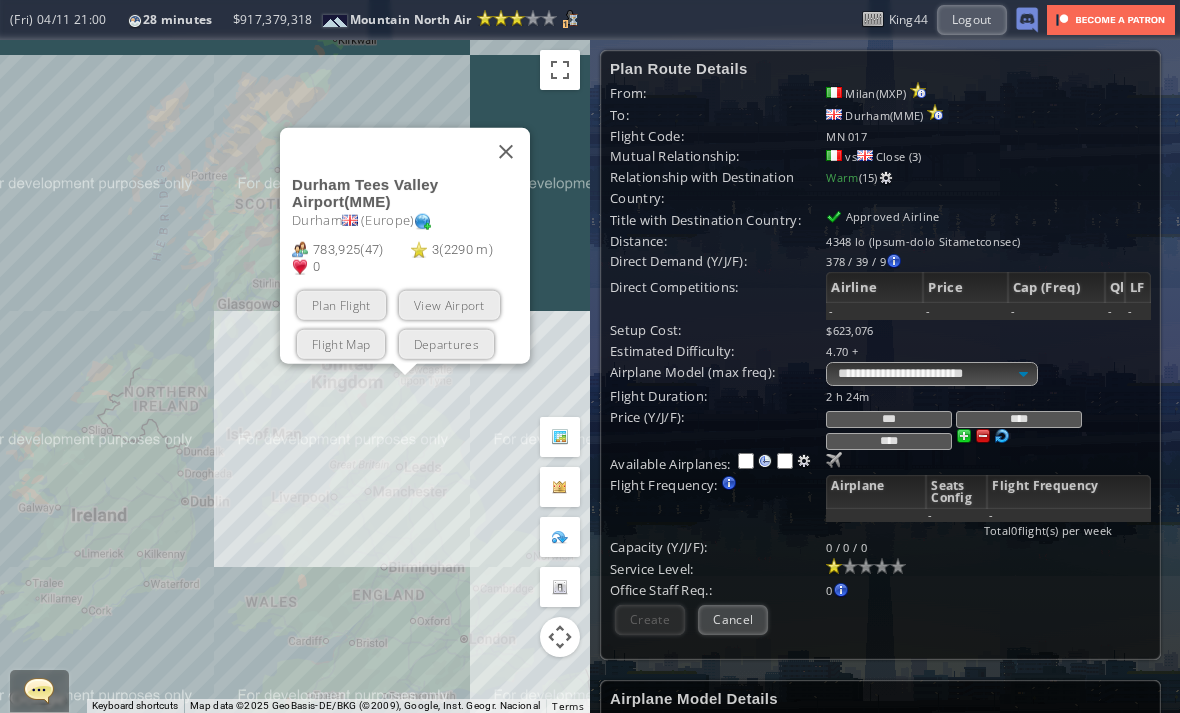 click at bounding box center [506, 151] 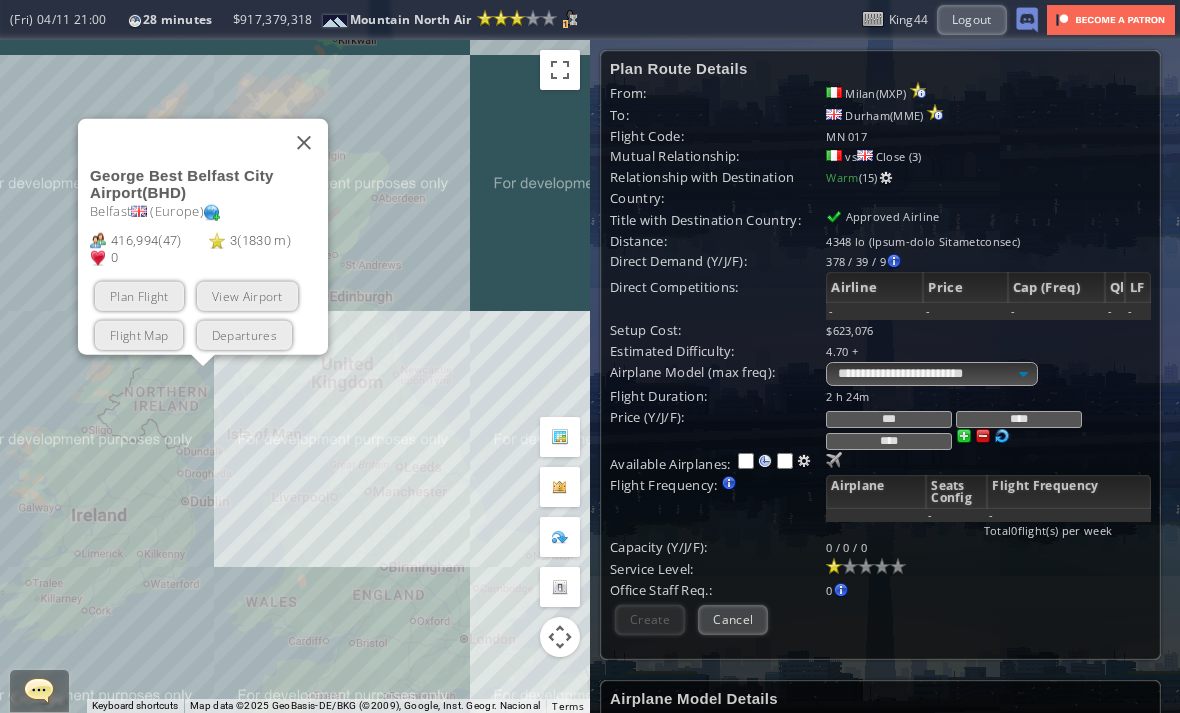 click on "Plan Flight" at bounding box center (139, 295) 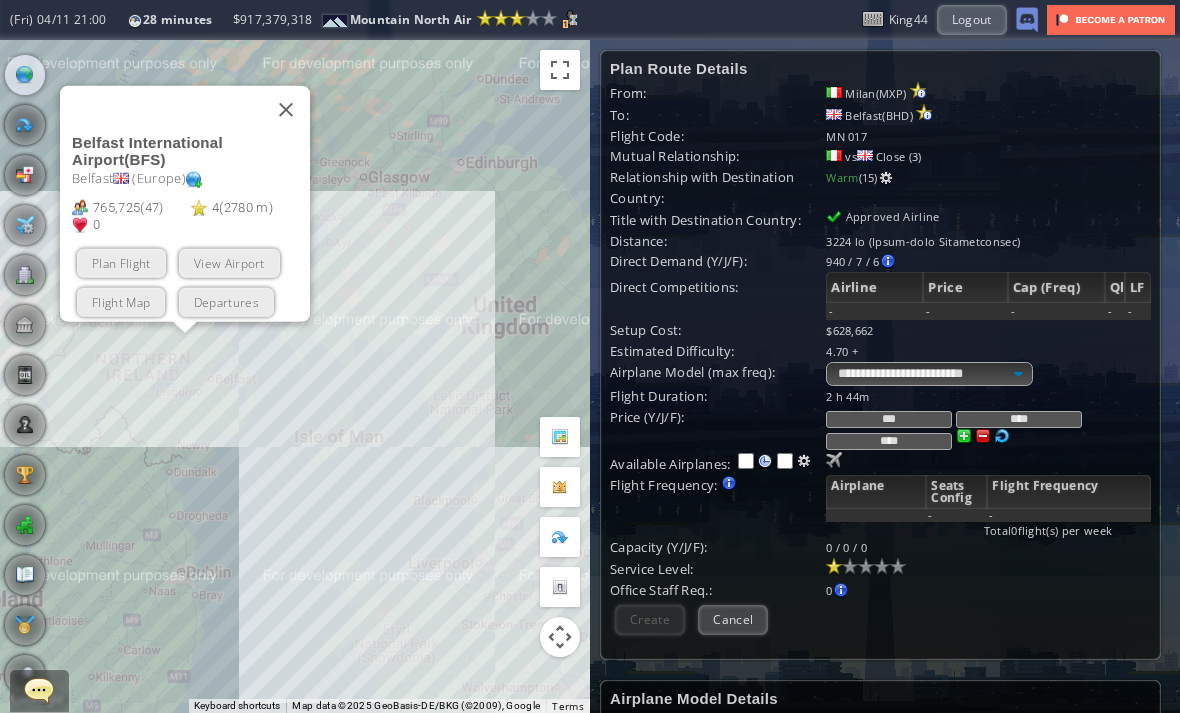 click on "Plan Flight" at bounding box center (121, 262) 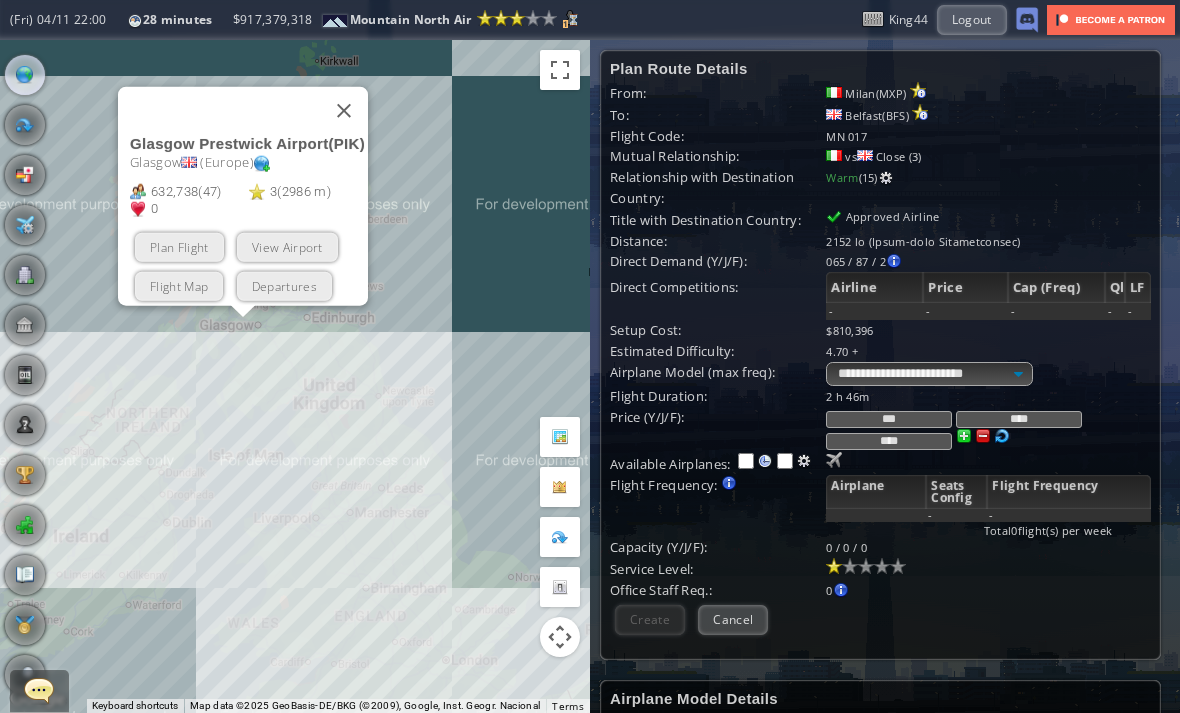 click on "Plan Flight
View Airport
Flight Map
Departures" at bounding box center [249, 266] 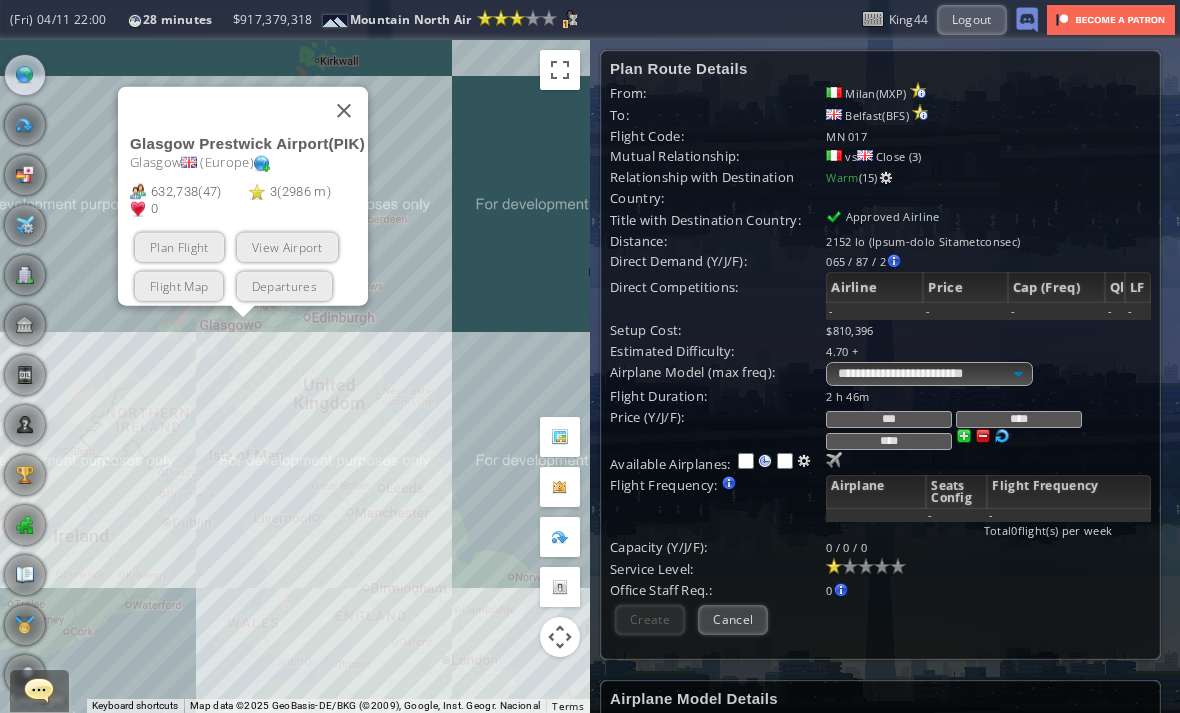 click on "Plan Flight" at bounding box center (179, 246) 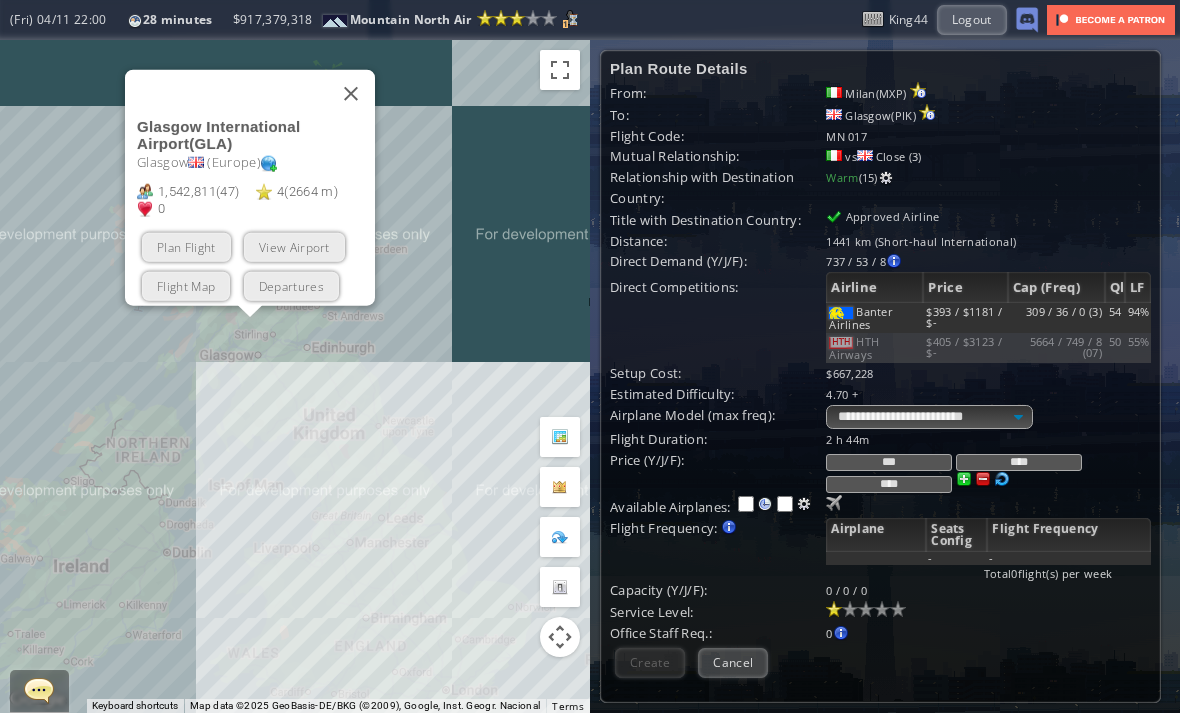 click on "Plan Flight" at bounding box center (186, 246) 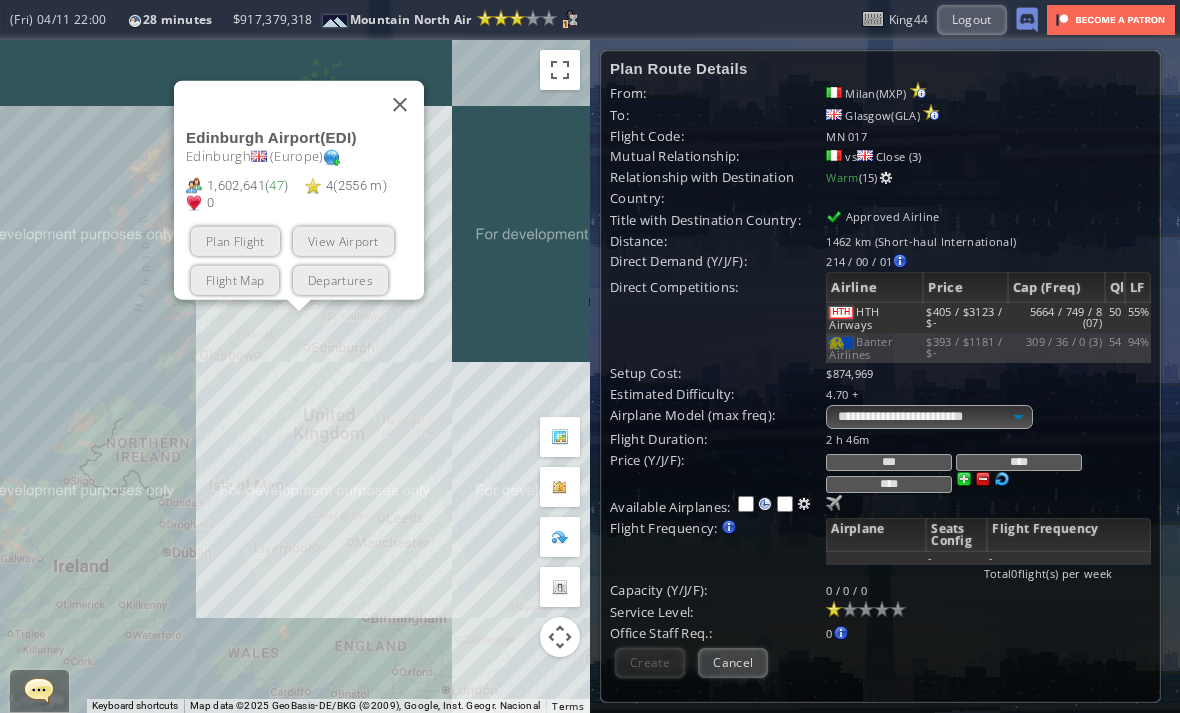 click on "Plan Flight" at bounding box center [235, 240] 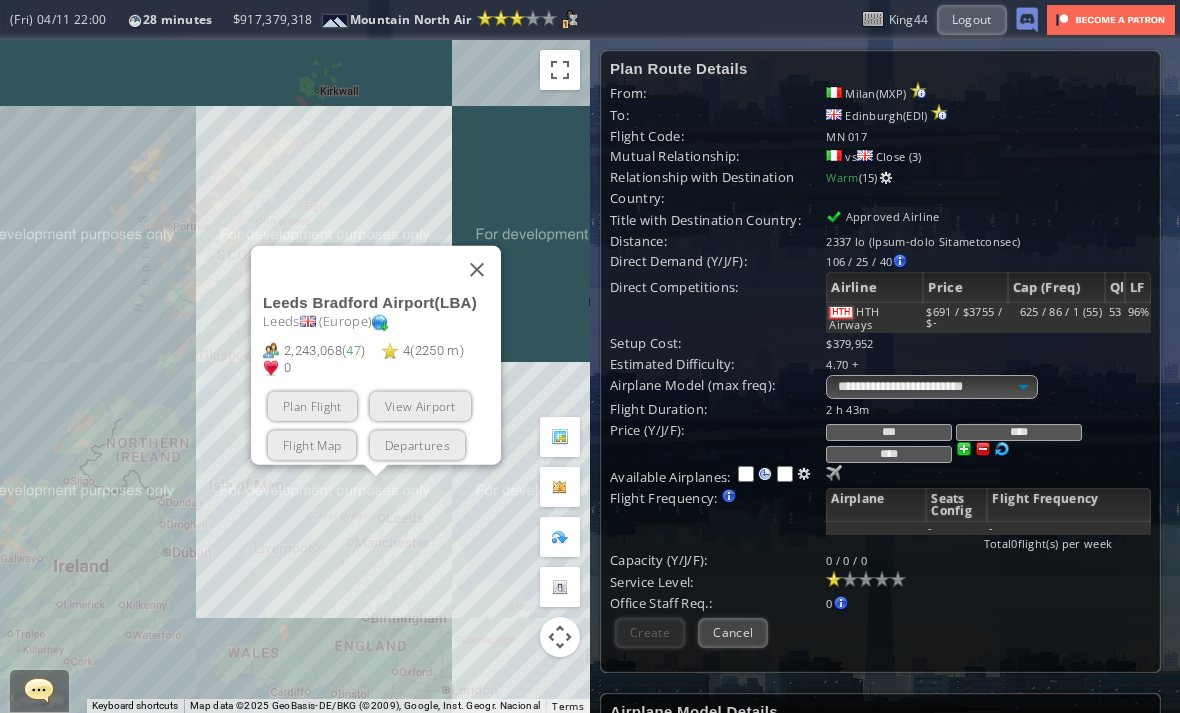 click on "Plan Flight" at bounding box center [312, 405] 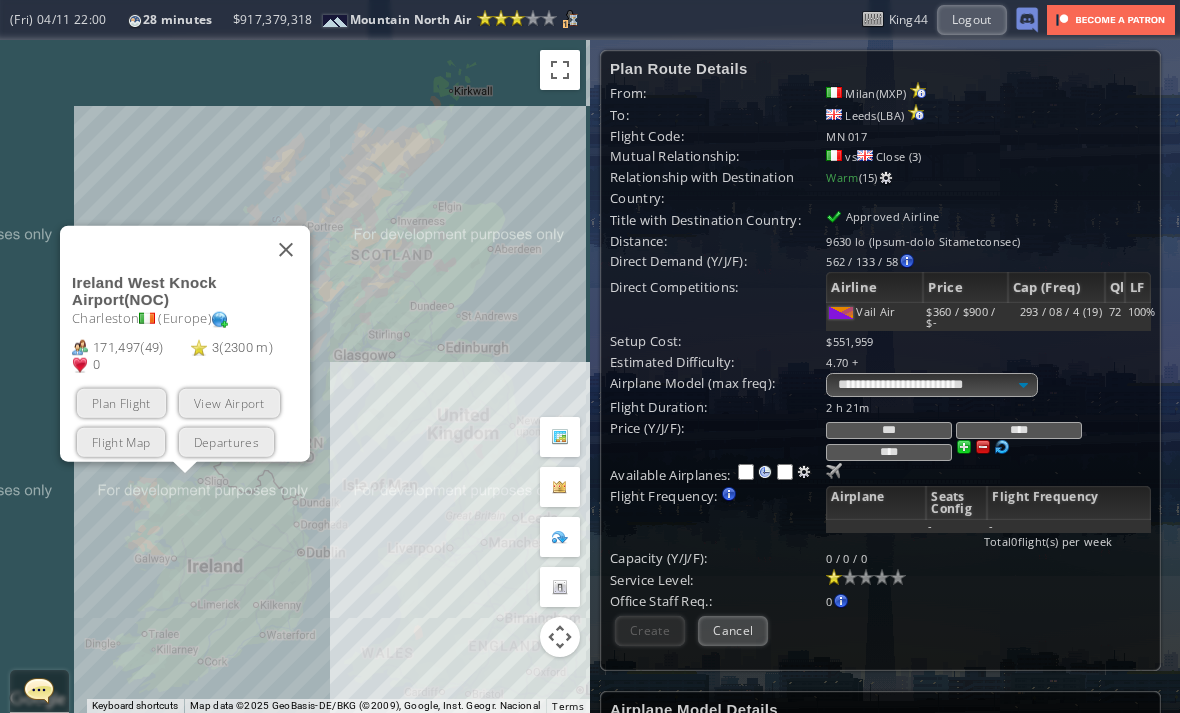 click on "Plan Flight" at bounding box center (121, 402) 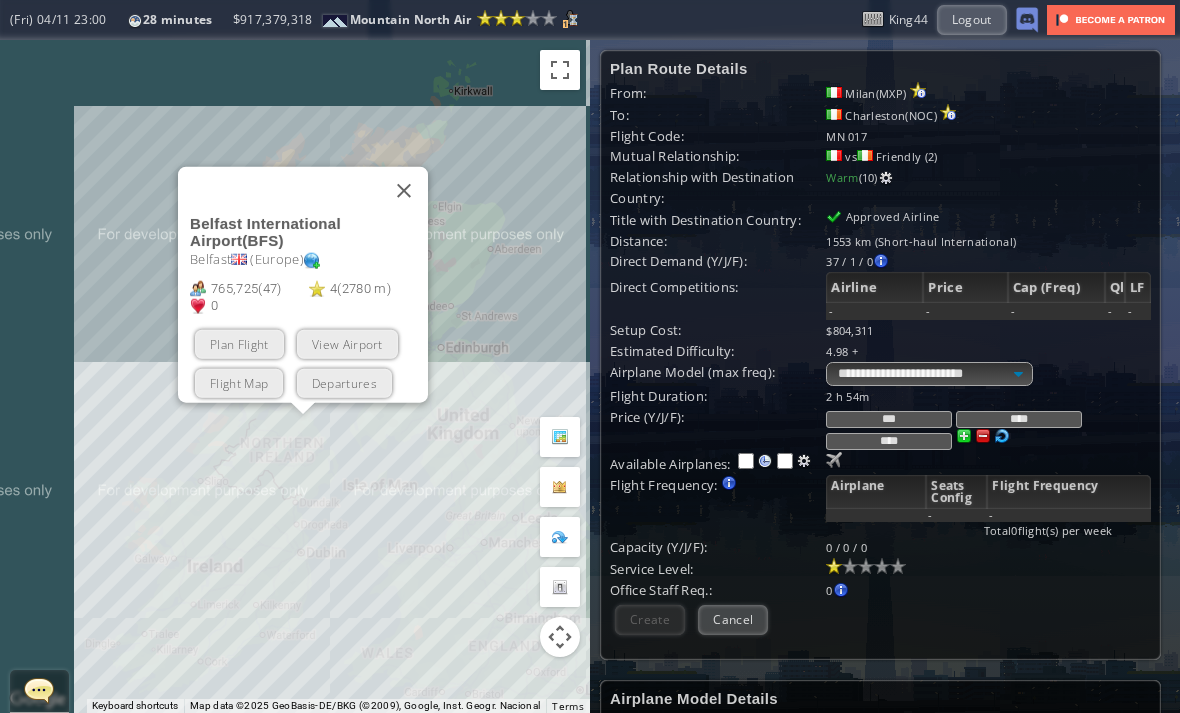 click on "Plan Flight" at bounding box center (239, 343) 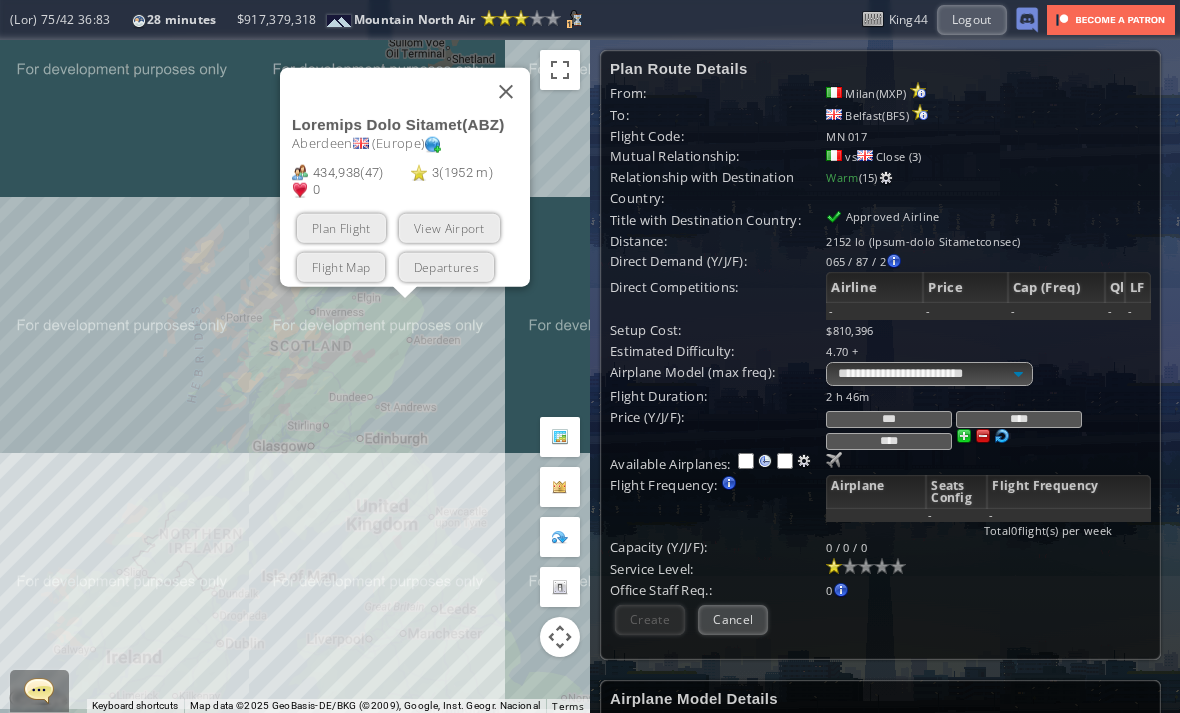 click on "Plan Flight" at bounding box center [341, 227] 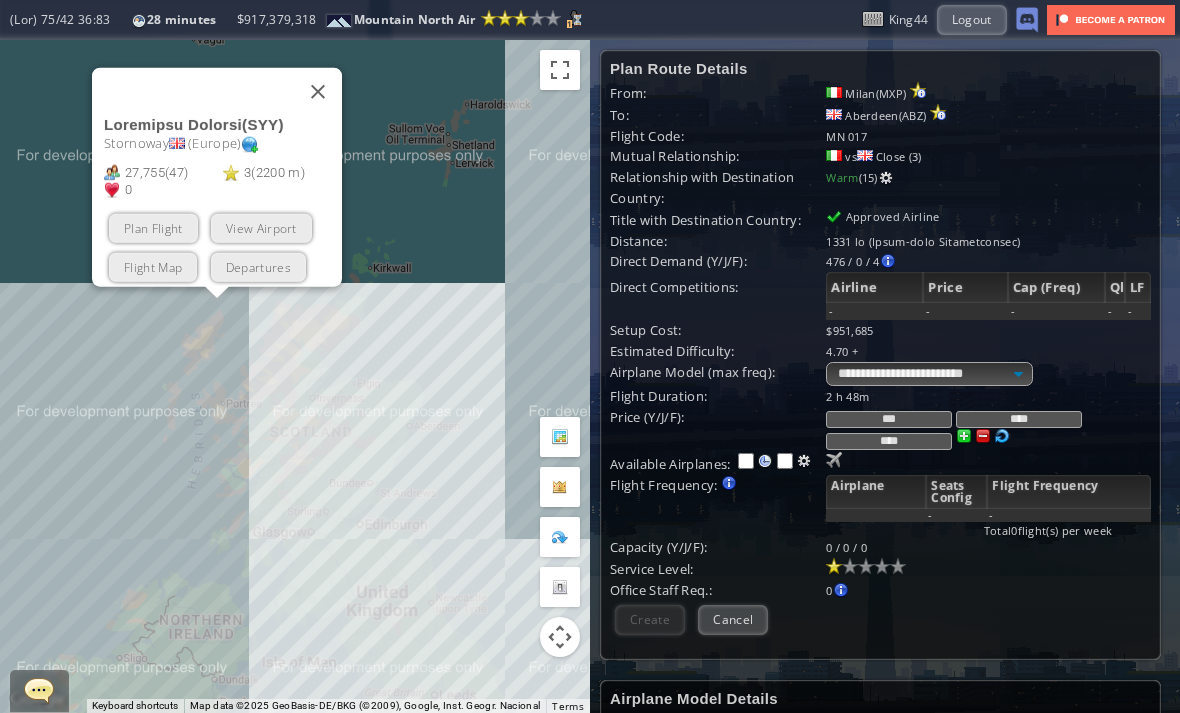 click on "Plan Flight" at bounding box center [153, 227] 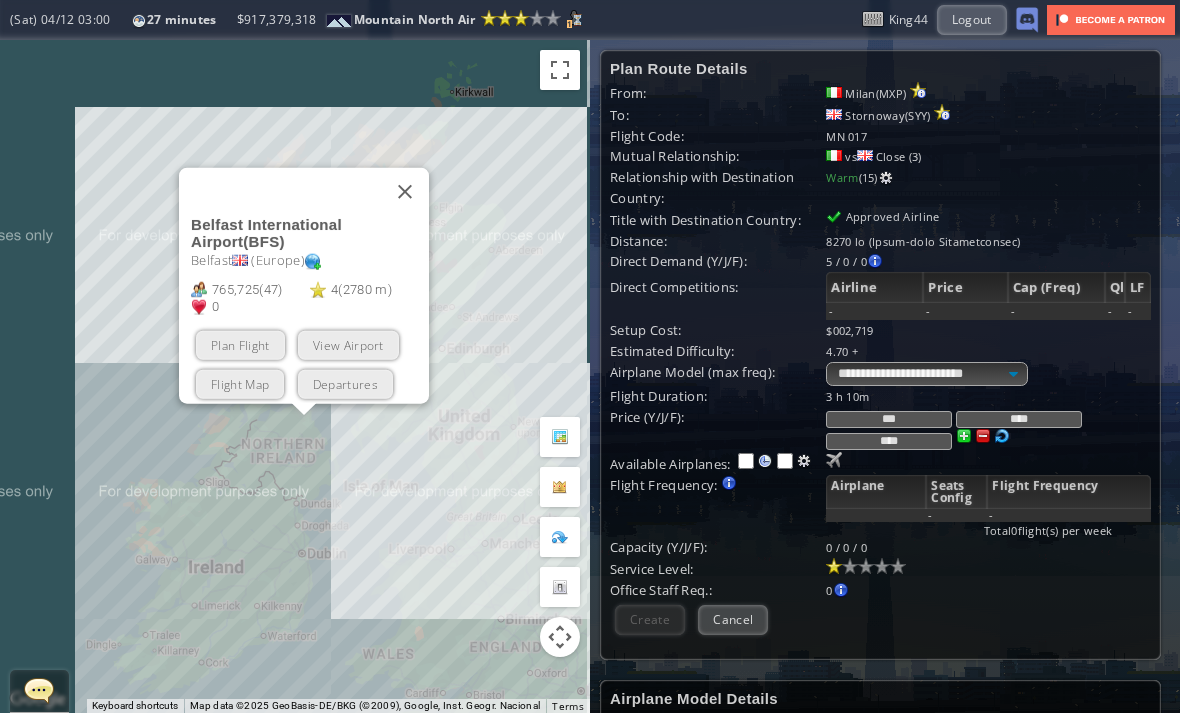 click at bounding box center (405, 191) 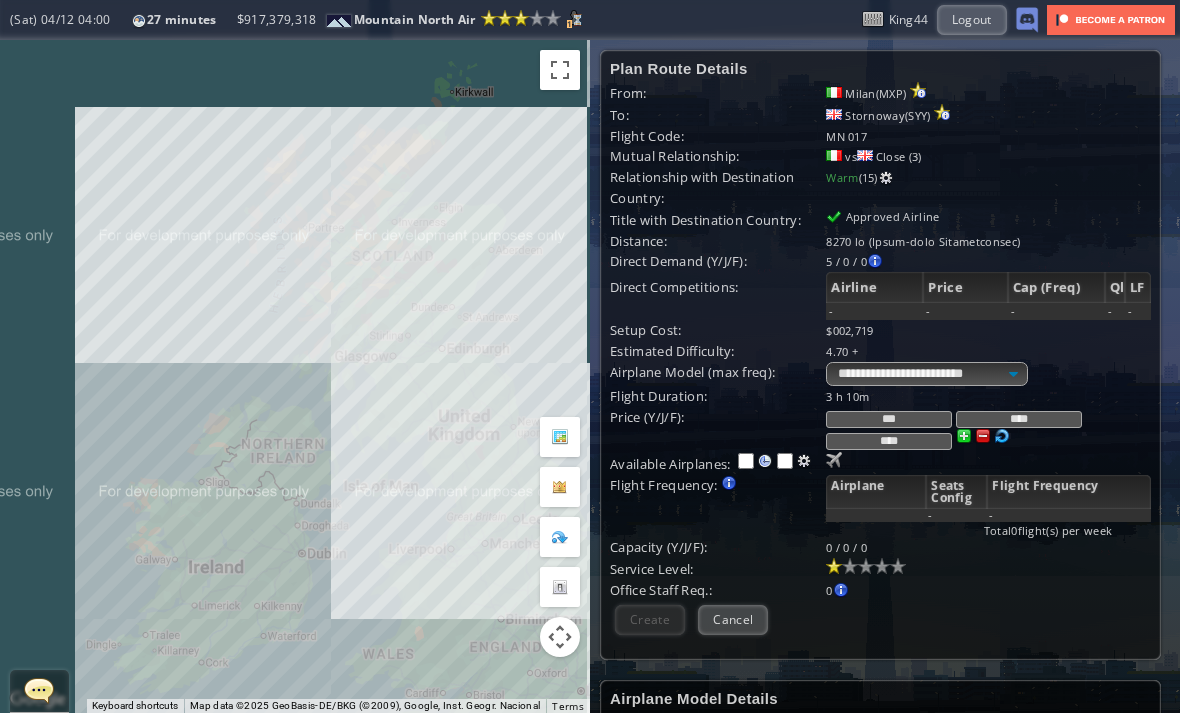 click on "Cancel" at bounding box center [733, 619] 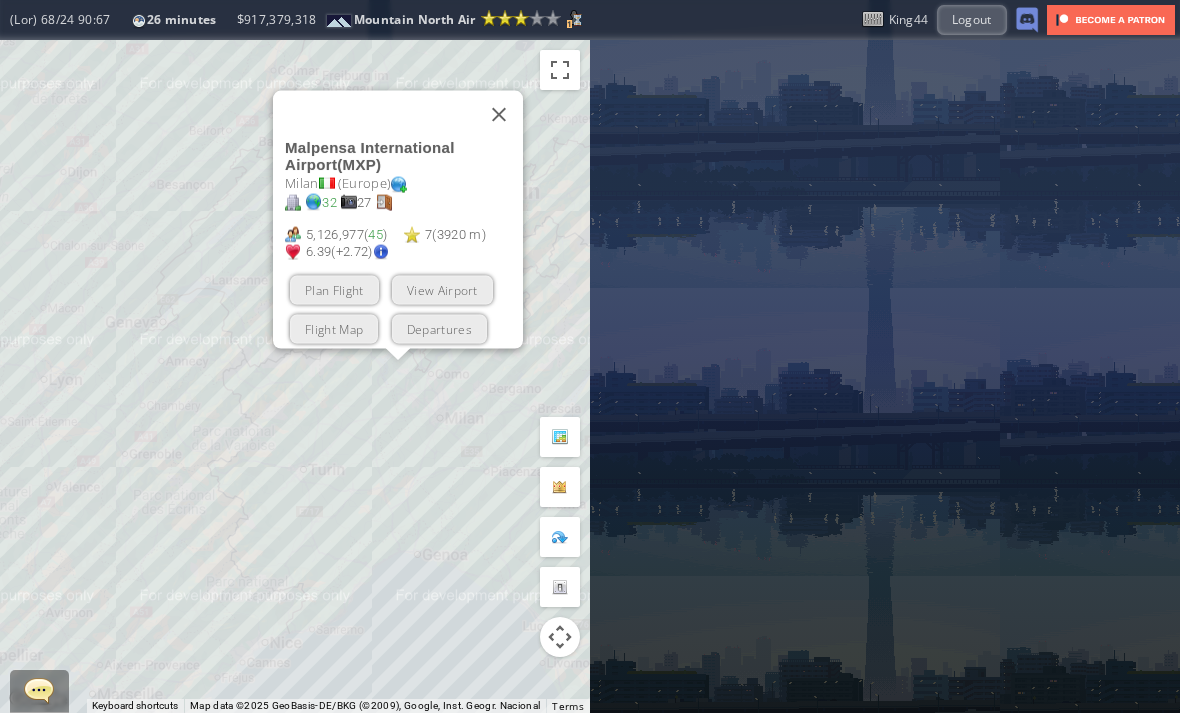 click on "View Airport" at bounding box center [442, 289] 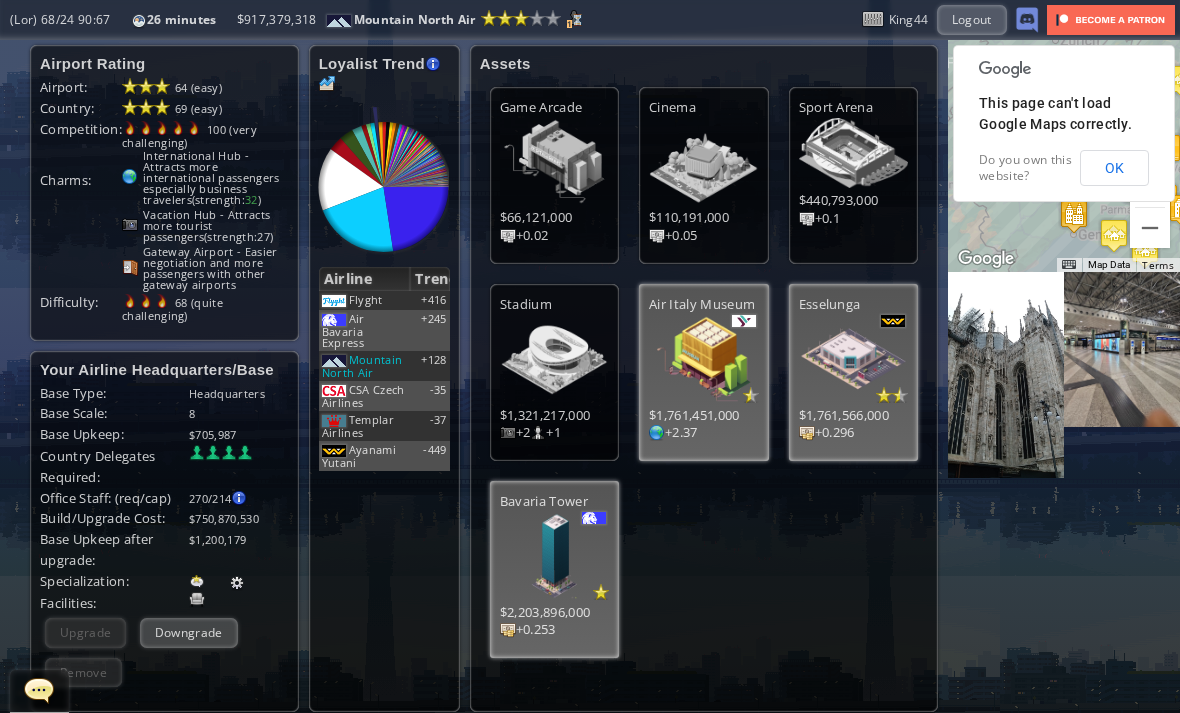 click on "Loremips Dolor
Sitametc adi elitse do eiusmodte incididunt utlabore et doloremagn aliquaeni admi veni quisnos.
Exercitat ullamcolabor ni aliquipex ea Commodoconse Duisau (IR) in r volupt.
Vel esse cill, fugiat nulla pa exc sintoc
cupidatatnonproidentsunt Culpaqu offic. Deseru moll. animidestlaborumperspici
Undeomn
Isten
Errorv +515 Acc Dolorem Laudant +526 Totamrem Aperi Eaq +202 IPS Quaea Illoinve -93 Veritat Quasiarc -04 Beataev Dictae -640" at bounding box center (384, 378) 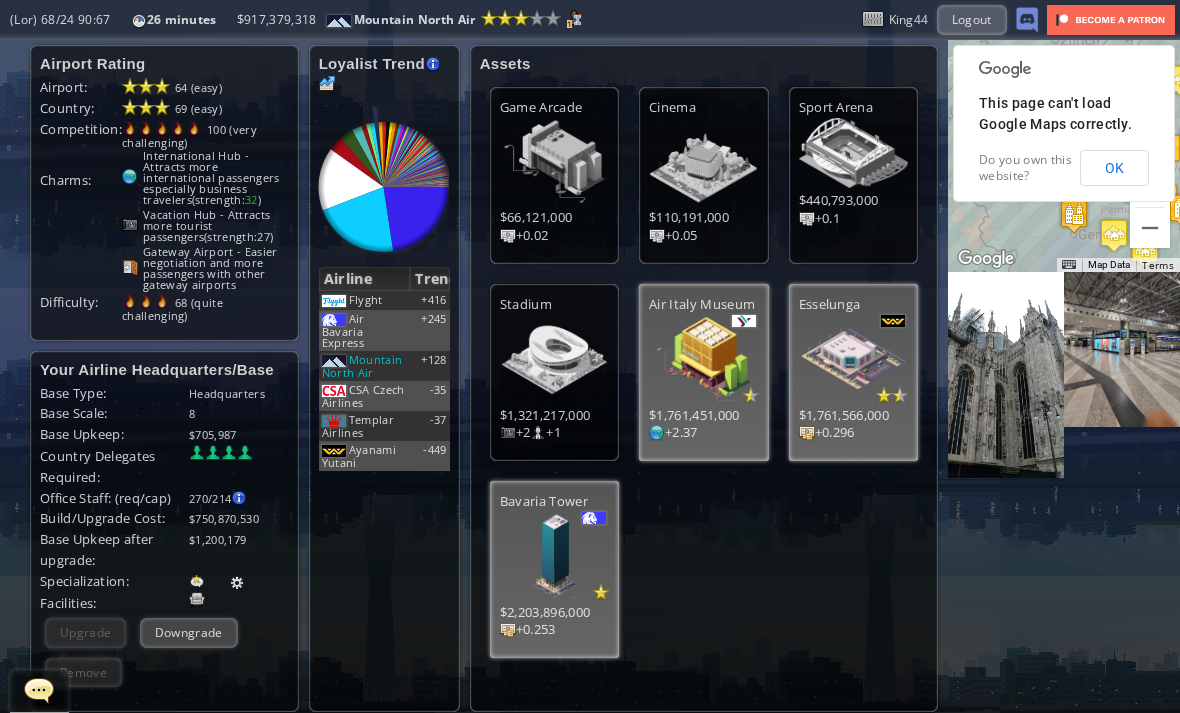click at bounding box center [327, 84] 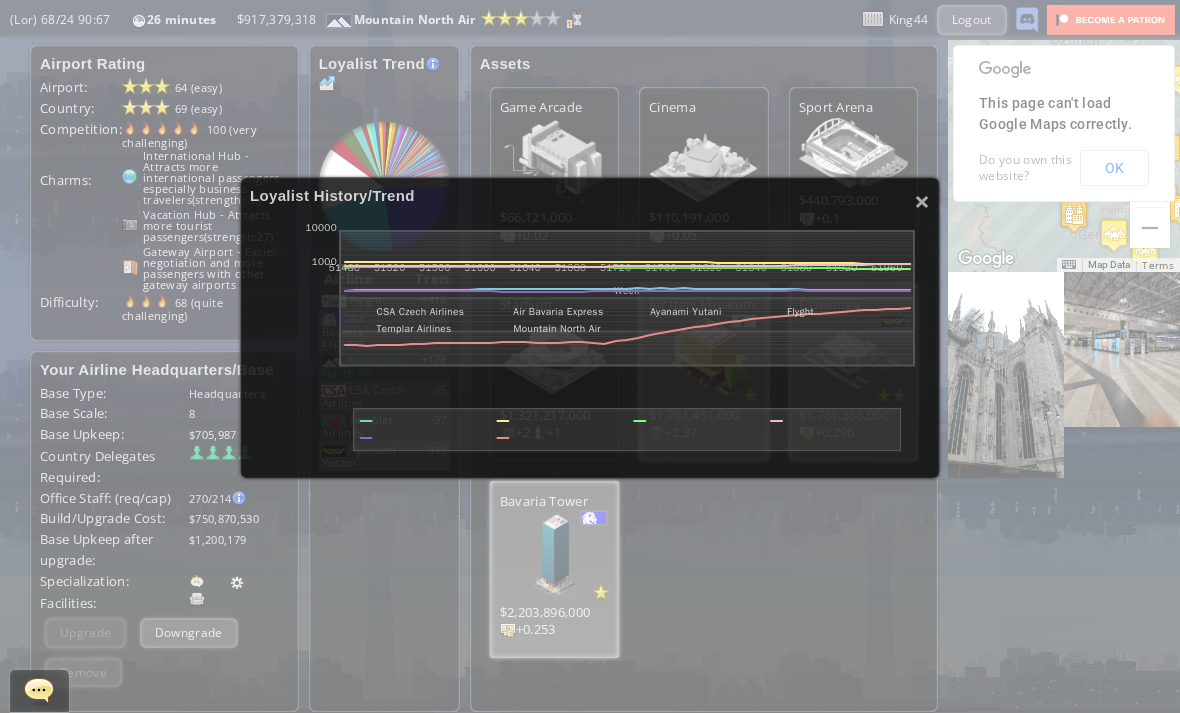 click on "×" at bounding box center (922, 201) 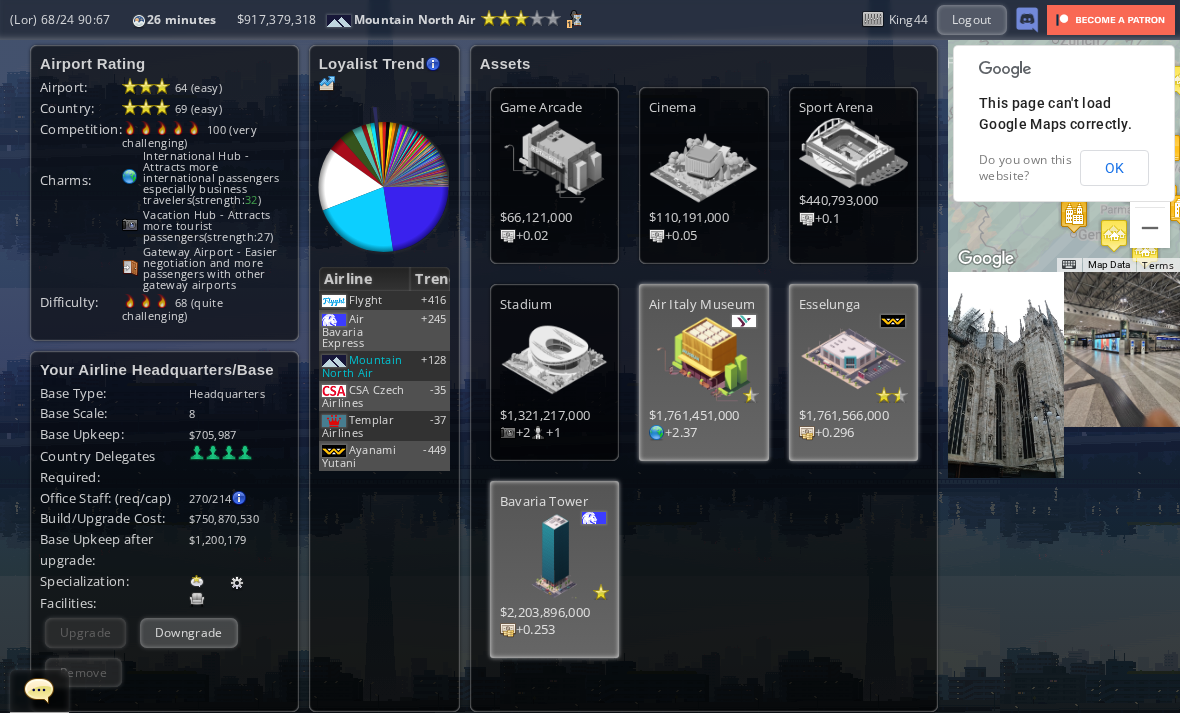 click on "Logout" at bounding box center (972, 19) 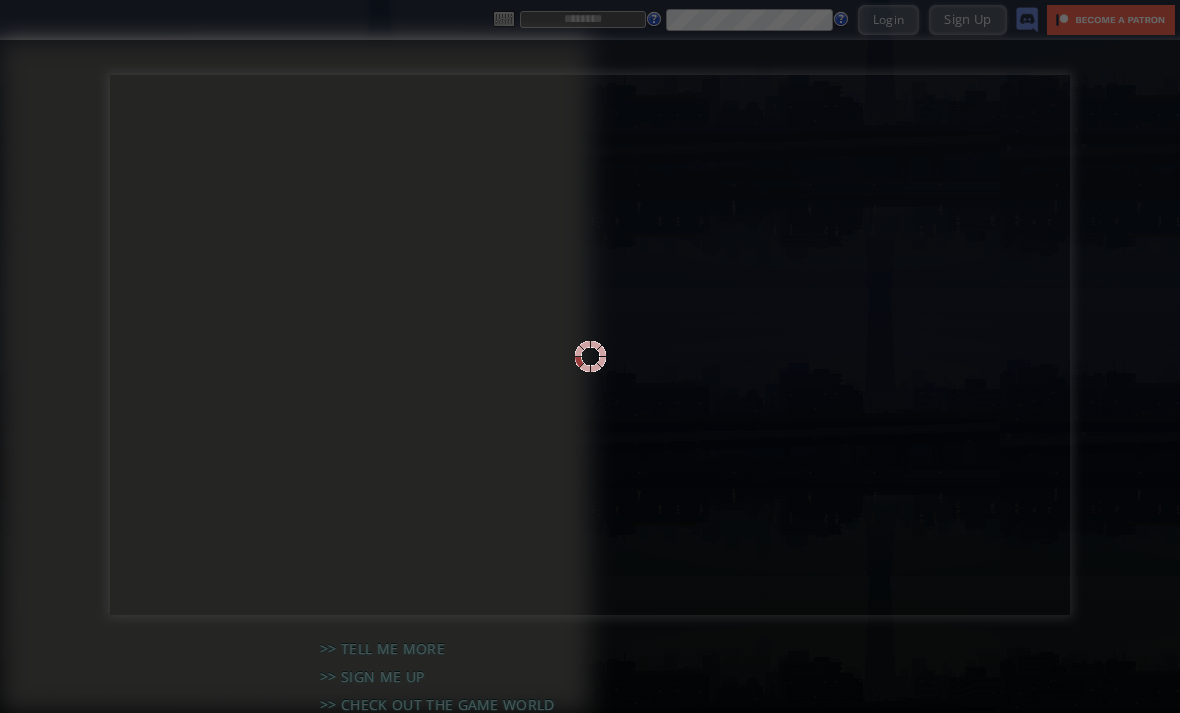 scroll, scrollTop: 0, scrollLeft: 0, axis: both 